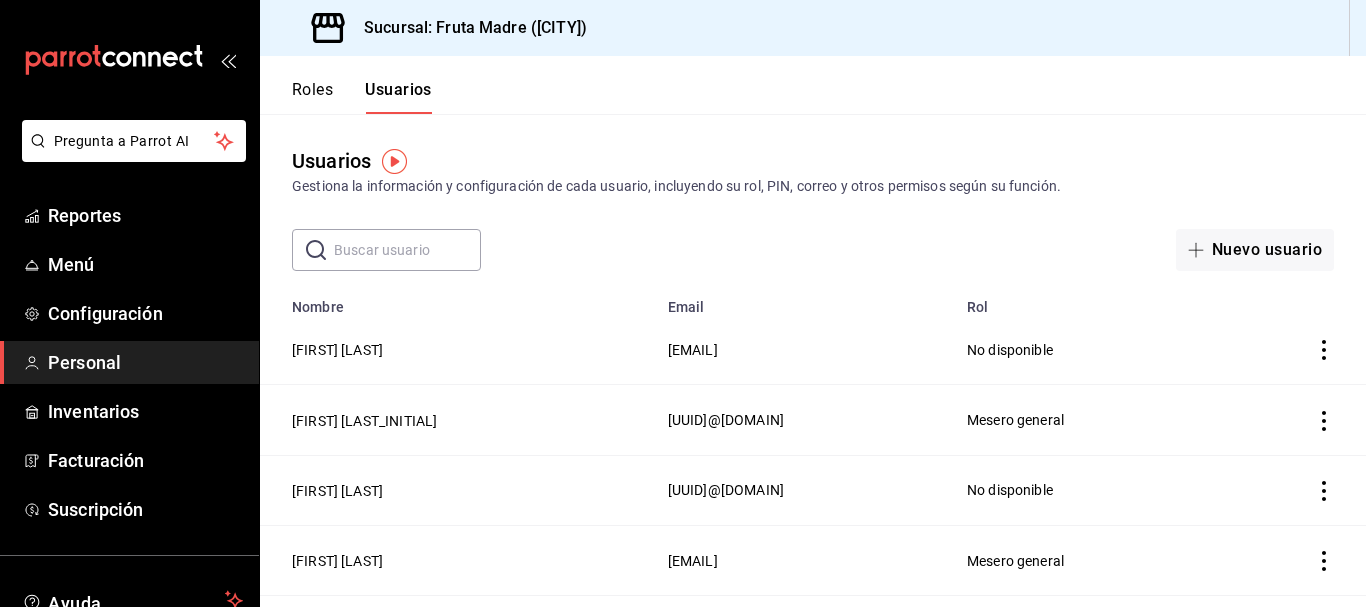 scroll, scrollTop: 0, scrollLeft: 0, axis: both 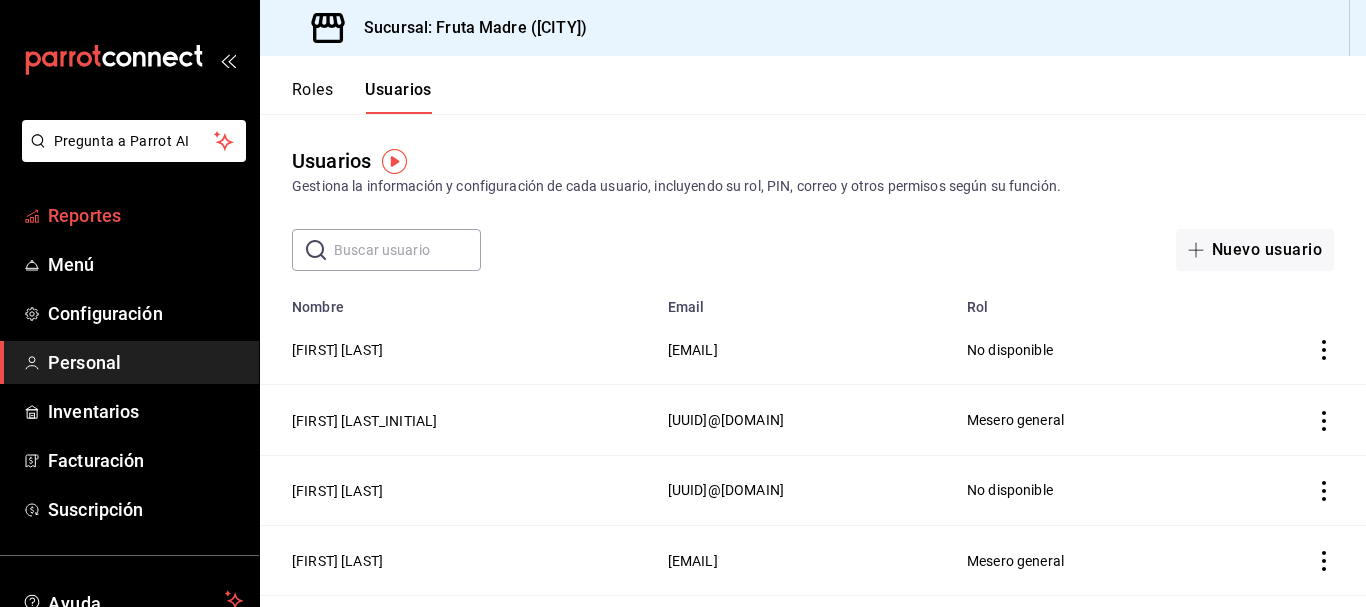 click on "Reportes" at bounding box center (145, 215) 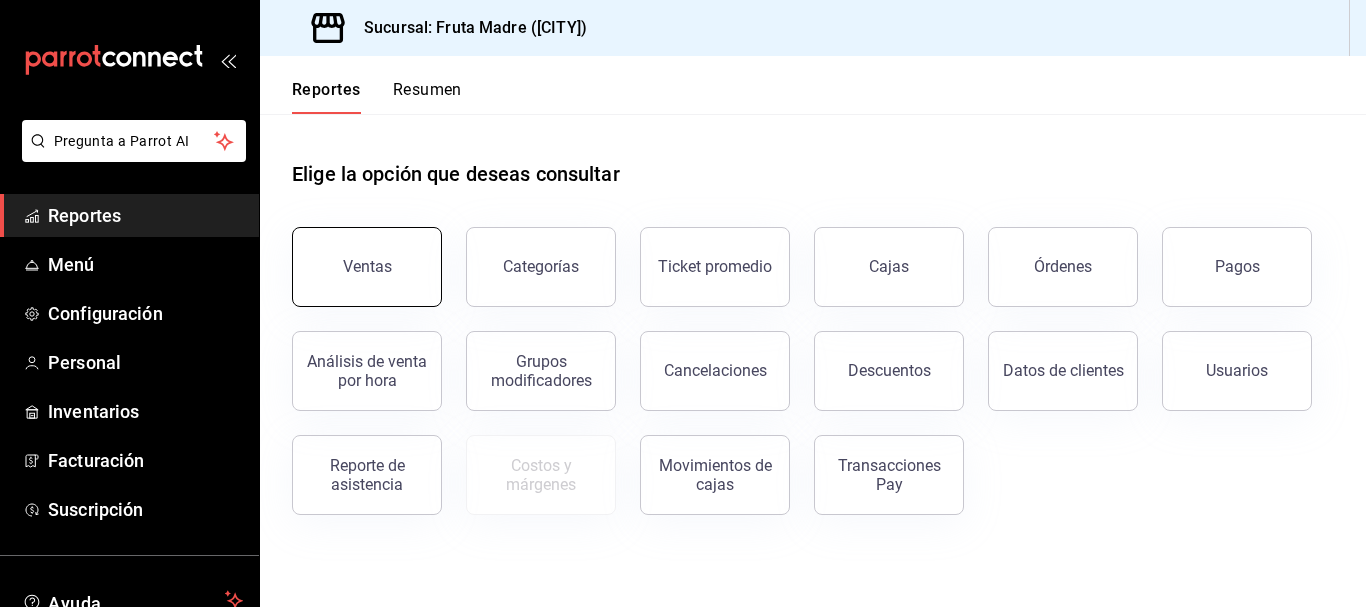 click on "Ventas" at bounding box center [367, 267] 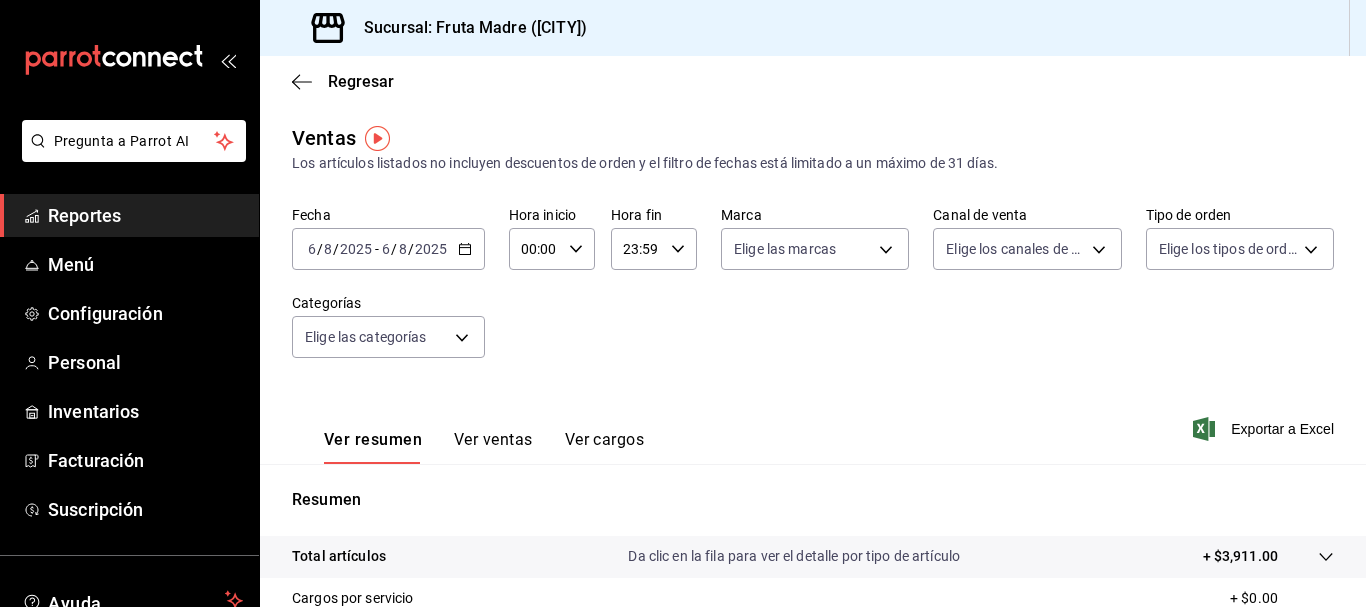 click 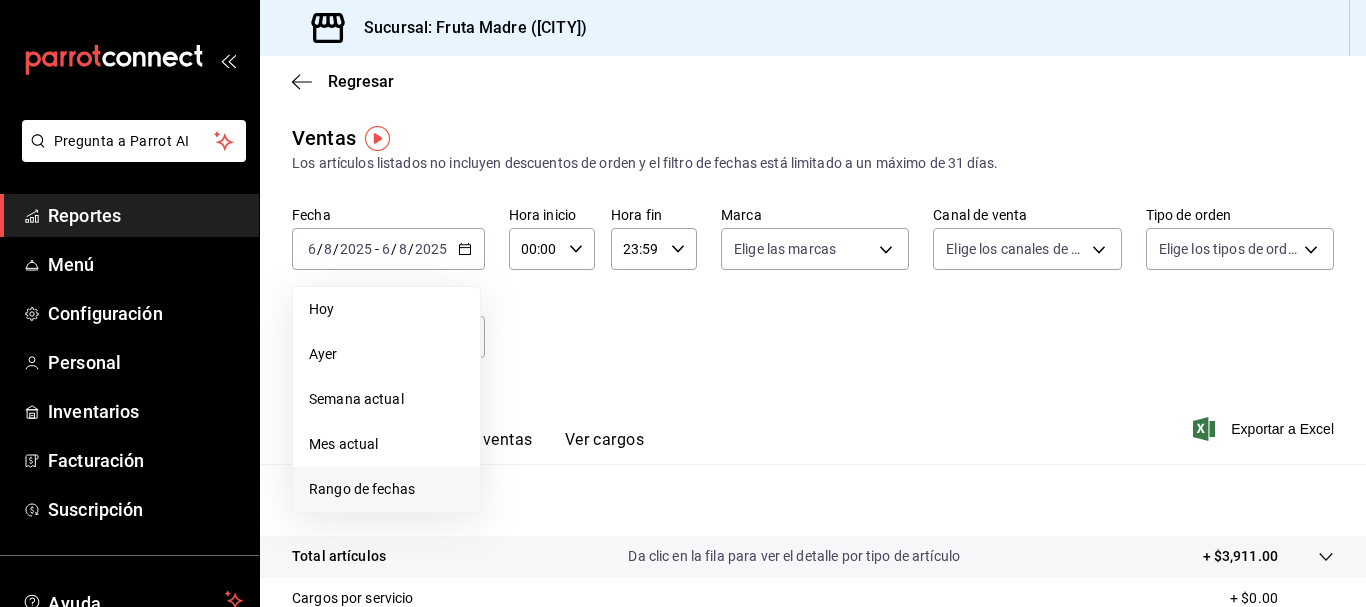 click on "Rango de fechas" at bounding box center (386, 489) 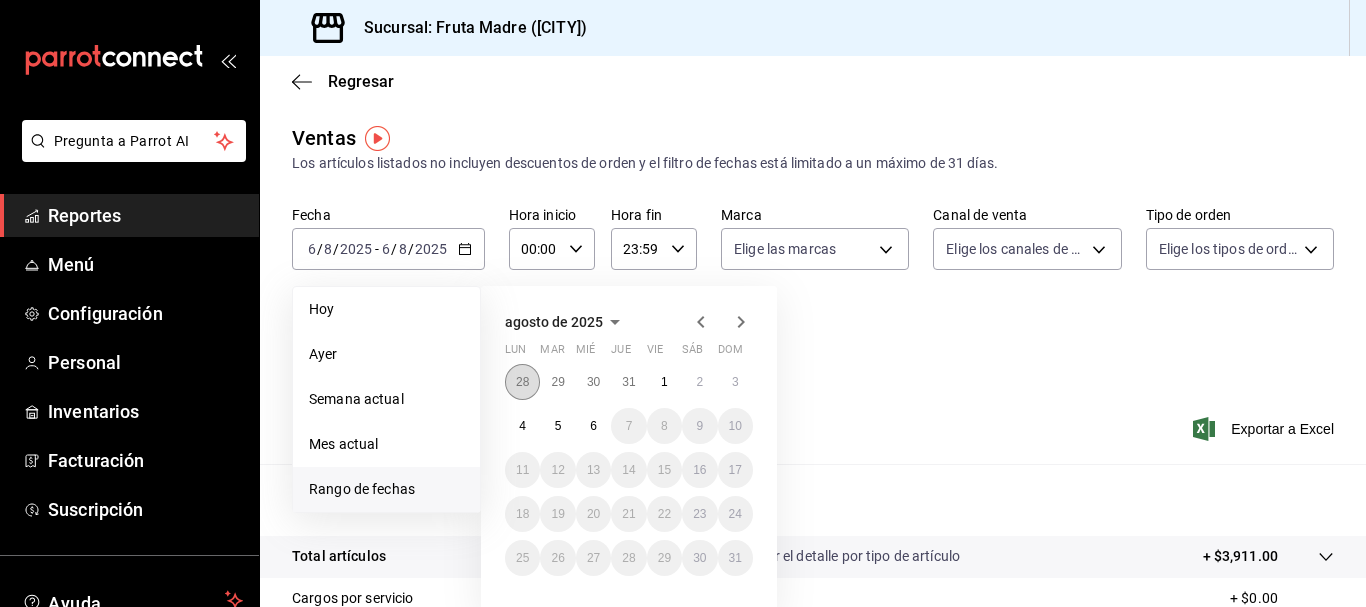 click on "28" at bounding box center [522, 382] 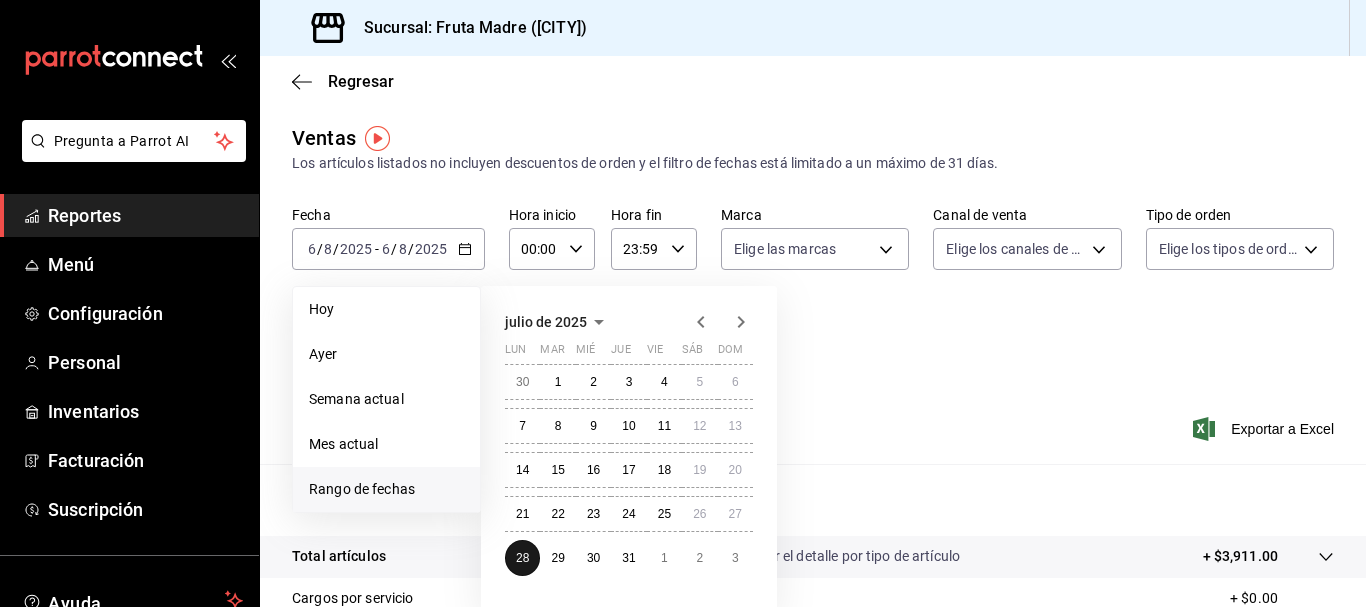 click on "30" at bounding box center (522, 382) 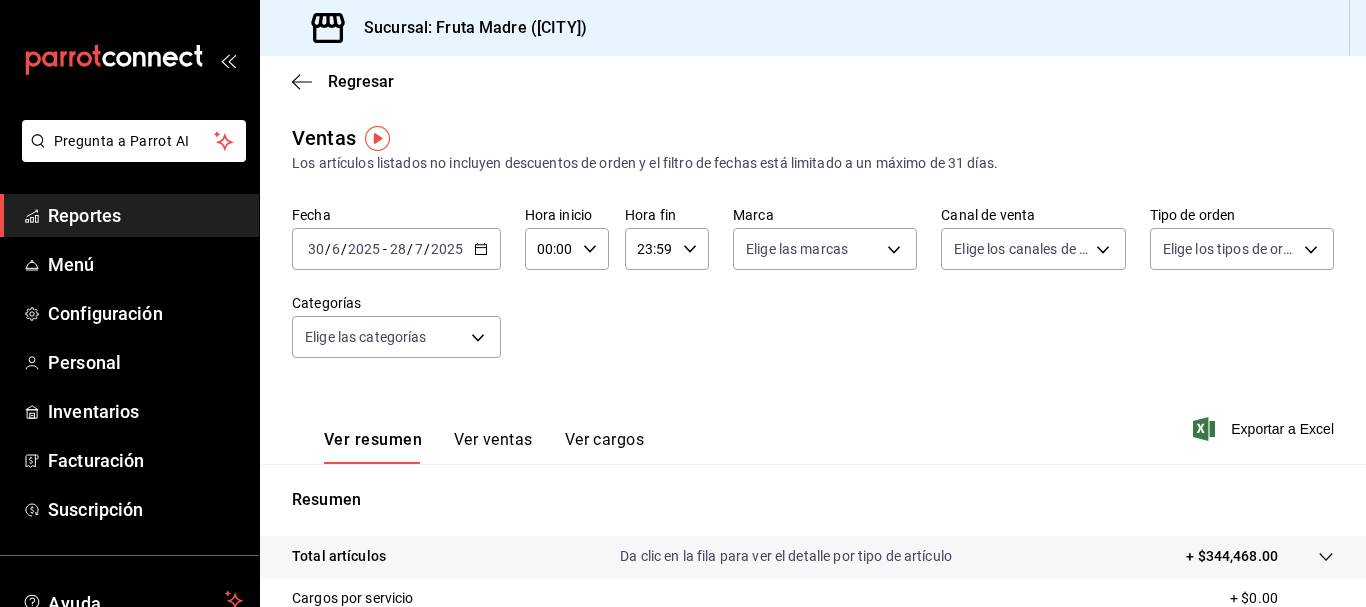 click 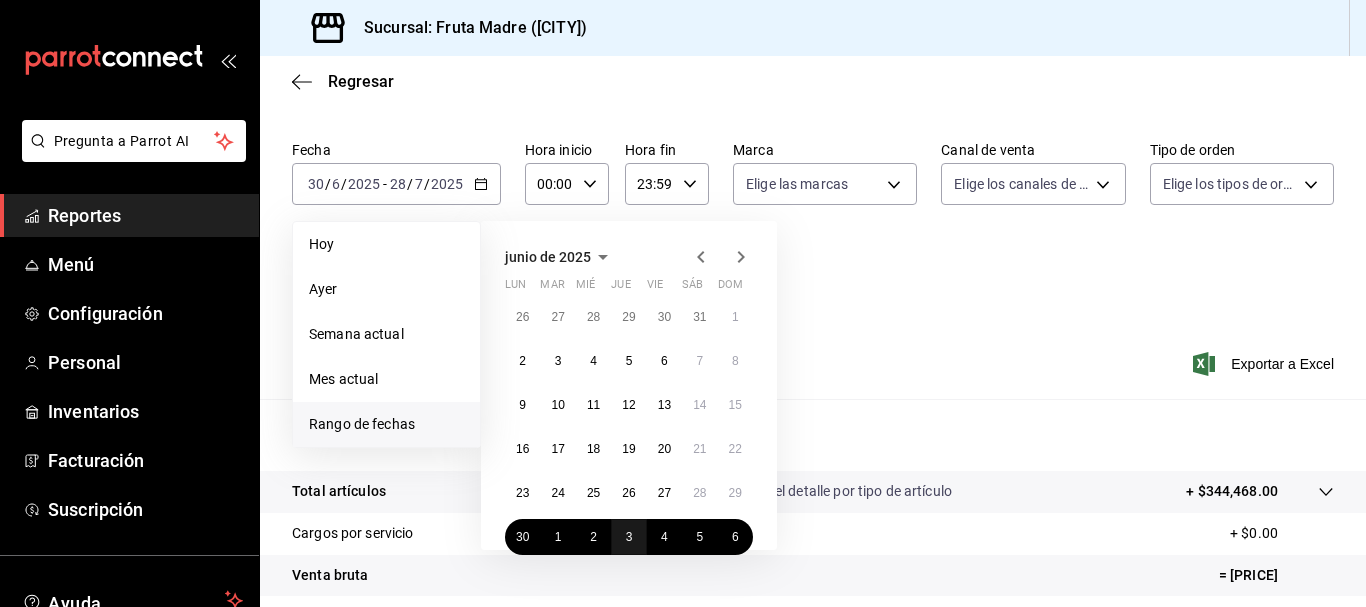 scroll, scrollTop: 100, scrollLeft: 0, axis: vertical 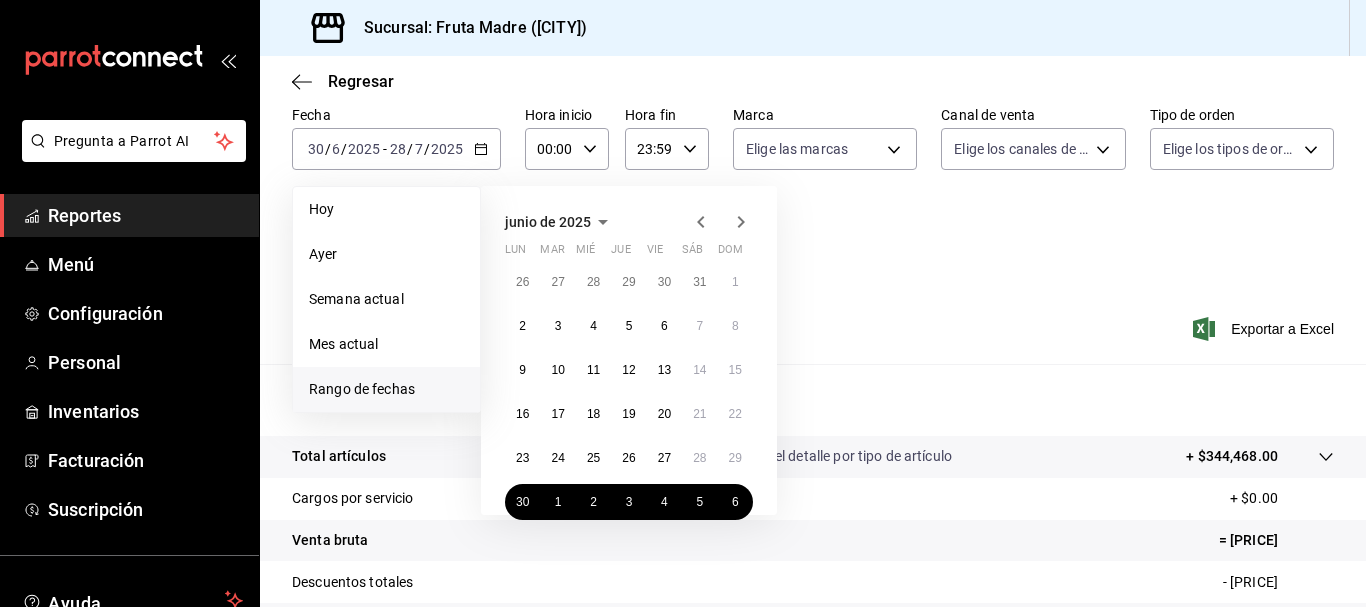 click 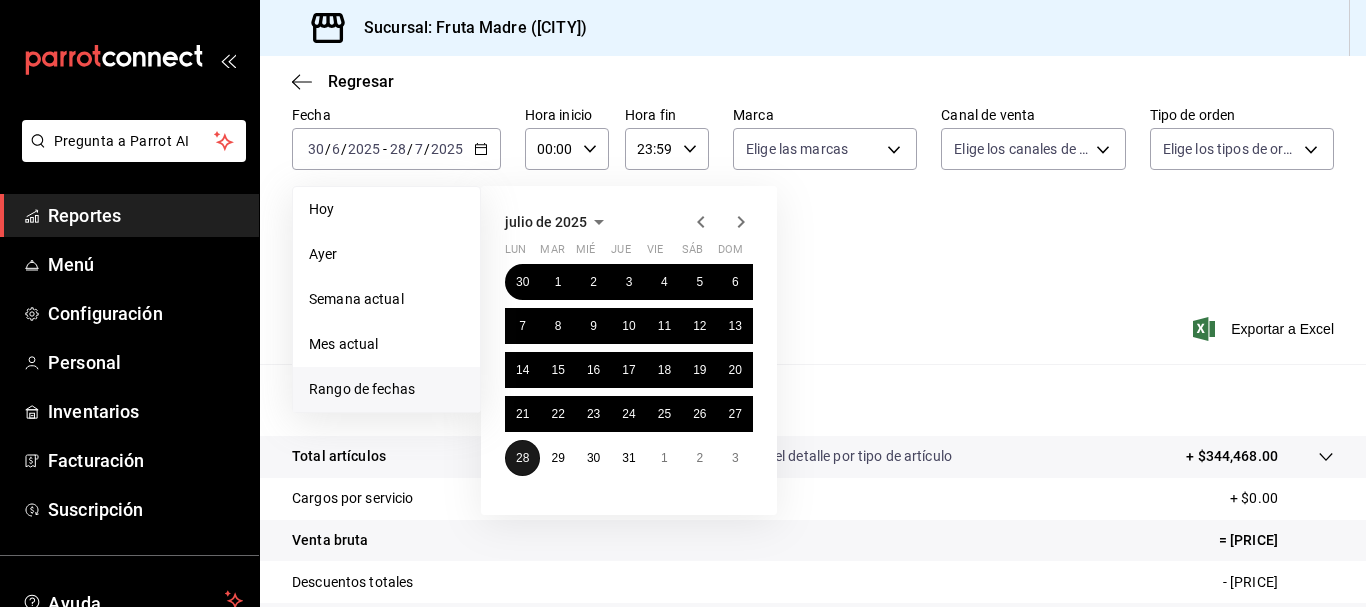 click on "28" at bounding box center [522, 458] 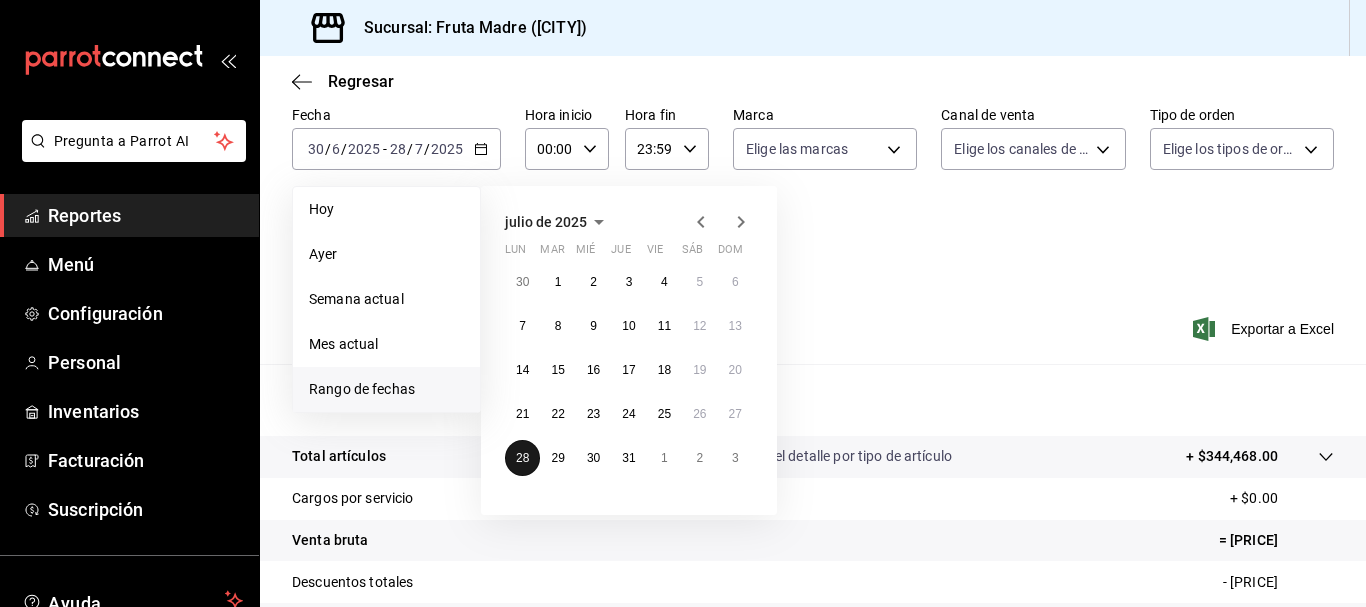 click on "28" at bounding box center [522, 458] 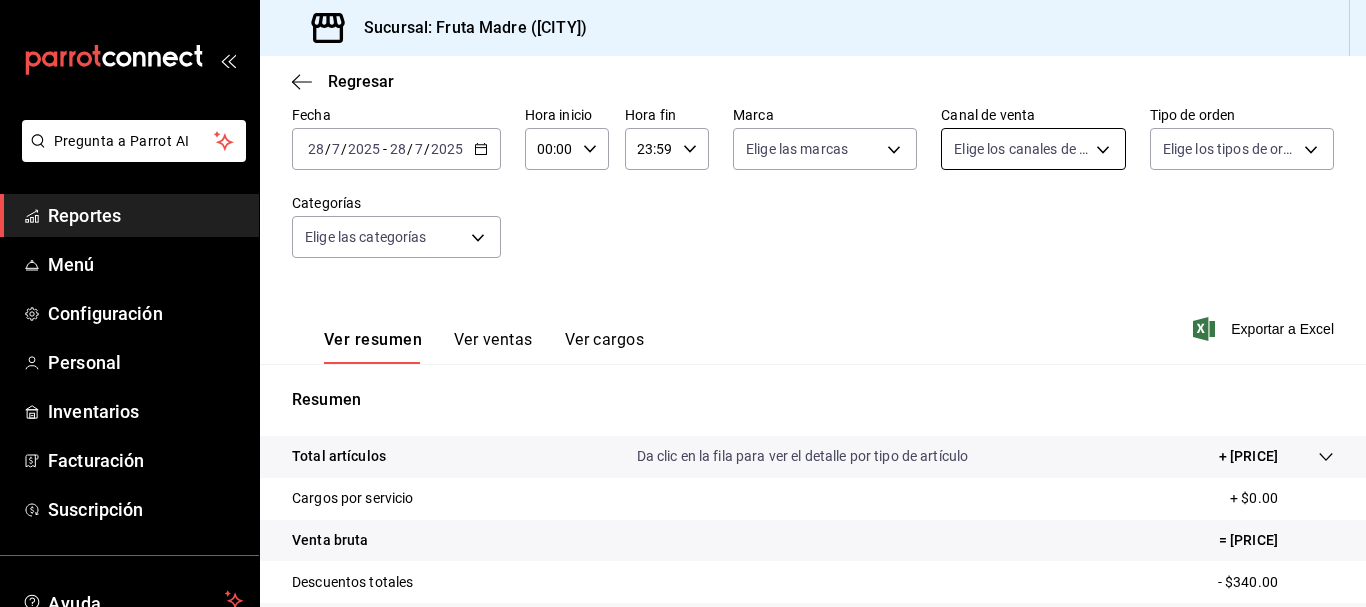 click on "Pregunta a Parrot AI Reportes   Menú   Configuración   Personal   Inventarios   Facturación   Suscripción   Ayuda Recomienda Parrot   [FIRST] [LAST]   Sugerir nueva función   Sucursal: Fruta Madre ([CITY]) Regresar Ventas Los artículos listados no incluyen descuentos de orden y el filtro de fechas está limitado a un máximo de 31 días. Fecha [DATE] [DATE] - [DATE] [DATE] Hora inicio 00:00 Hora inicio Hora fin 23:59 Hora fin Marca Elige las marcas Canal de venta Elige los canales de venta Tipo de orden Elige los tipos de orden Categorías Elige las categorías Ver resumen Ver ventas Ver cargos Exportar a Excel Resumen Total artículos Da clic en la fila para ver el detalle por tipo de artículo + [PRICE] Cargos por servicio + [PRICE] Venta bruta = [PRICE] Descuentos totales - [PRICE] Certificados de regalo - [PRICE] Venta total = [PRICE] Impuestos - [PRICE] Venta neta = [PRICE] GANA 1 MES GRATIS EN TU SUSCRIPCIÓN AQUÍ Ver video tutorial Ir a video Pregunta a Parrot AI" at bounding box center [683, 303] 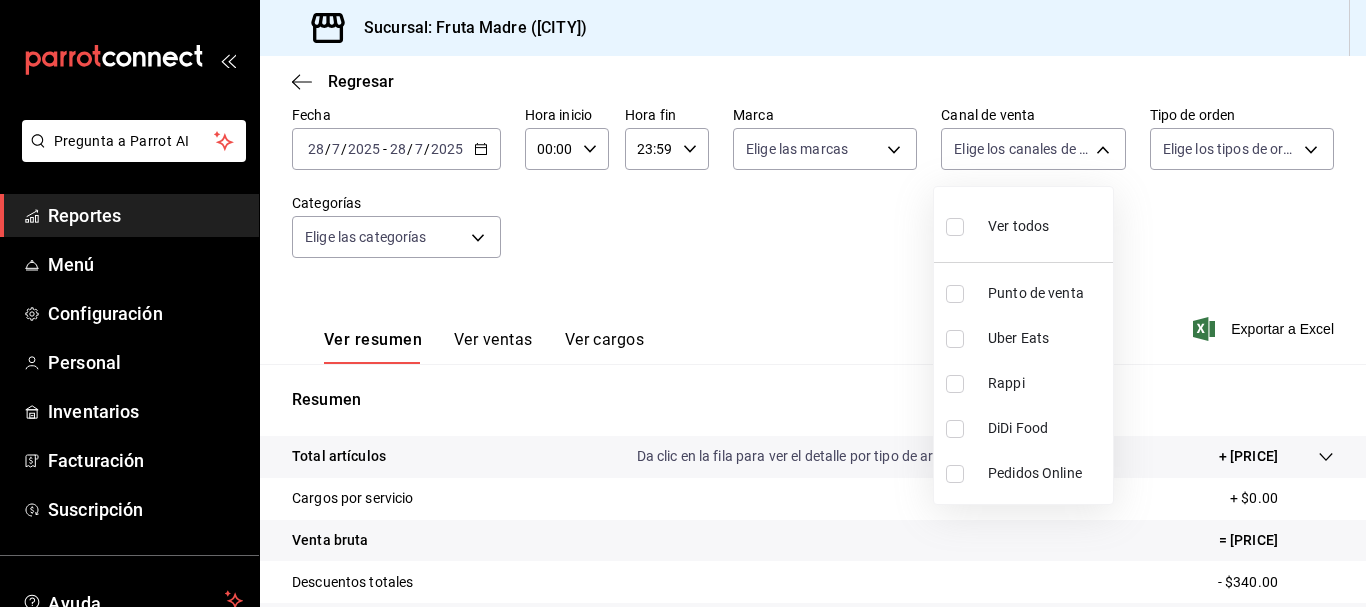 drag, startPoint x: 1056, startPoint y: 289, endPoint x: 1080, endPoint y: 281, distance: 25.298222 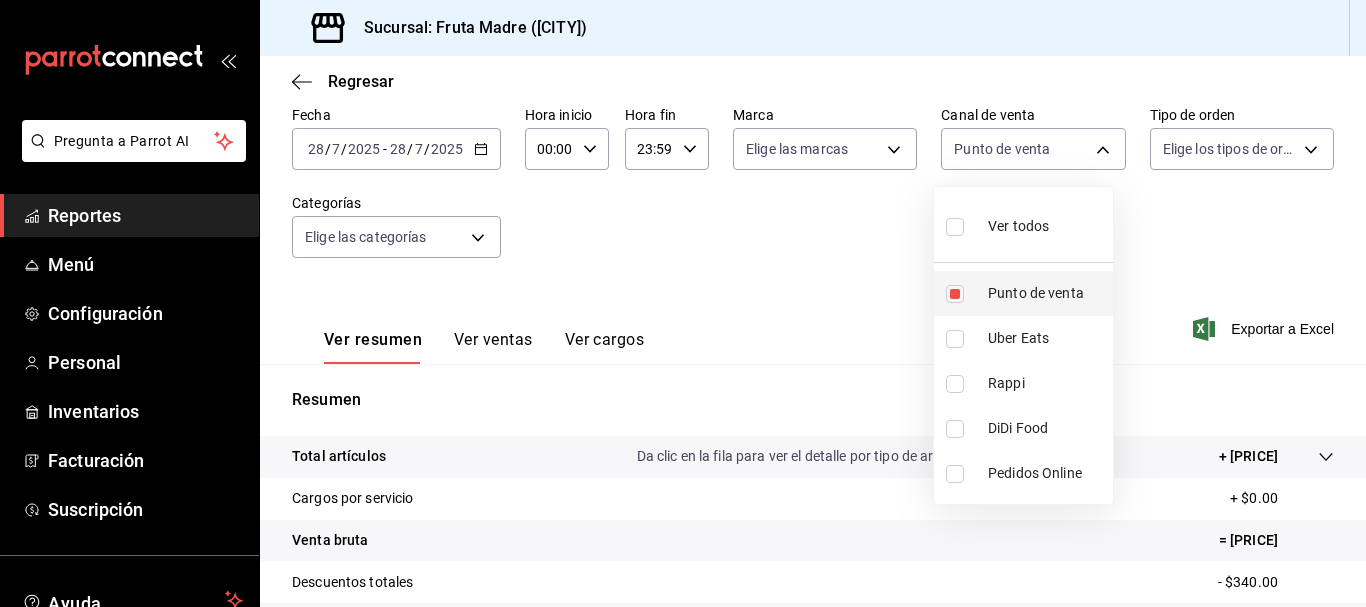type on "PARROT" 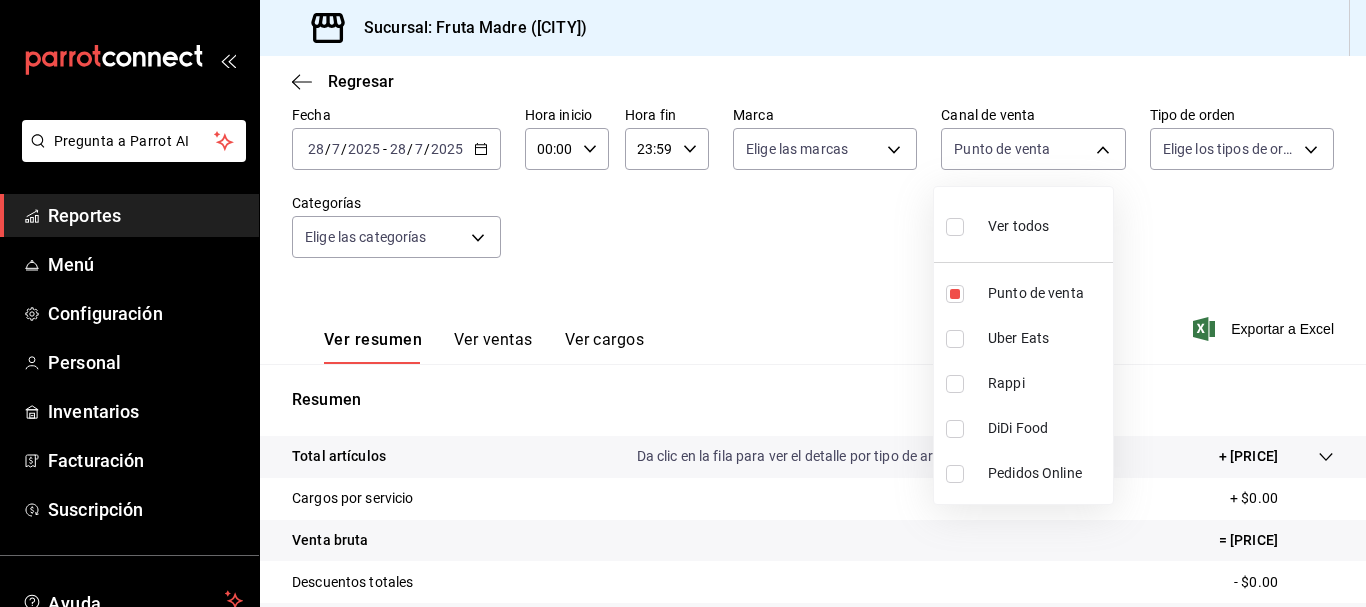 click at bounding box center [683, 303] 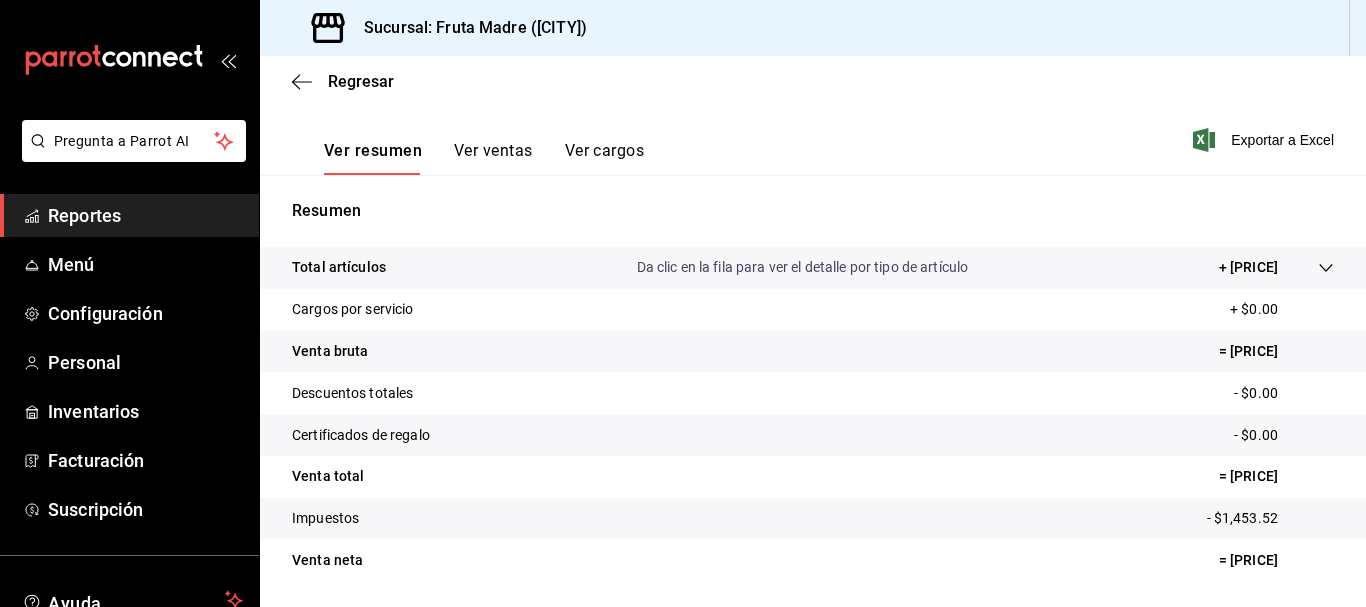 scroll, scrollTop: 300, scrollLeft: 0, axis: vertical 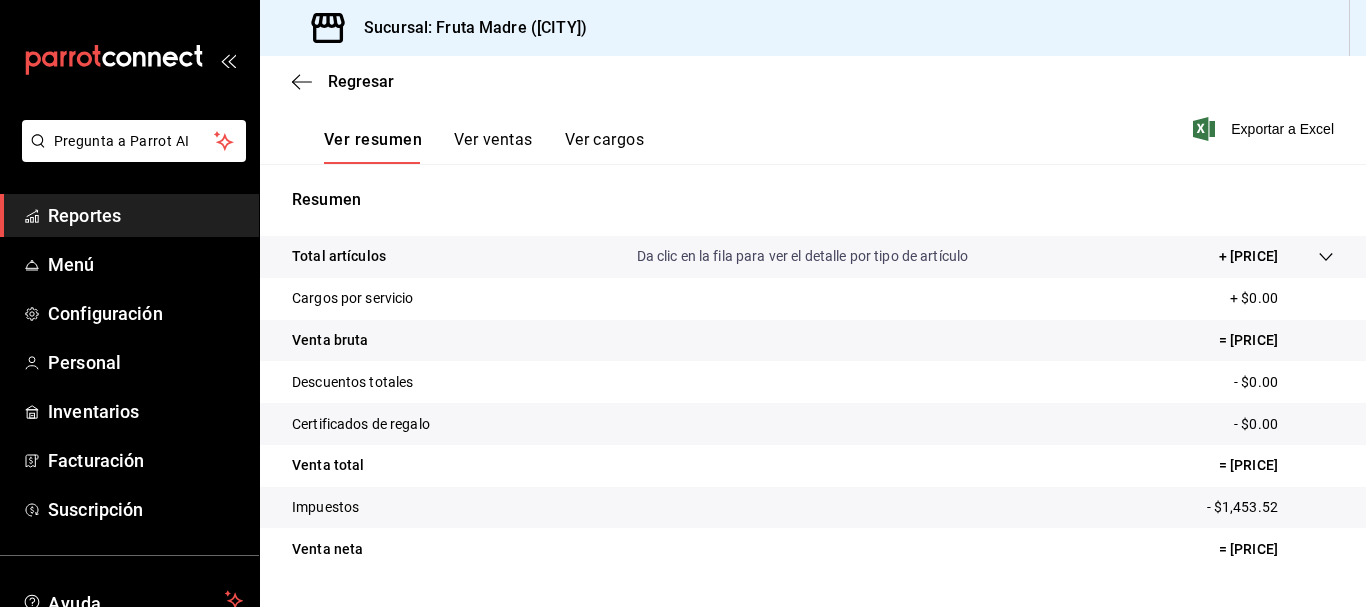 click on "Reportes" at bounding box center (145, 215) 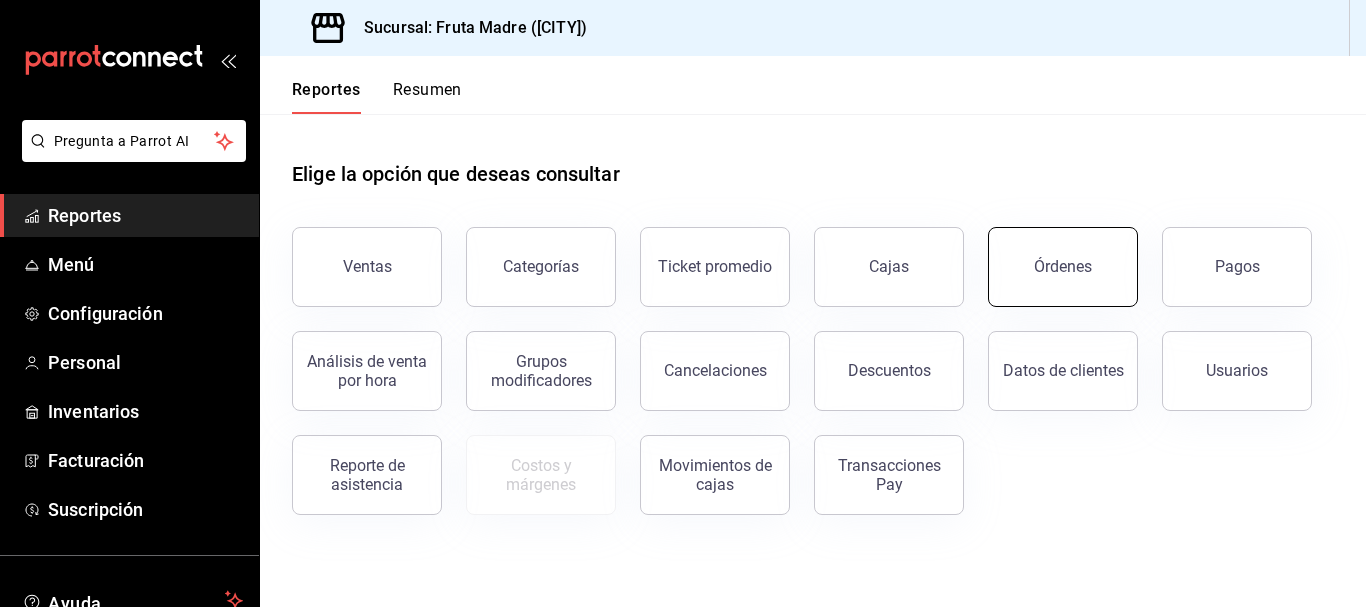 click on "Órdenes" at bounding box center [1063, 267] 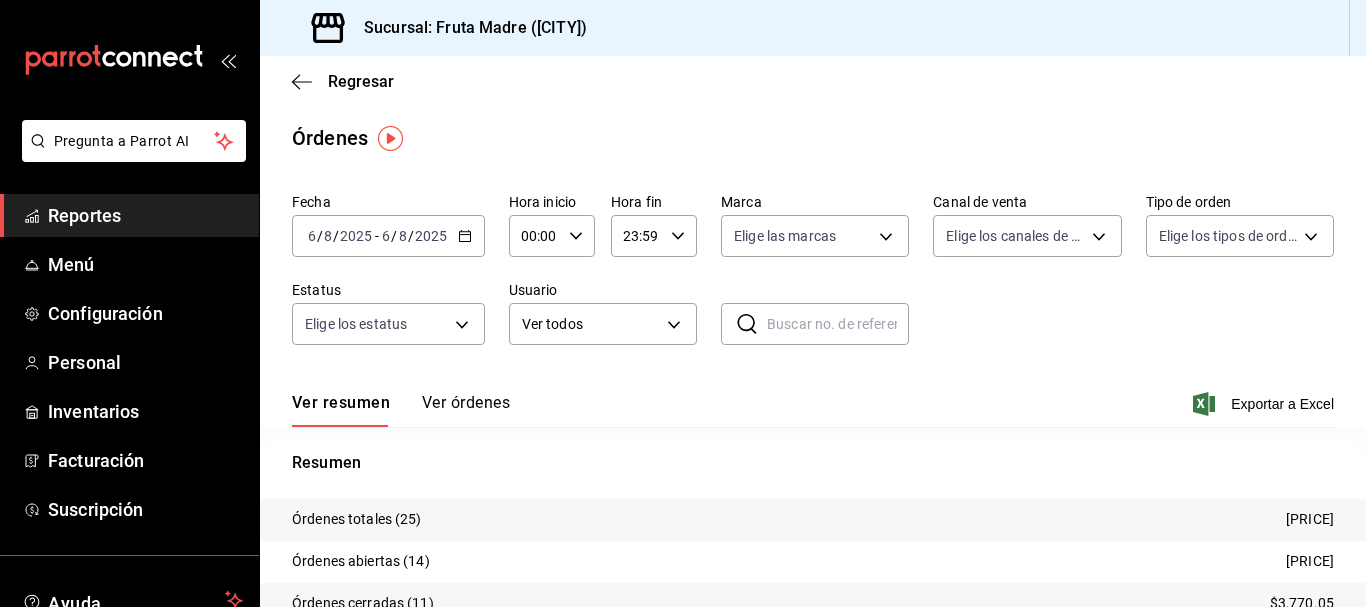 click 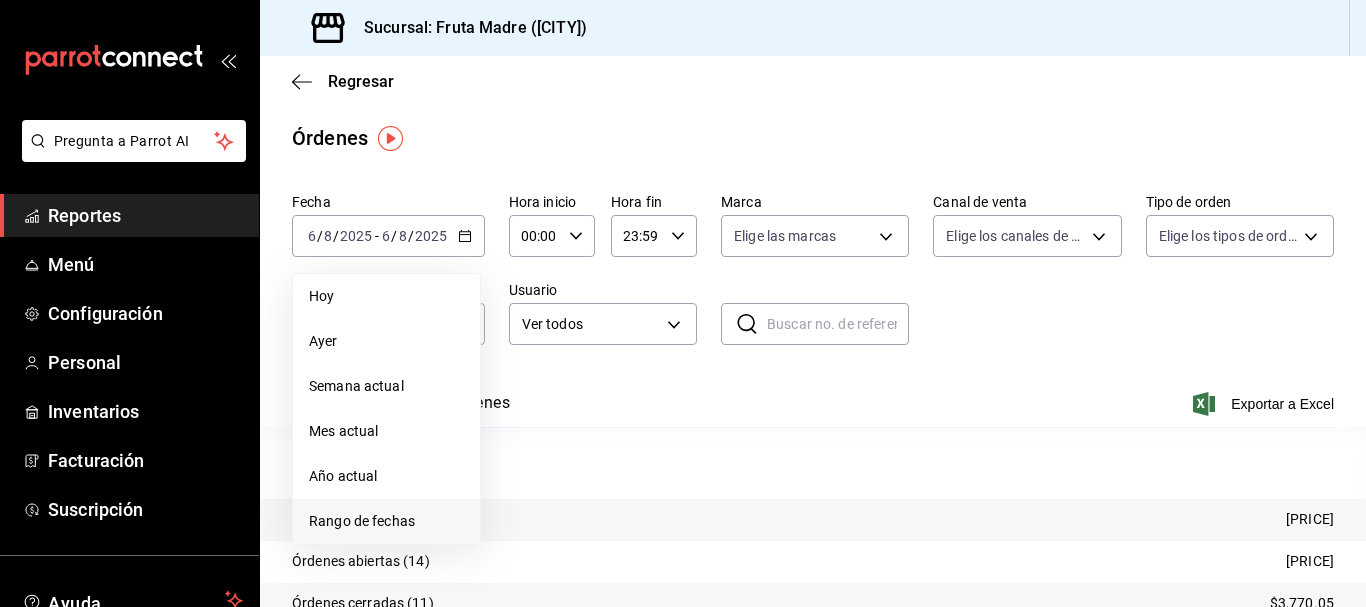 click on "Rango de fechas" at bounding box center [386, 521] 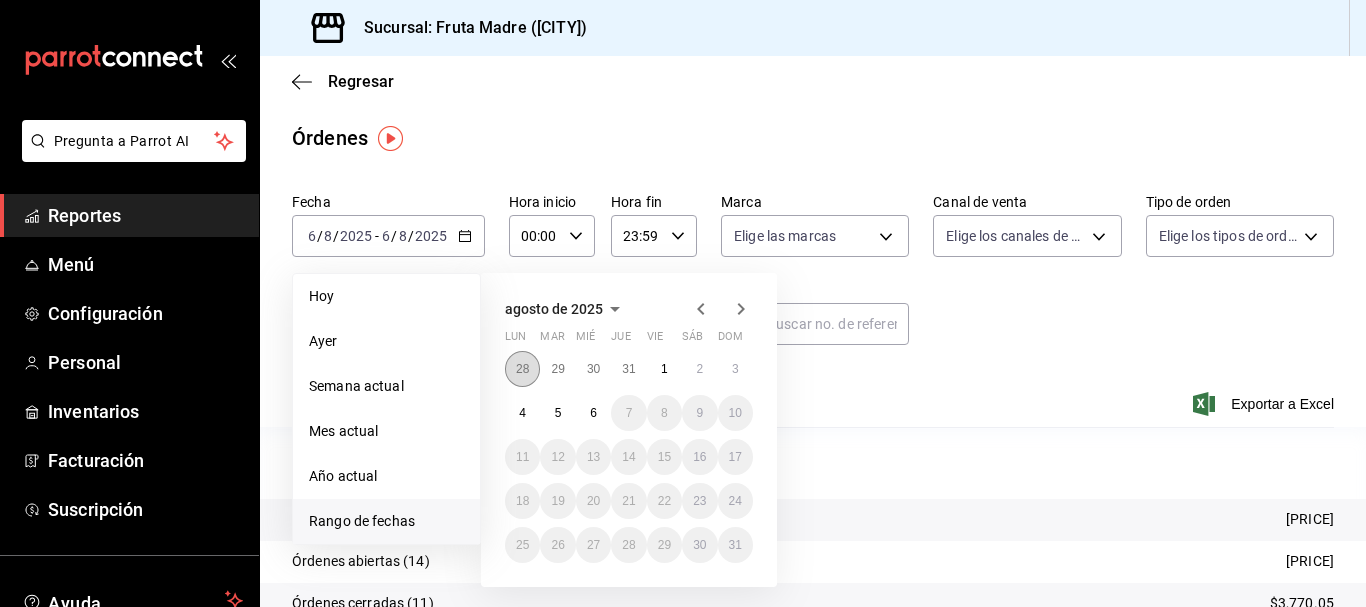 click on "28" at bounding box center (522, 369) 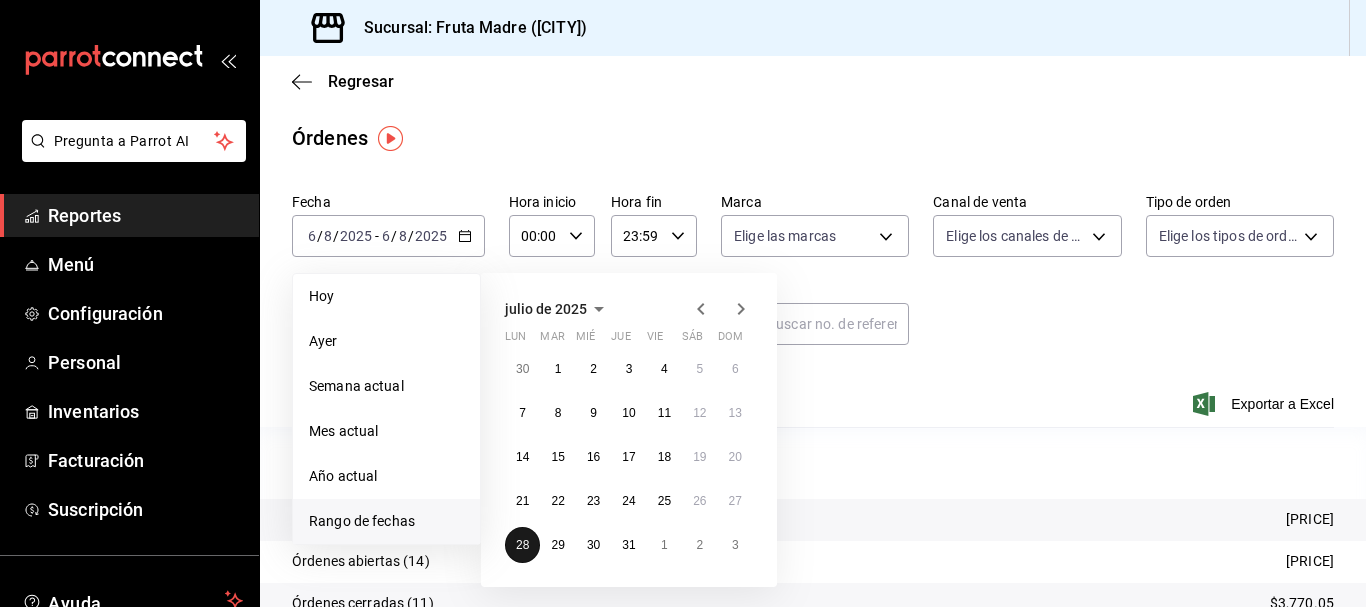 click on "28" at bounding box center (522, 545) 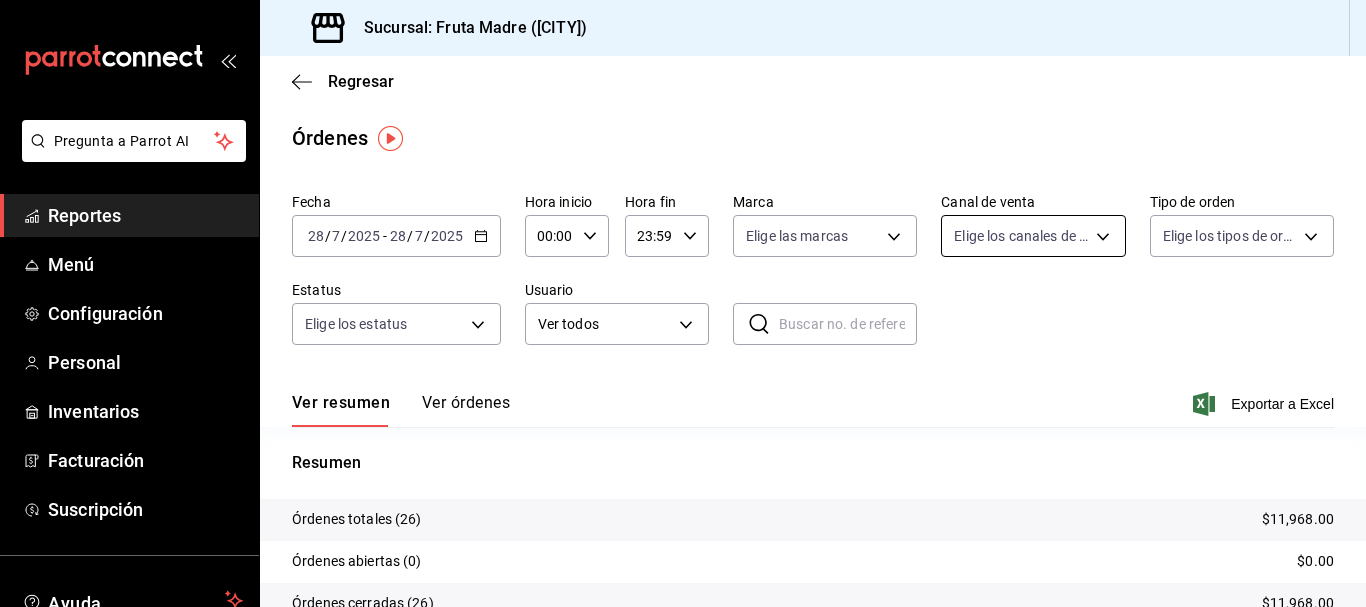 click on "Pregunta a Parrot AI Reportes   Menú   Configuración   Personal   Inventarios   Facturación   Suscripción   Ayuda Recomienda Parrot   [FIRST] [LAST]   Sugerir nueva función   Sucursal: Fruta Madre ([CITY]) Regresar Órdenes Fecha [DATE] [DATE] - [DATE] [DATE] Hora inicio 00:00 Hora inicio Hora fin 23:59 Hora fin Marca Elige las marcas Canal de venta Elige los canales de venta Tipo de orden Elige los tipos de orden Estatus Elige los estatus Usuario Ver todos ALL ​ ​ Ver resumen Ver órdenes Exportar a Excel Resumen Órdenes totales (26) [PRICE] Órdenes abiertas (0) [PRICE] Órdenes cerradas (26) [PRICE] Órdenes canceladas (0) [PRICE] Órdenes negadas (0) [PRICE] ¿Quieres ver el consumo promedio por orden y comensal? Ve al reporte de Ticket promedio GANA 1 MES GRATIS EN TU SUSCRIPCIÓN AQUÍ Ver video tutorial Ir a video Pregunta a Parrot AI Reportes   Menú   Configuración   Personal   Inventarios   Facturación   Suscripción   Ayuda Recomienda Parrot   [FIRST] [LAST]" at bounding box center [683, 303] 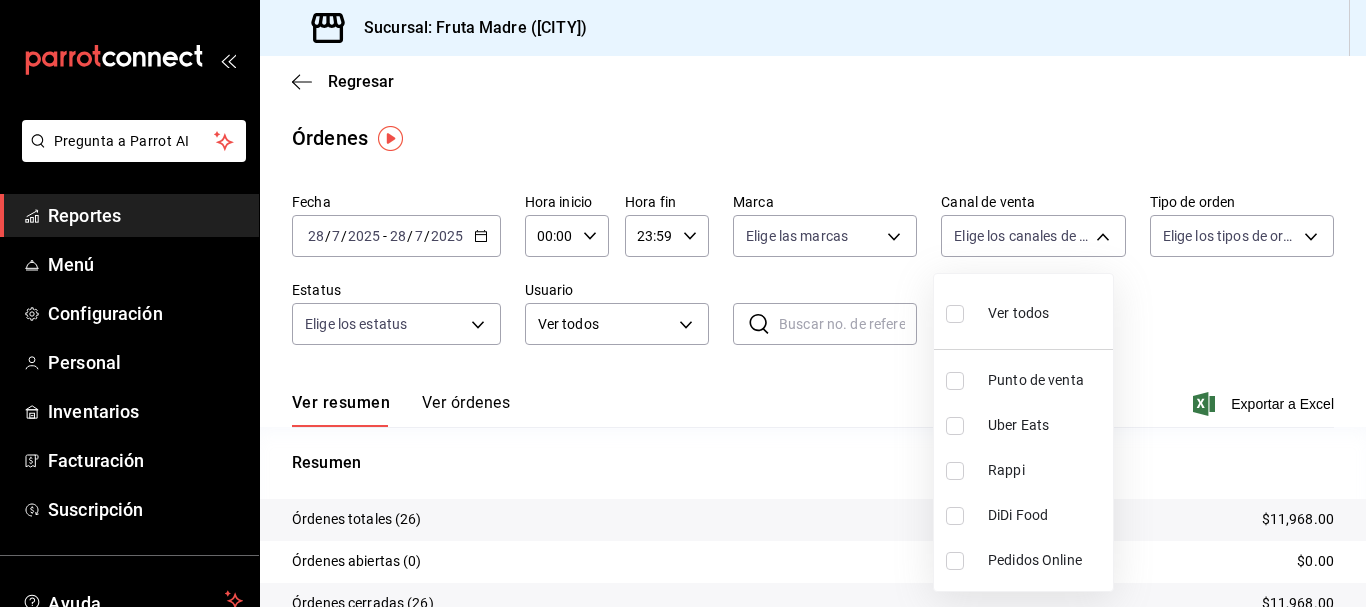 click on "Punto de venta" at bounding box center (1046, 380) 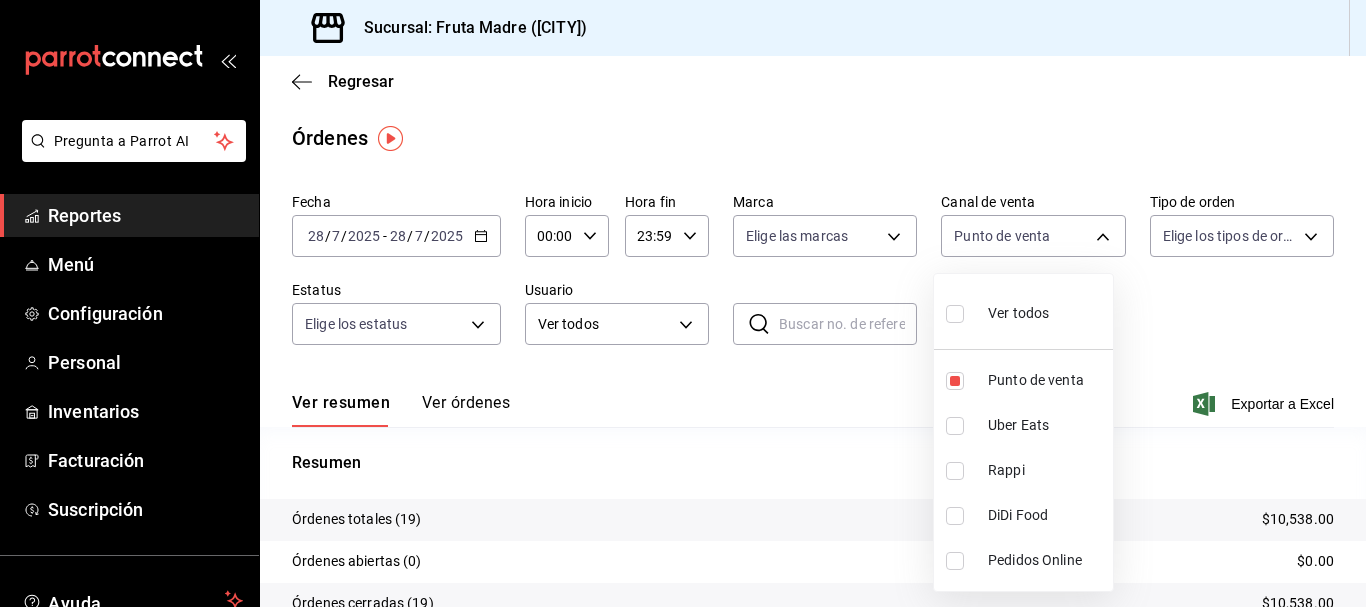 click at bounding box center [683, 303] 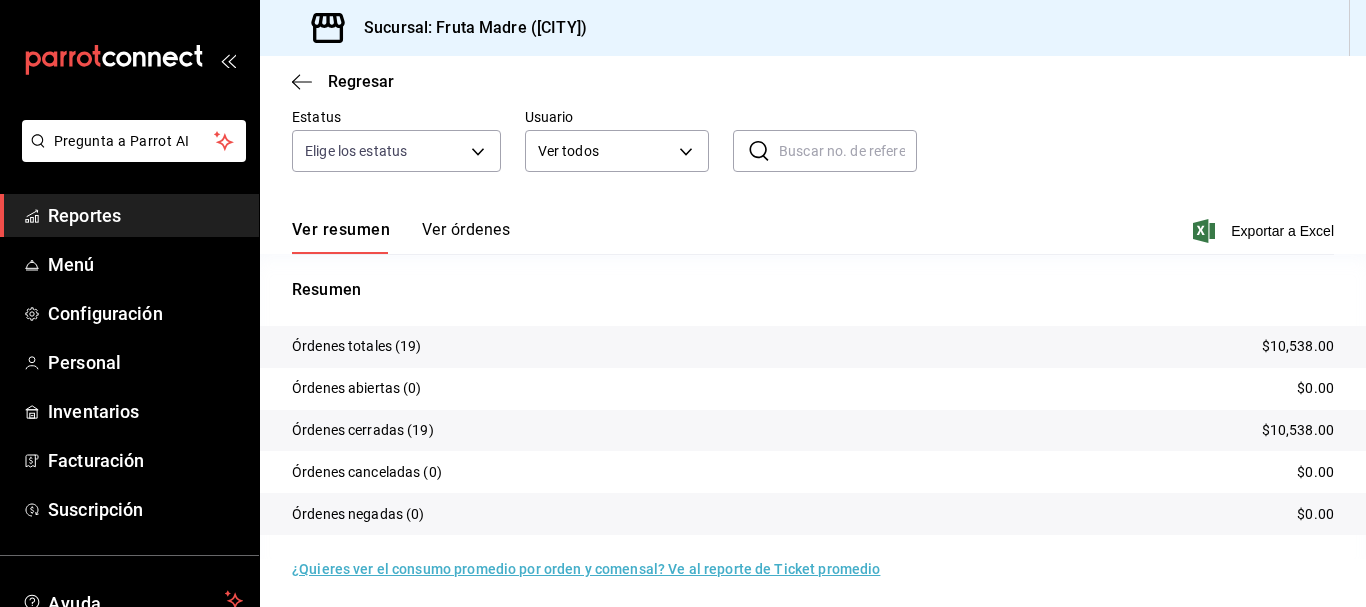 scroll, scrollTop: 178, scrollLeft: 0, axis: vertical 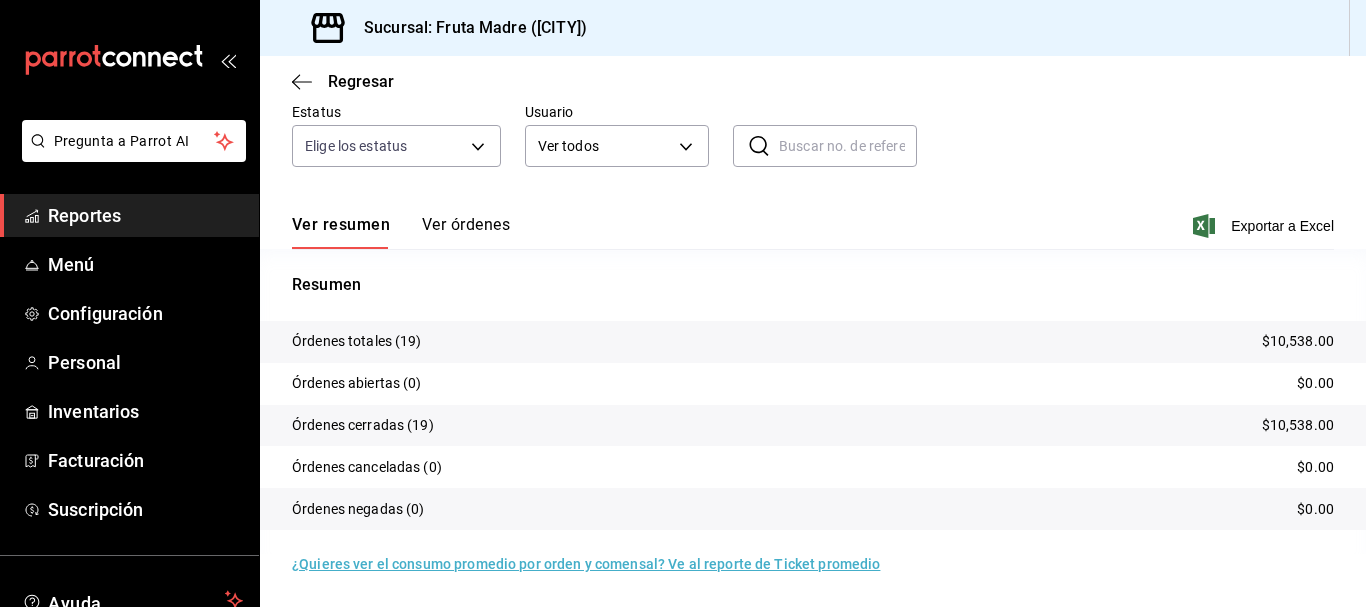 click on "Ver órdenes" at bounding box center [466, 232] 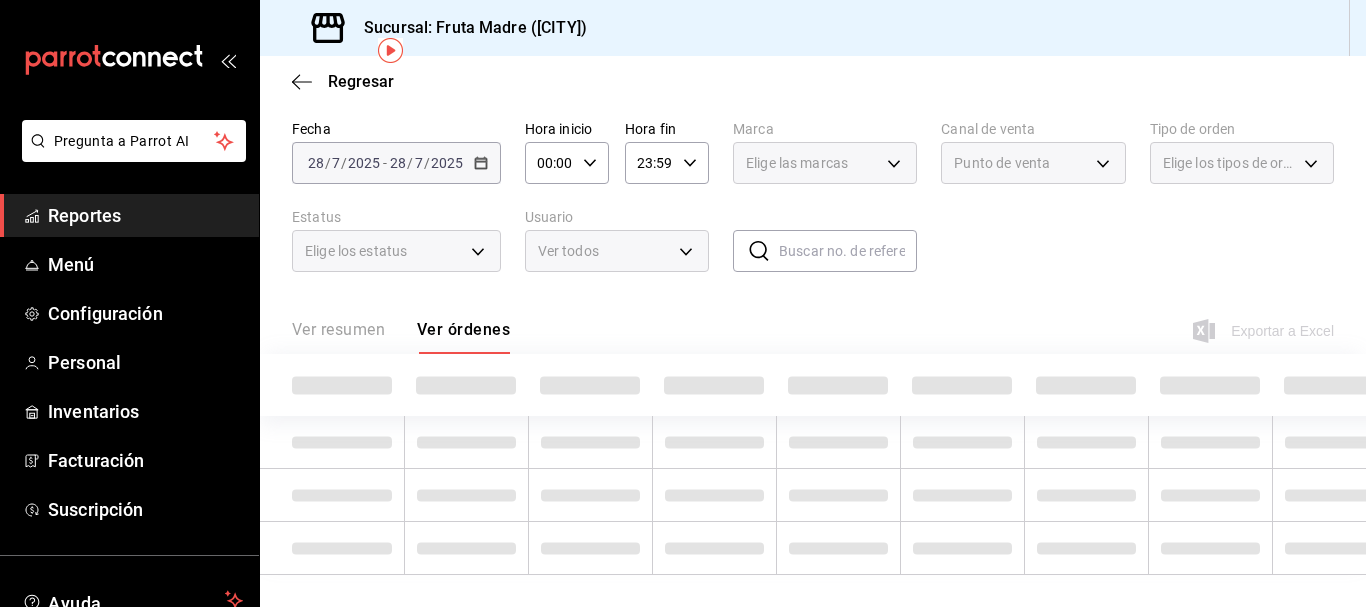 scroll, scrollTop: 178, scrollLeft: 0, axis: vertical 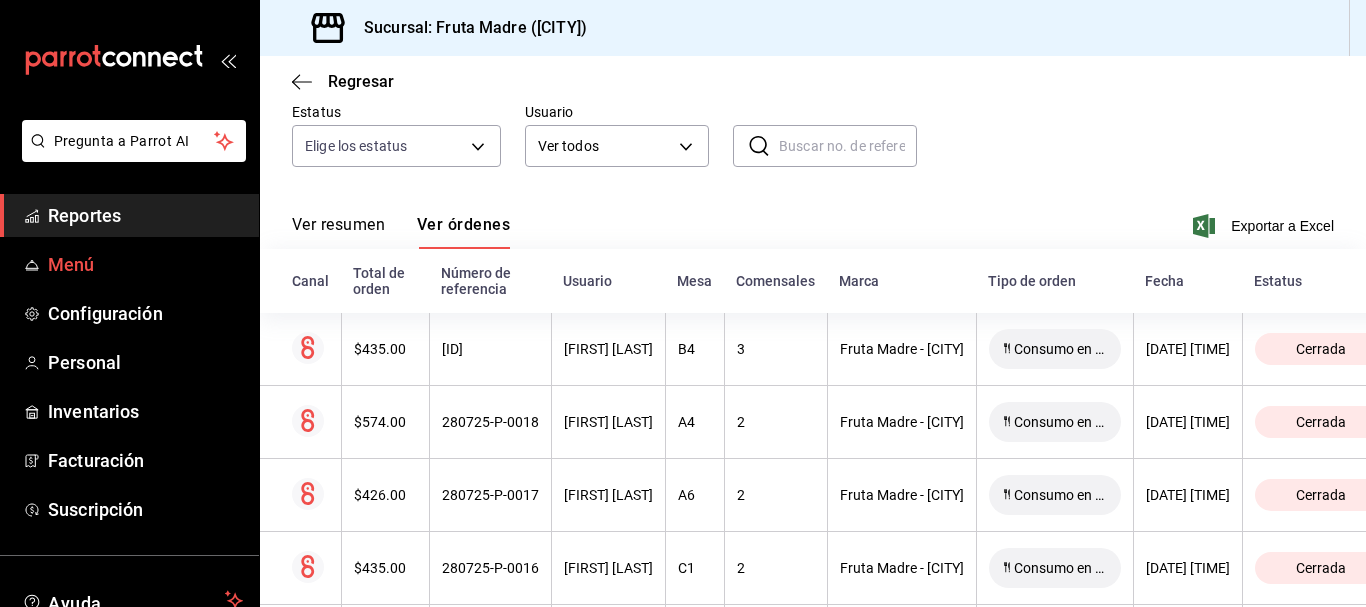 drag, startPoint x: 86, startPoint y: 220, endPoint x: 214, endPoint y: 254, distance: 132.43866 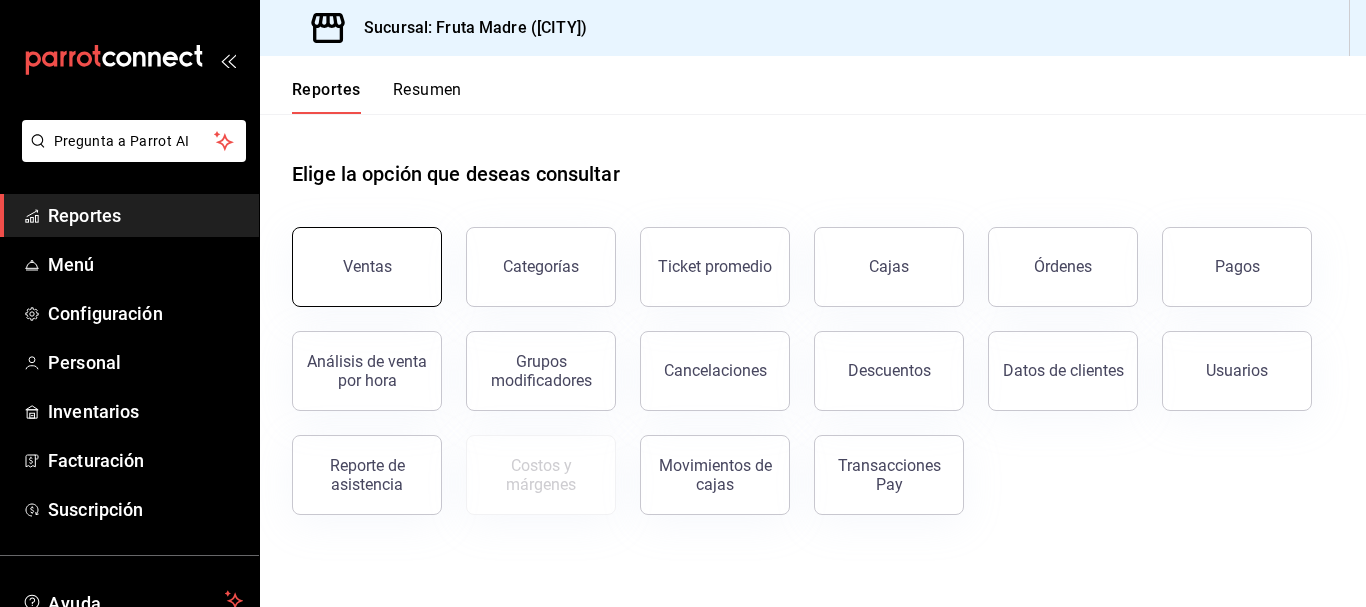 click on "Ventas" at bounding box center (367, 266) 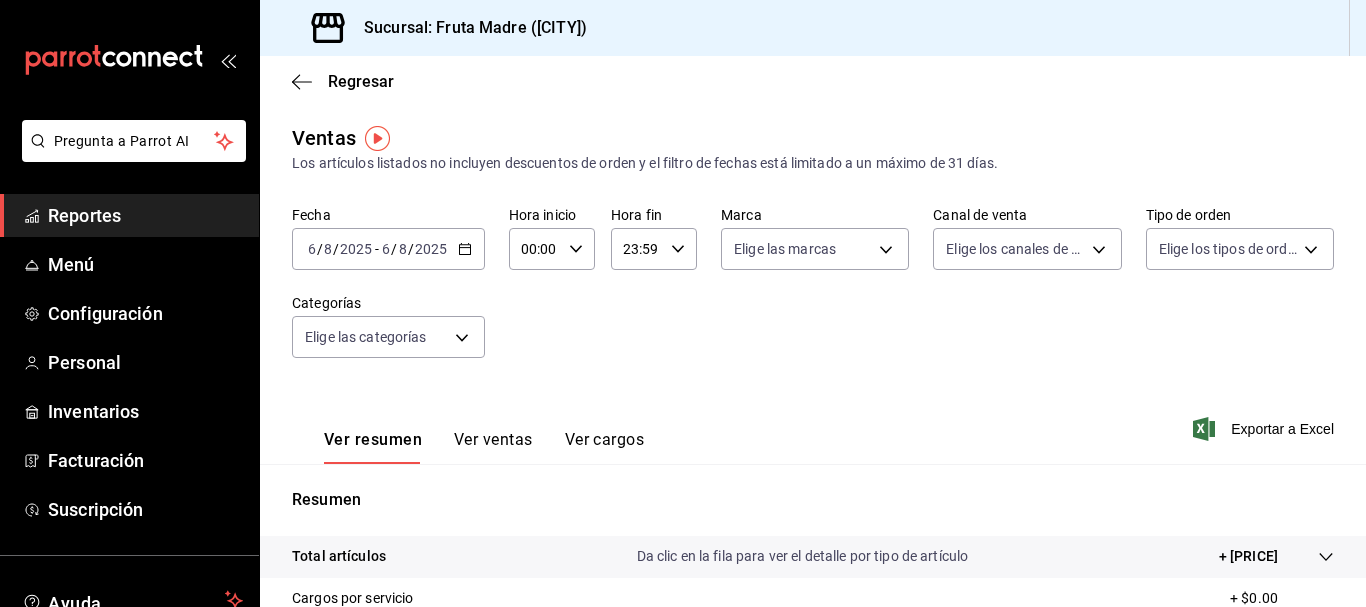 click 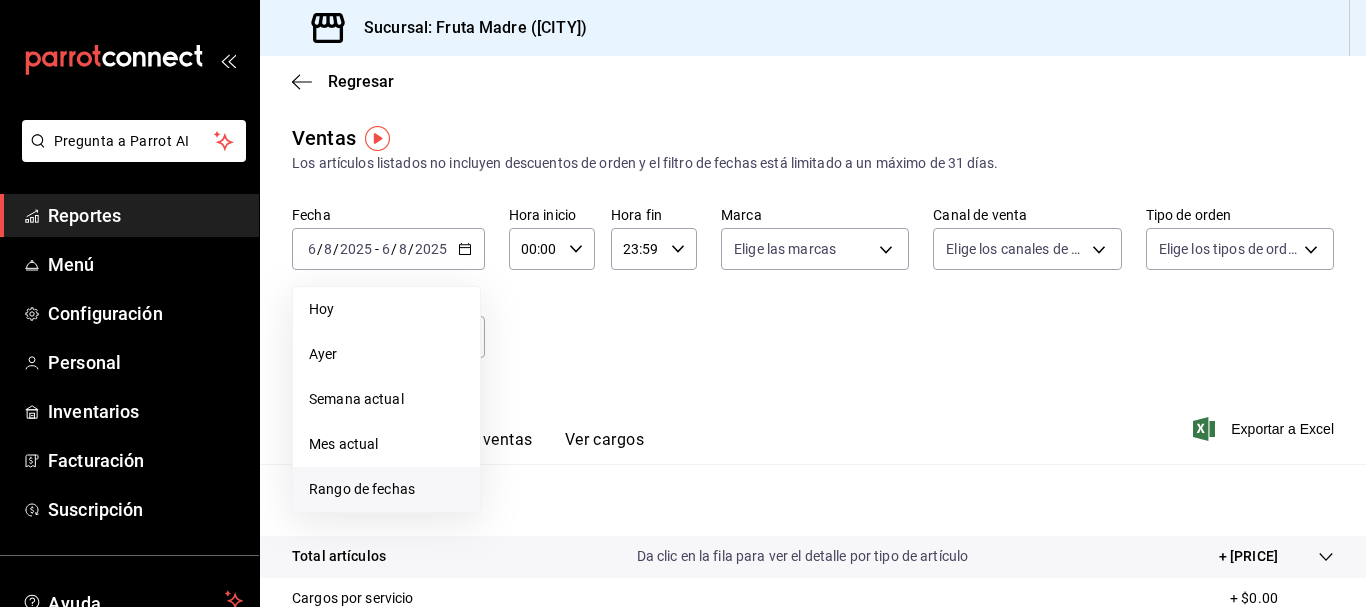 click on "Rango de fechas" at bounding box center [386, 489] 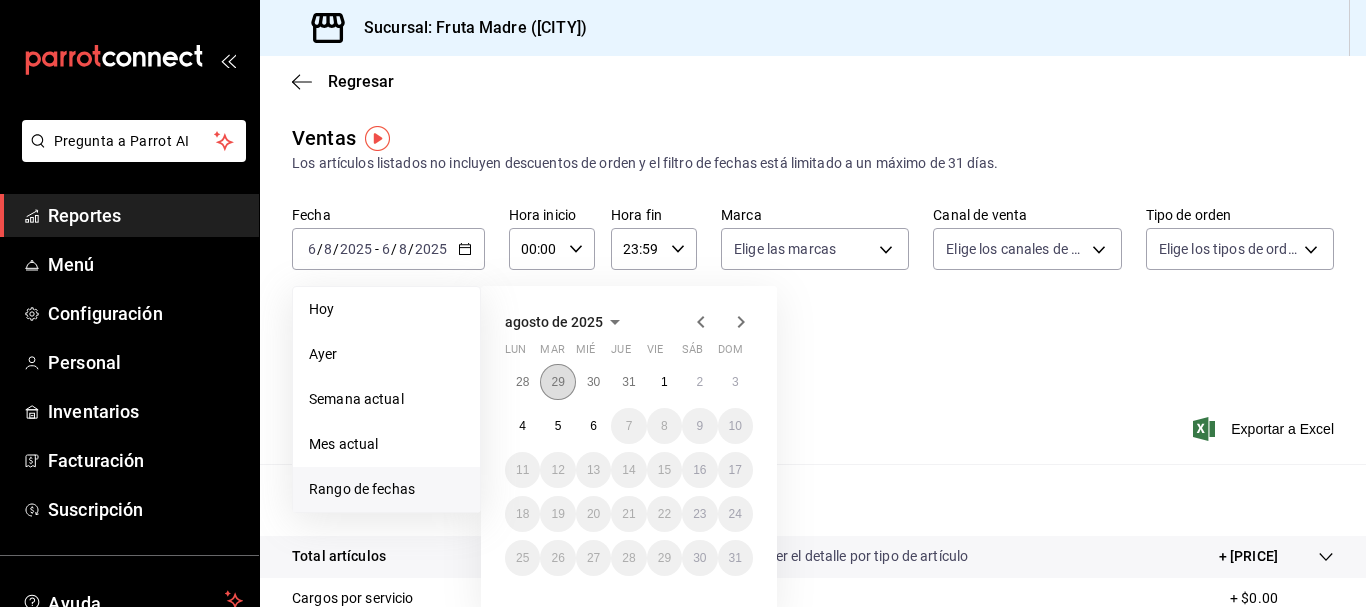 click on "29" at bounding box center [557, 382] 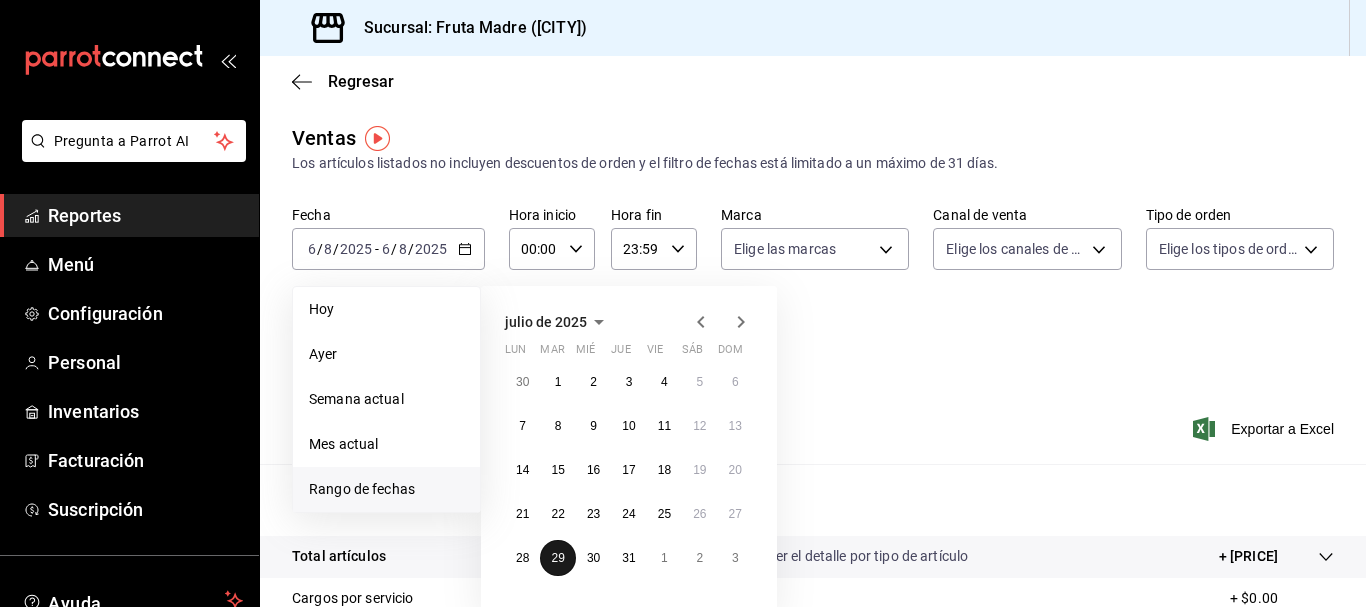 click on "29" at bounding box center (557, 558) 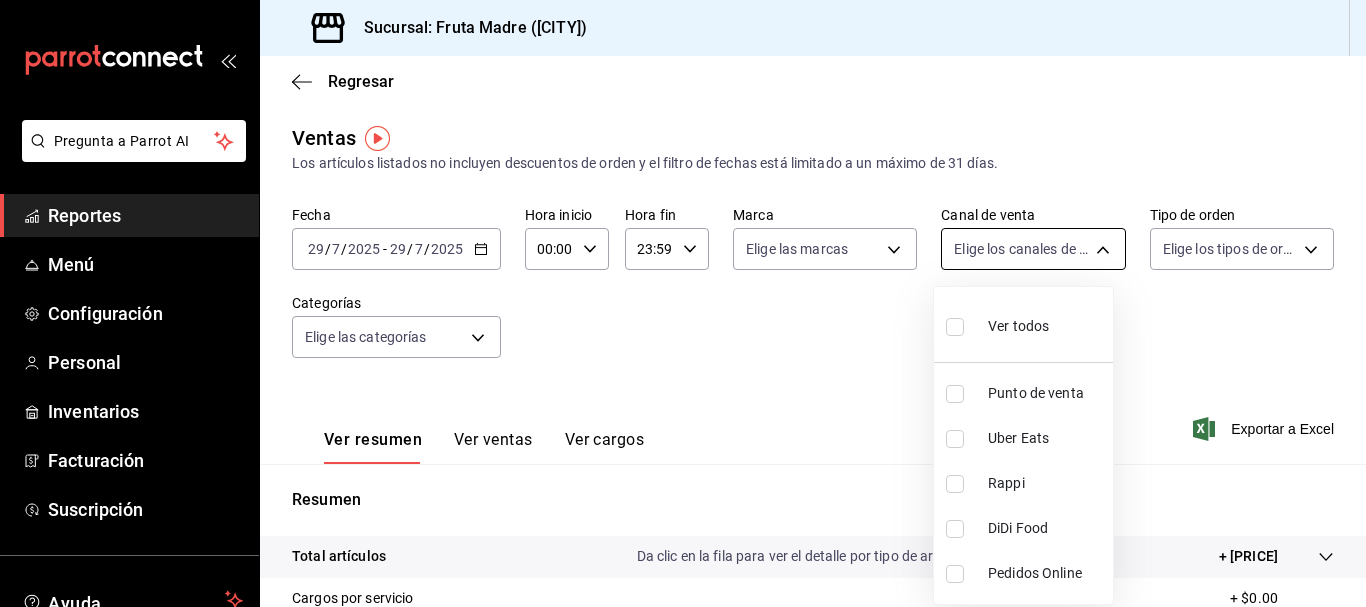 click on "Pregunta a Parrot AI Reportes   Menú   Configuración   Personal   Inventarios   Facturación   Suscripción   Ayuda Recomienda Parrot   [FIRST] [LAST]   Sugerir nueva función   Sucursal: Fruta Madre (Metepec) Regresar Ventas Los artículos listados no incluyen descuentos de orden y el filtro de fechas está limitado a un máximo de 31 días. Fecha [DATE] [DATE] - [DATE] [DATE] Hora inicio 00:00 Hora inicio Hora fin 23:59 Hora fin Marca Elige las marcas Canal de venta Elige los canales de venta Tipo de orden Elige los tipos de orden Categorías Elige las categorías Ver resumen Ver ventas Ver cargos Exportar a Excel Resumen Total artículos Da clic en la fila para ver el detalle por tipo de artículo + [PRICE] Cargos por servicio + [PRICE] Venta bruta = [PRICE] Descuentos totales - [PRICE] Certificados de regalo - [PRICE] Venta total = [PRICE] Impuestos - [PRICE] Venta neta = [PRICE] GANA 1 MES GRATIS EN TU SUSCRIPCIÓN AQUÍ Ver video tutorial Ir a video Pregunta a Parrot AI" at bounding box center [683, 303] 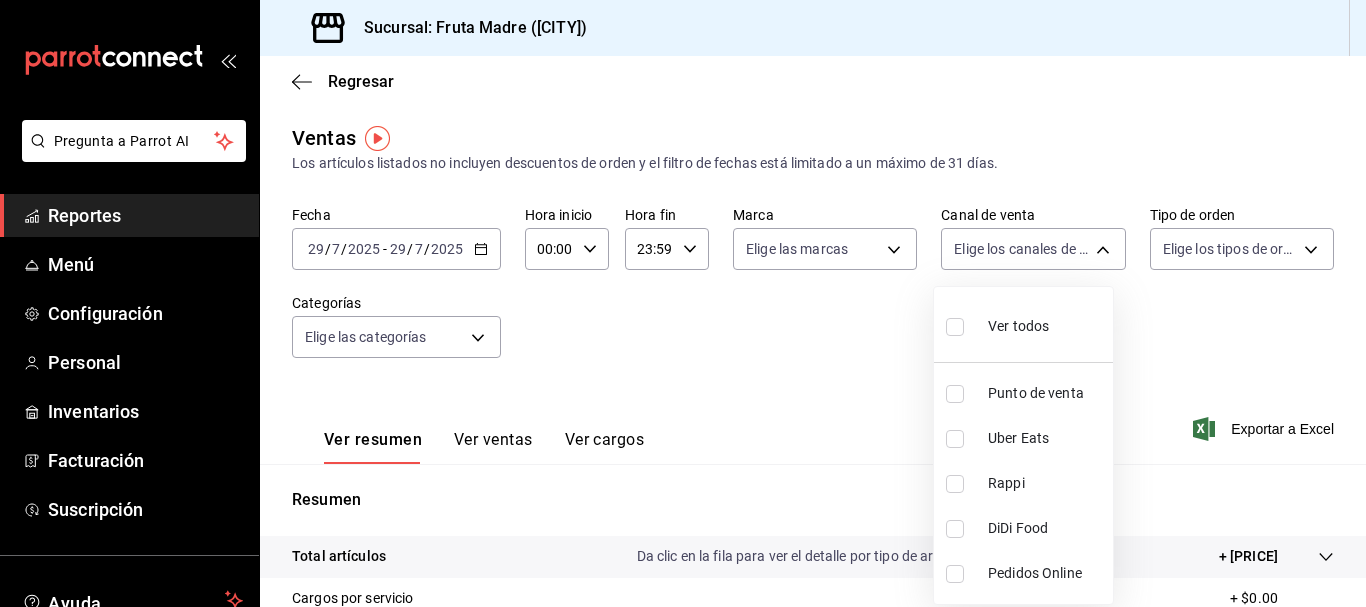 click on "Punto de venta" at bounding box center (1046, 393) 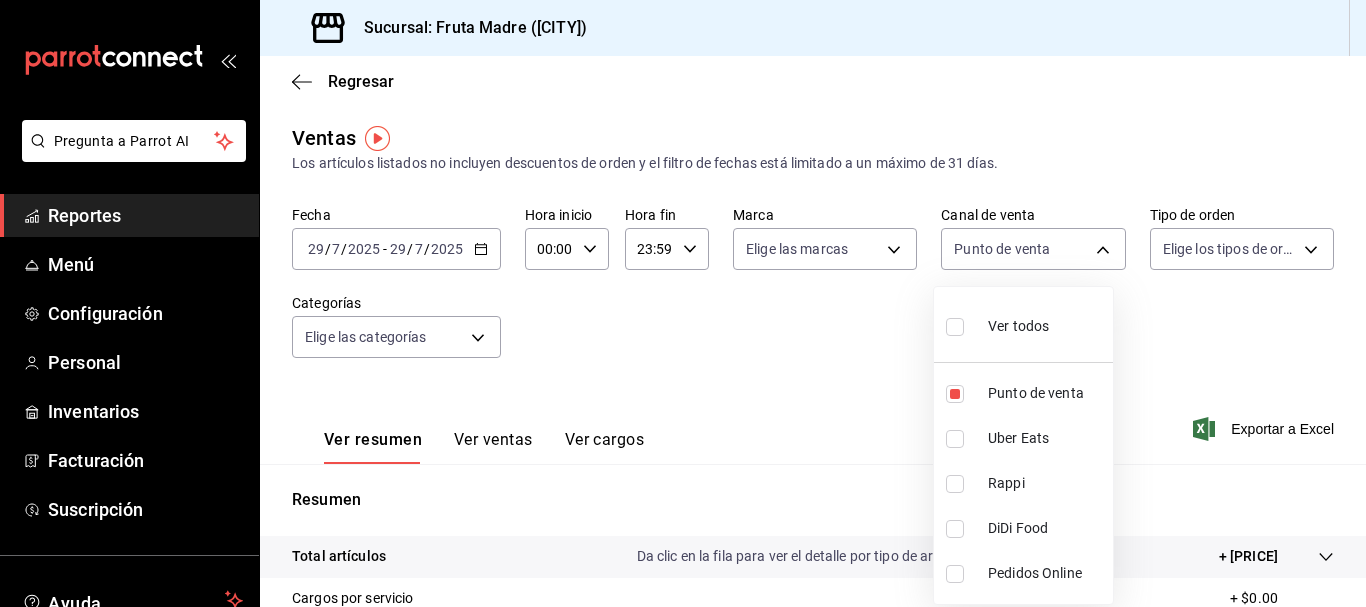 click at bounding box center [683, 303] 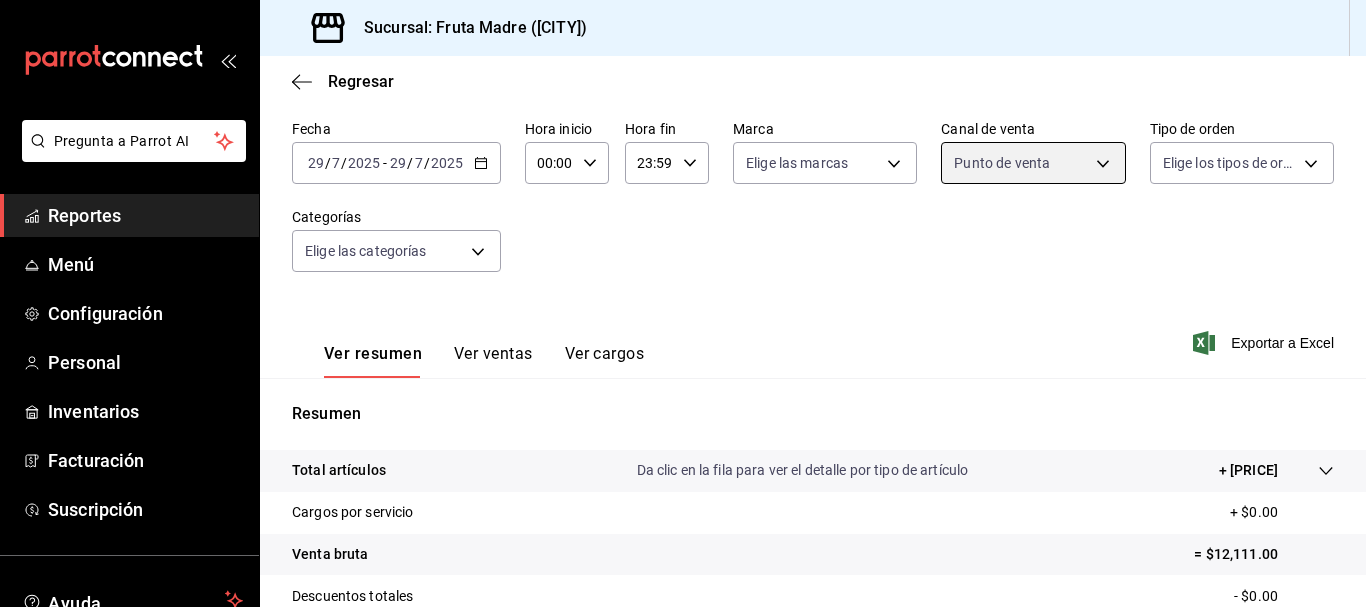 scroll, scrollTop: 200, scrollLeft: 0, axis: vertical 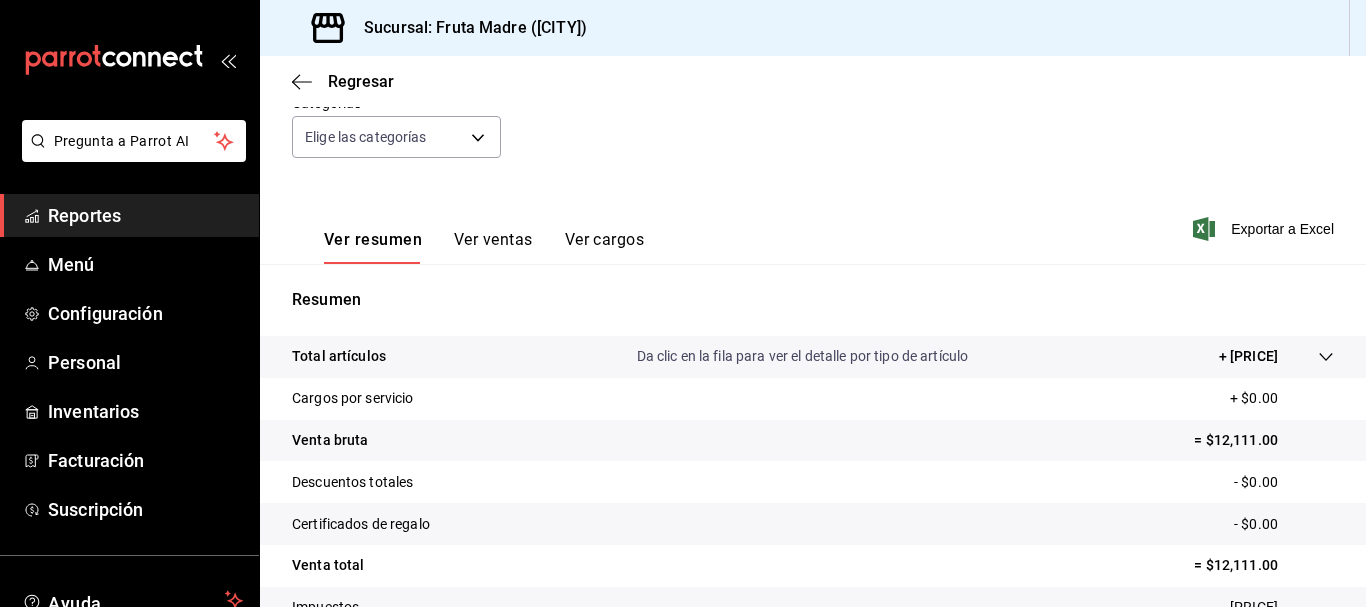 click on "Reportes" at bounding box center (145, 215) 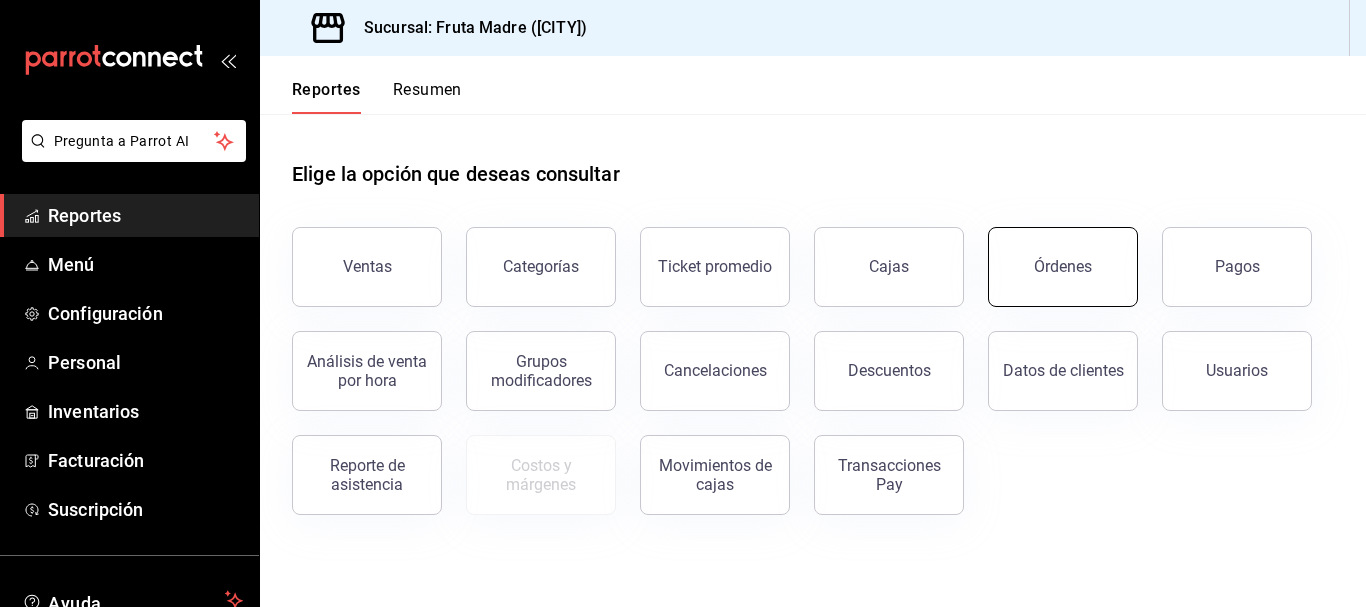 click on "Órdenes" at bounding box center (1063, 266) 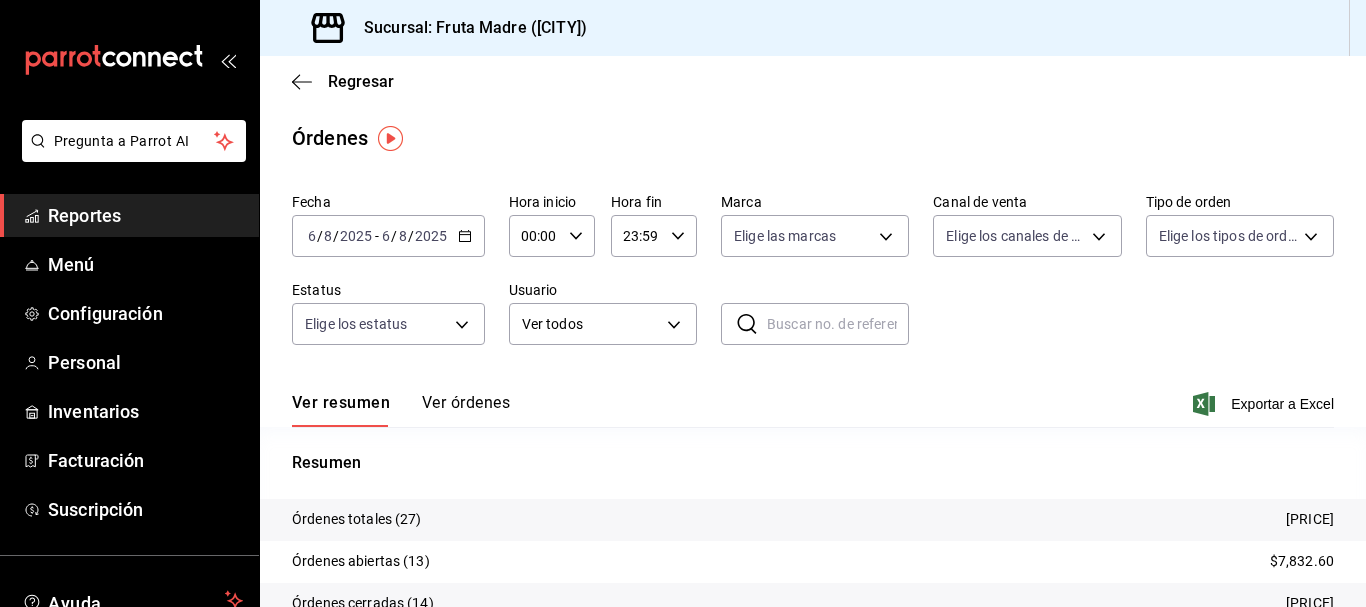 click 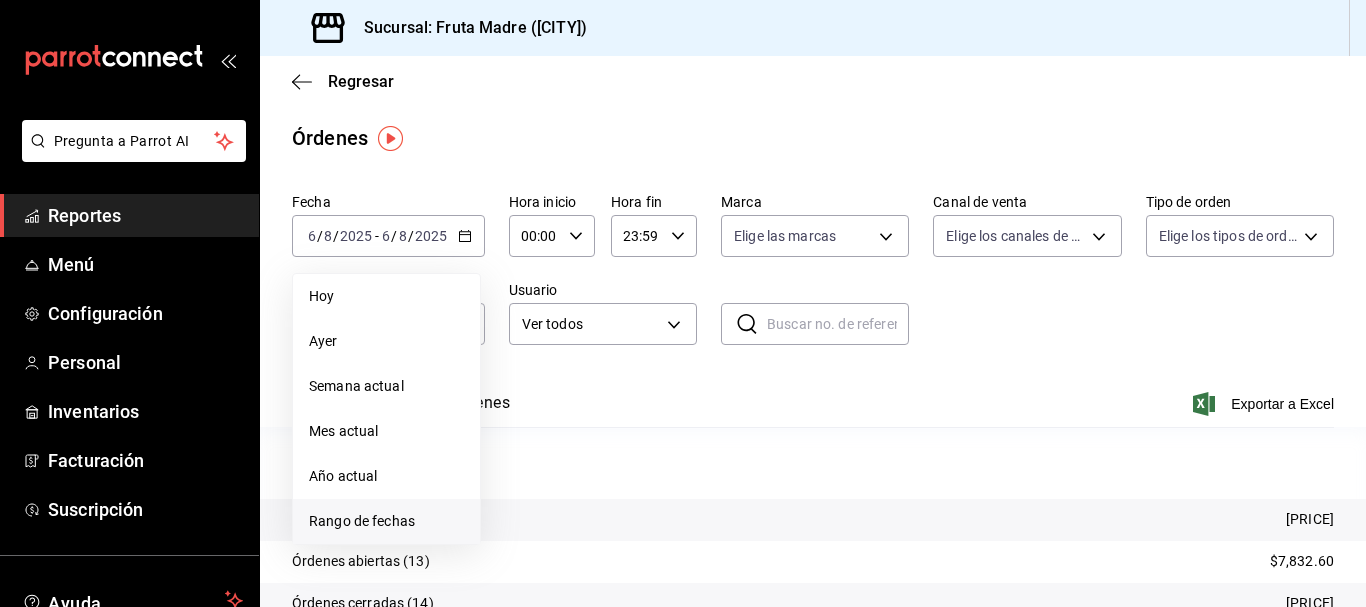 click on "Rango de fechas" at bounding box center (386, 521) 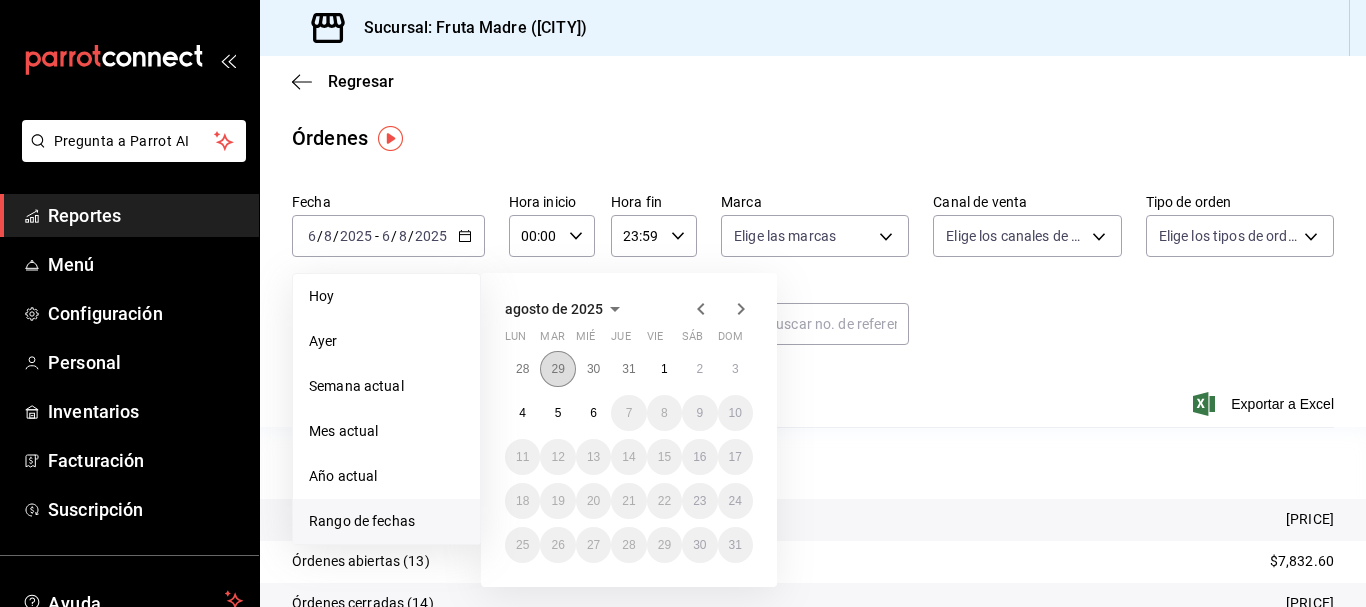 click on "29" at bounding box center [557, 369] 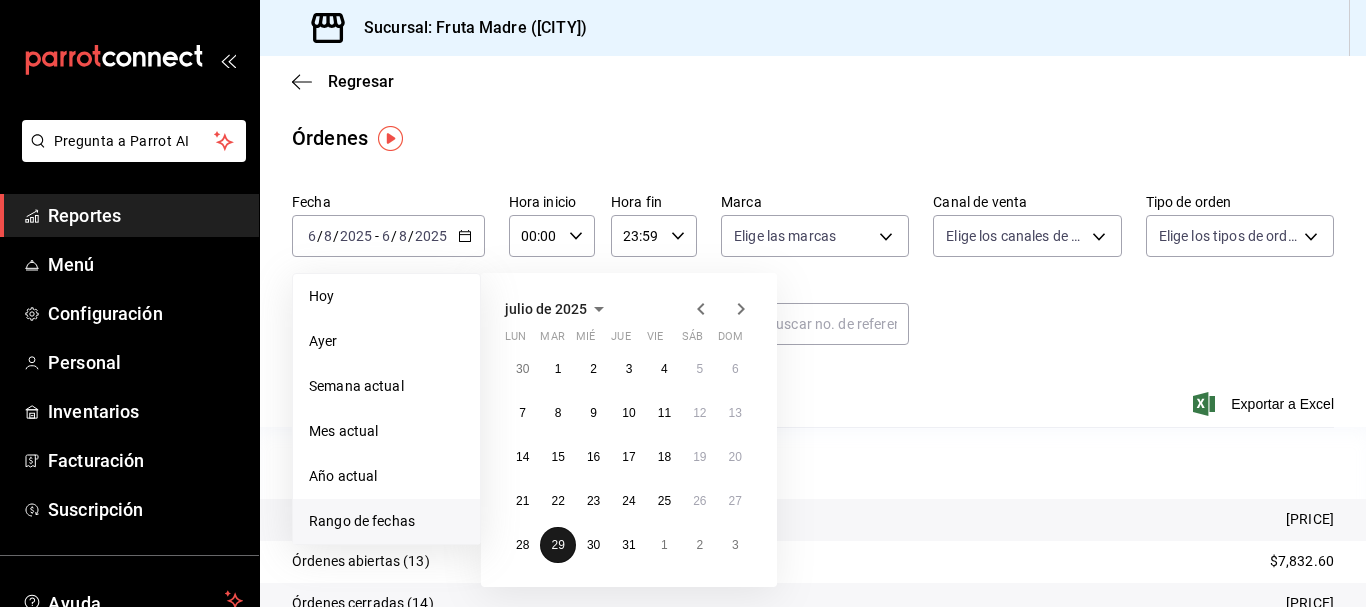 click on "29" at bounding box center (557, 545) 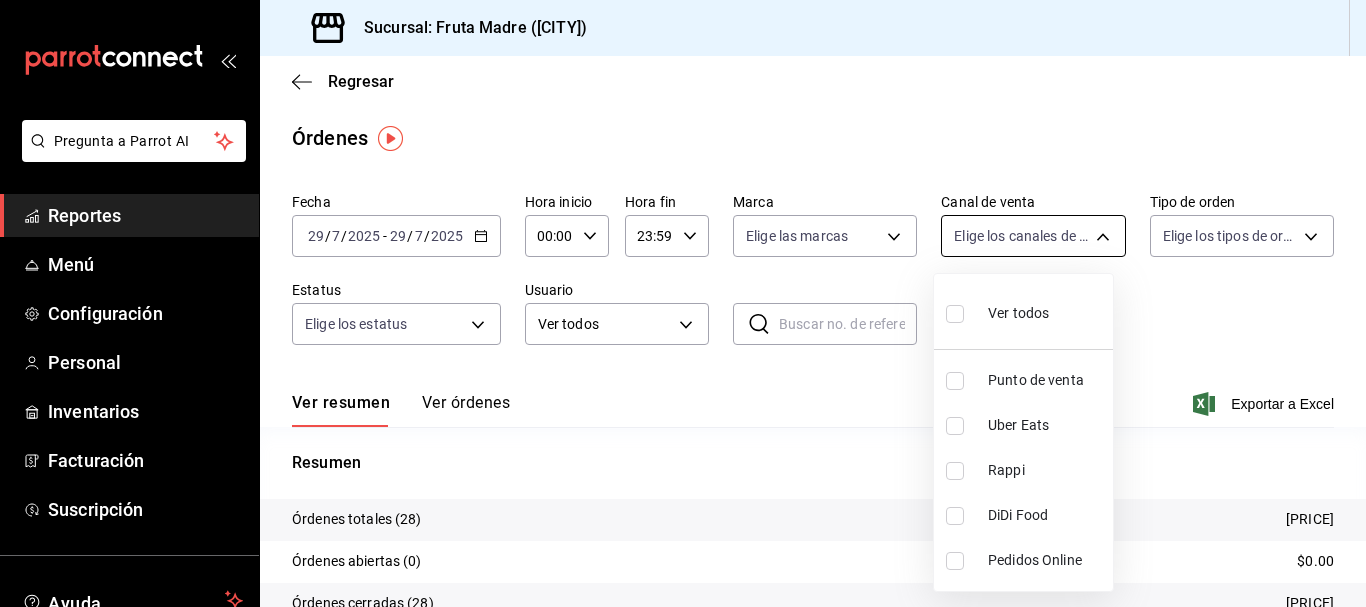 click on "Pregunta a Parrot AI Reportes   Menú   Configuración   Personal   Inventarios   Facturación   Suscripción   Ayuda Recomienda Parrot   [FIRST] [LAST]   Sugerir nueva función   Sucursal: Fruta Madre ([CITY]) Regresar Órdenes Fecha [DATE] [DATE] - [DATE] [DATE] Hora inicio 00:00 Hora inicio Hora fin 23:59 Hora fin Marca Elige las marcas Canal de venta Elige los canales de venta Tipo de orden Elige los tipos de orden Estatus Elige los estatus Usuario Ver todos ALL ​ ​ Ver resumen Ver órdenes Exportar a Excel Resumen Órdenes totales (28) [PRICE] Órdenes abiertas (0) [PRICE] Órdenes cerradas (28) [PRICE] Órdenes canceladas (0) [PRICE] Órdenes negadas (0) [PRICE] ¿Quieres ver el consumo promedio por orden y comensal? Ve al reporte de Ticket promedio GANA 1 MES GRATIS EN TU SUSCRIPCIÓN AQUÍ Ver video tutorial Ir a video Pregunta a Parrot AI Reportes   Menú   Configuración   Personal   Inventarios   Facturación   Suscripción   Ayuda Recomienda Parrot   [FIRST] [LAST]" at bounding box center [683, 303] 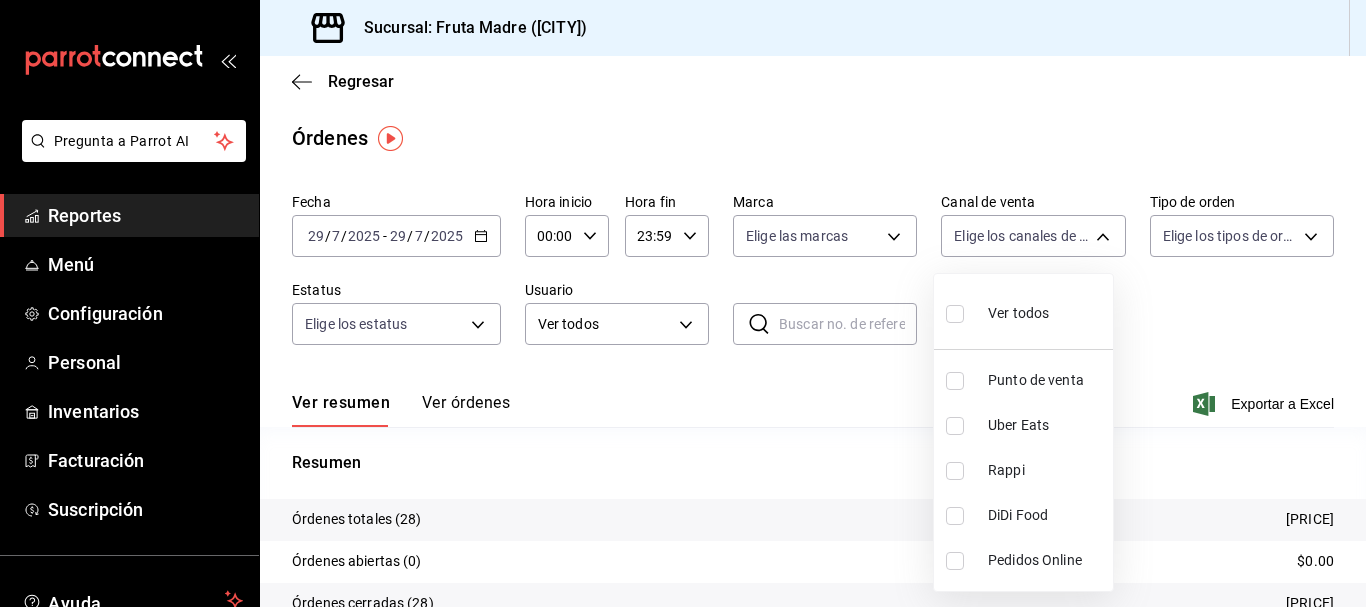 click on "Punto de venta" at bounding box center [1046, 380] 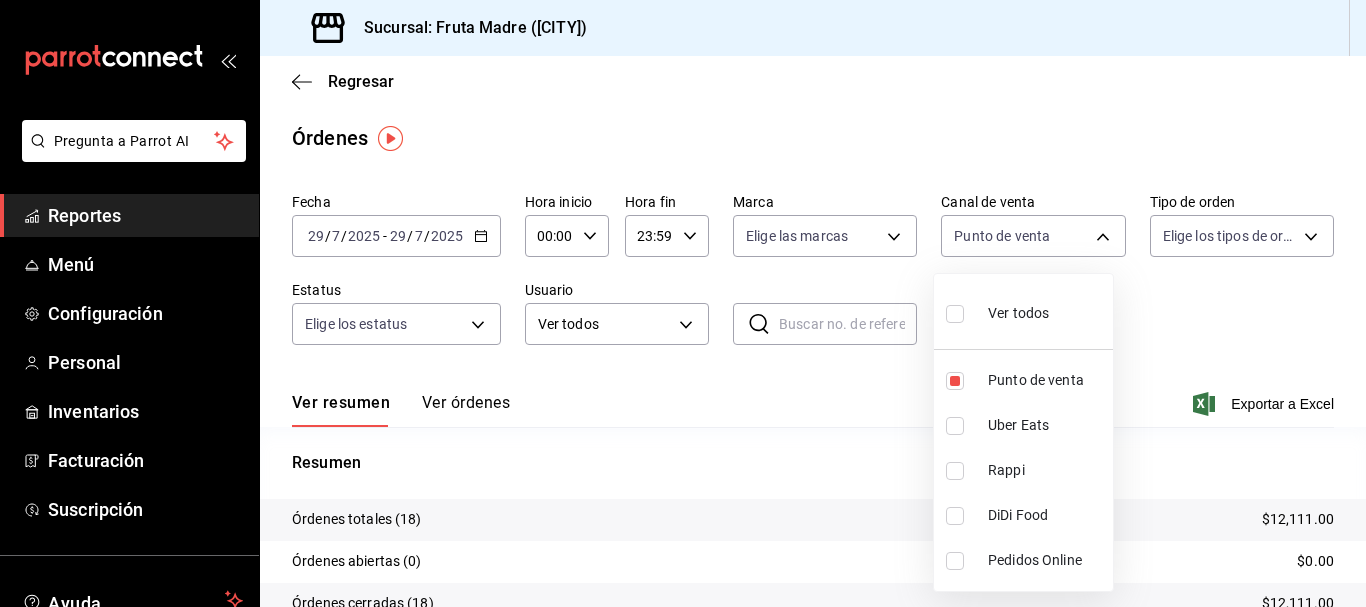 click at bounding box center (683, 303) 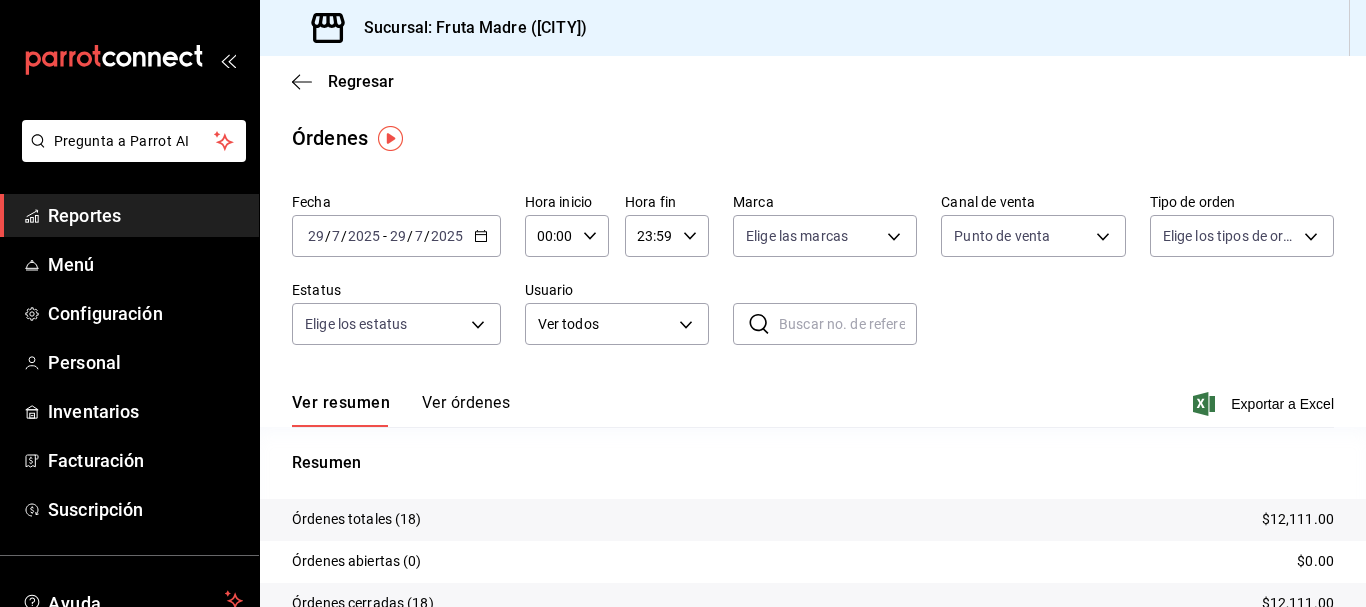 click on "Ver órdenes" at bounding box center (466, 410) 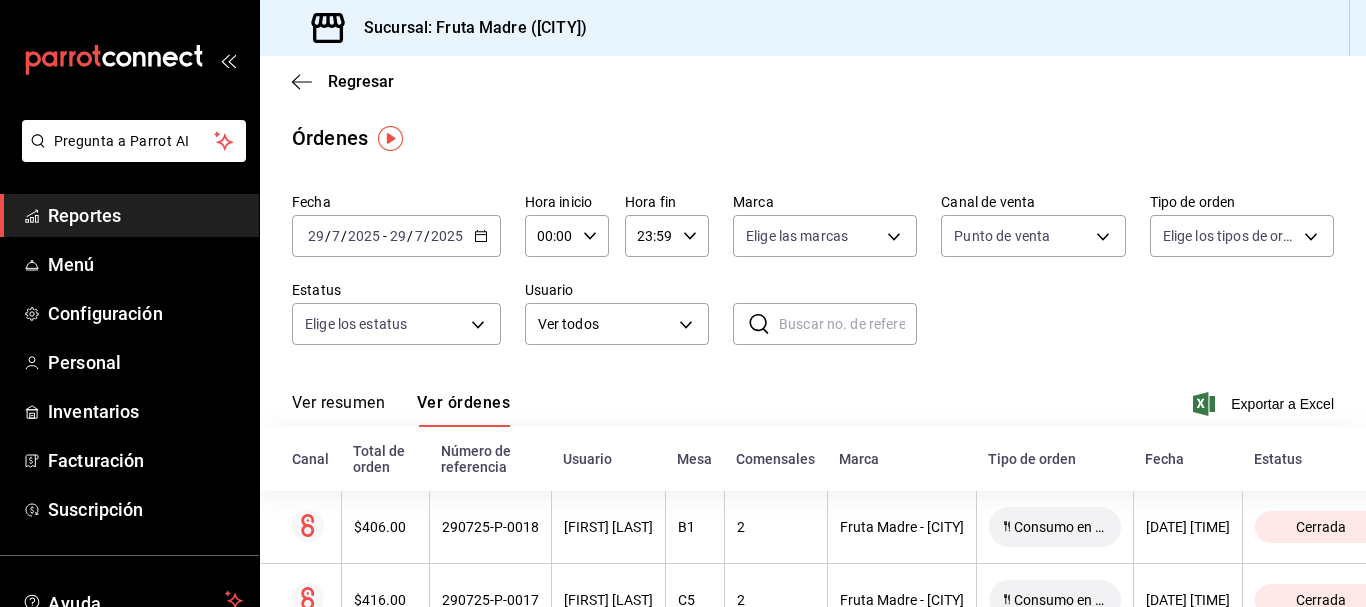 click on "Reportes" at bounding box center [145, 215] 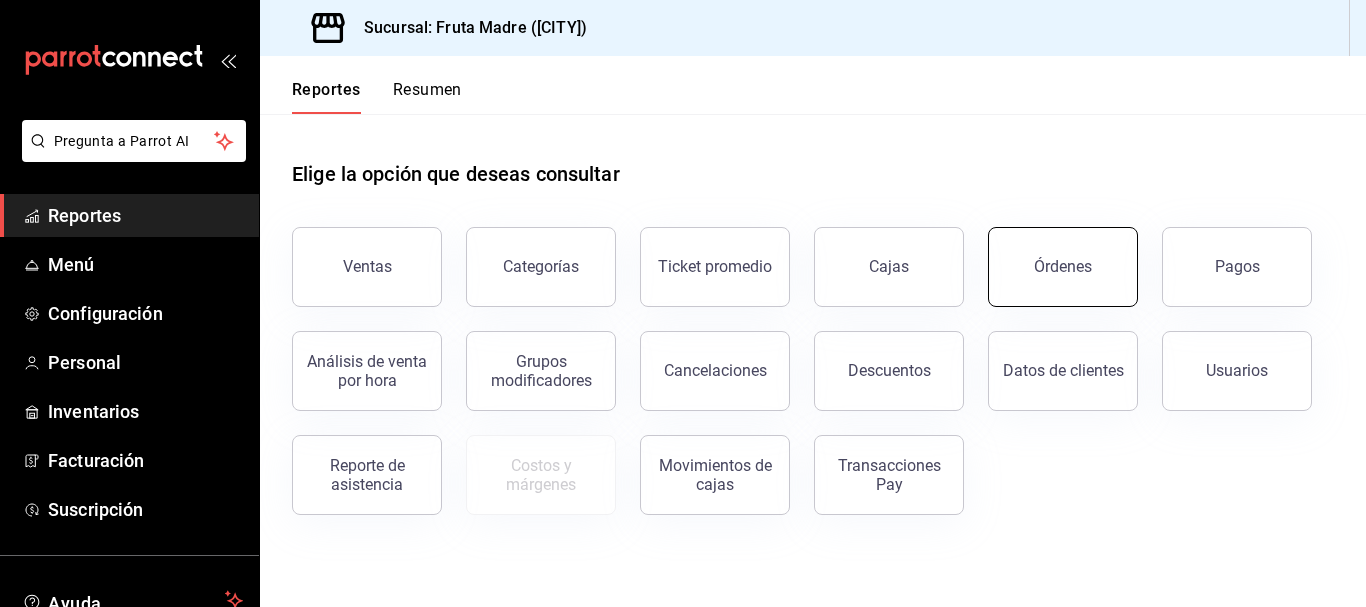 click on "Órdenes" at bounding box center [1063, 267] 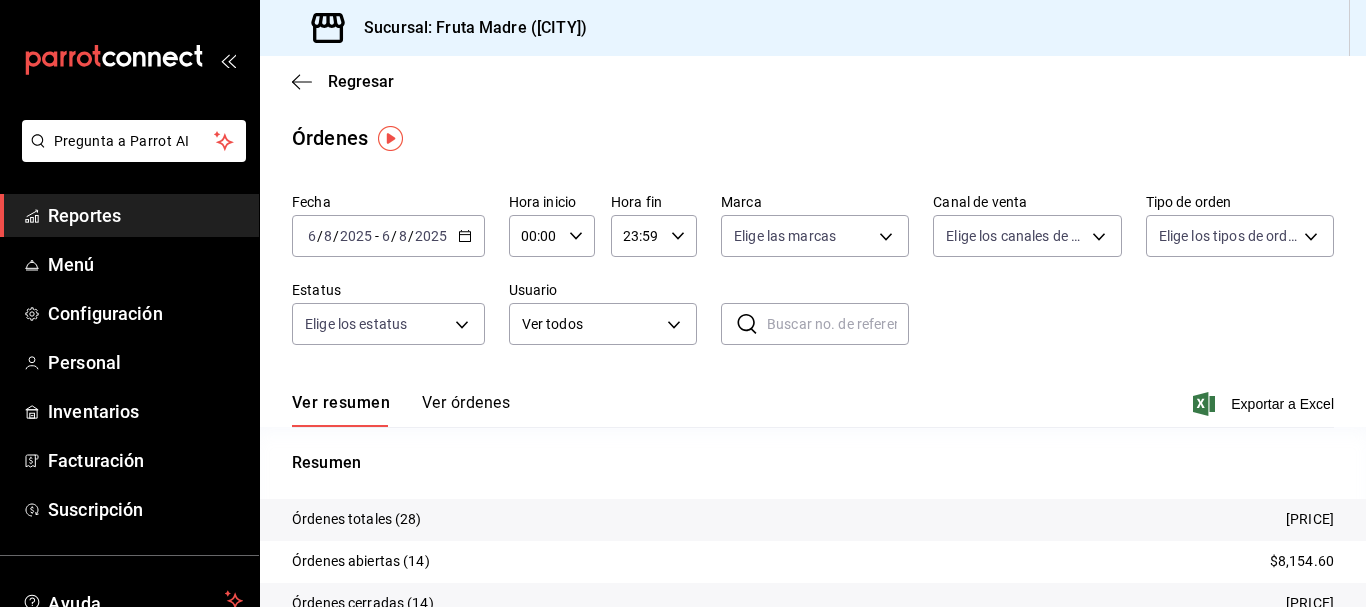 click on "Reportes" at bounding box center [145, 215] 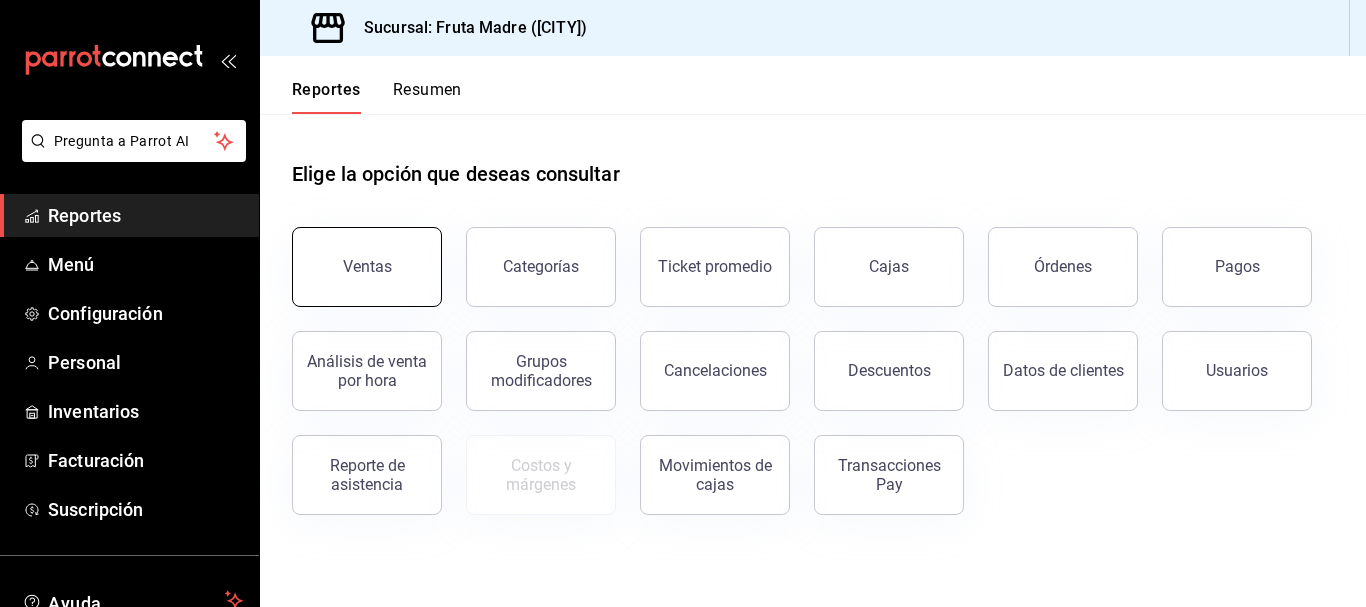 click on "Ventas" at bounding box center (367, 267) 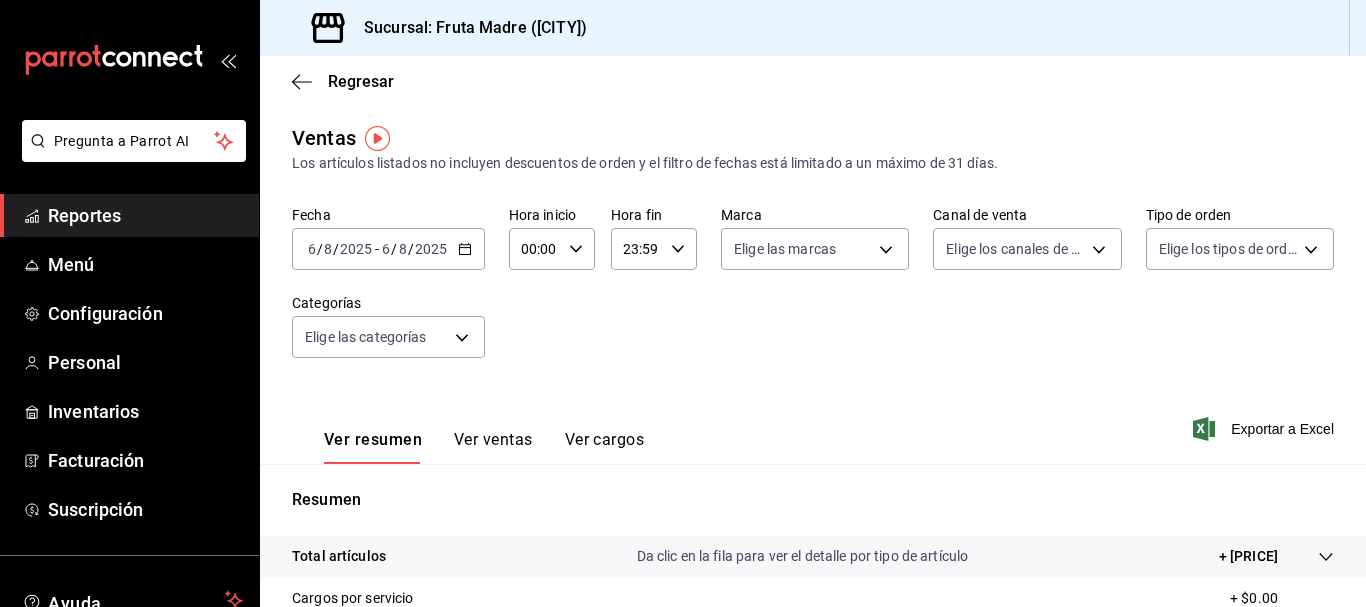 click on "2025-08-06 6 / 8 / 2025 - 2025-08-06 6 / 8 / 2025" at bounding box center [388, 249] 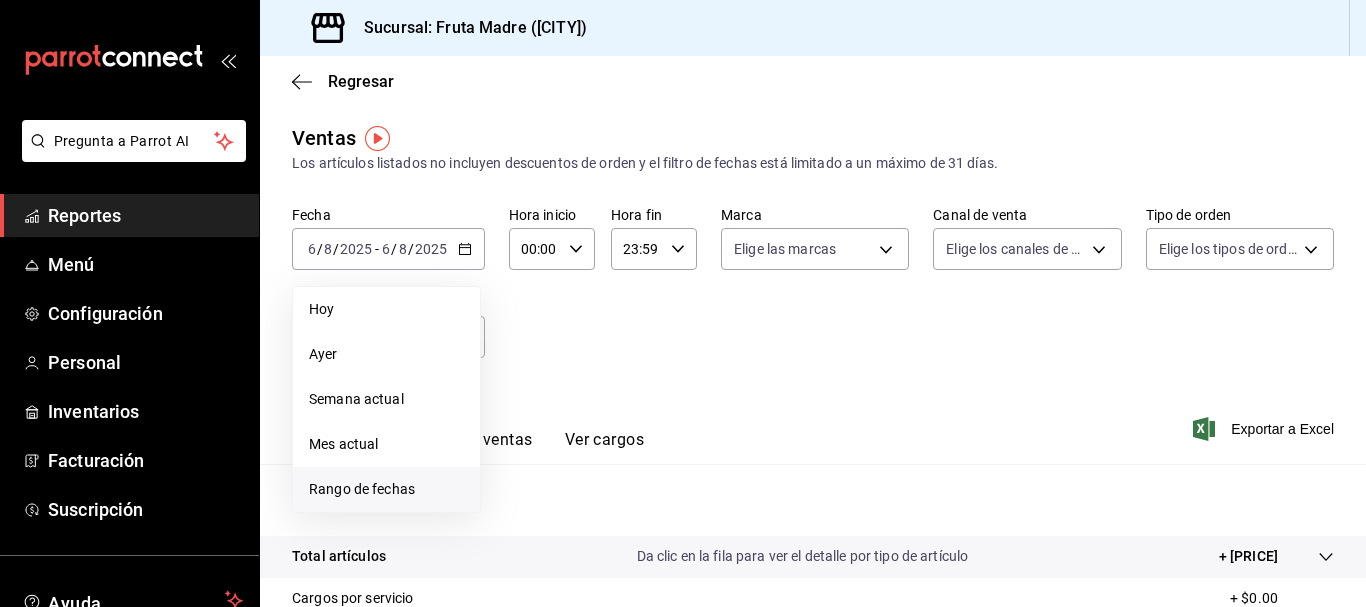 click on "Rango de fechas" at bounding box center [386, 489] 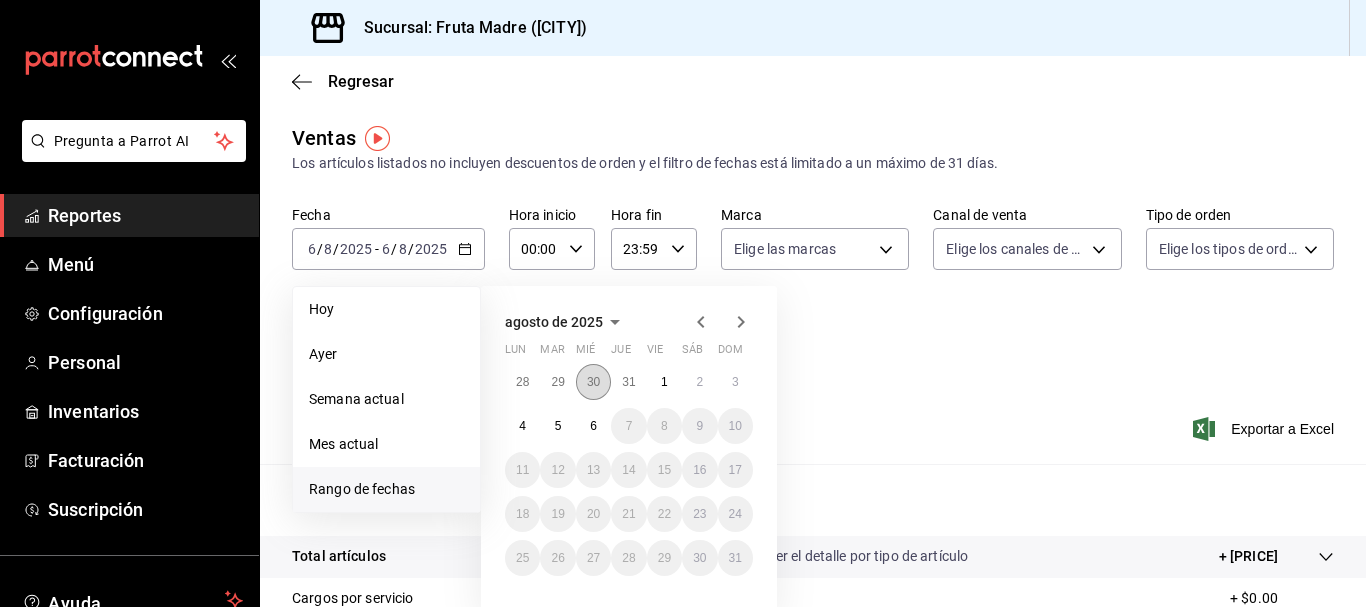 click on "30" at bounding box center [593, 382] 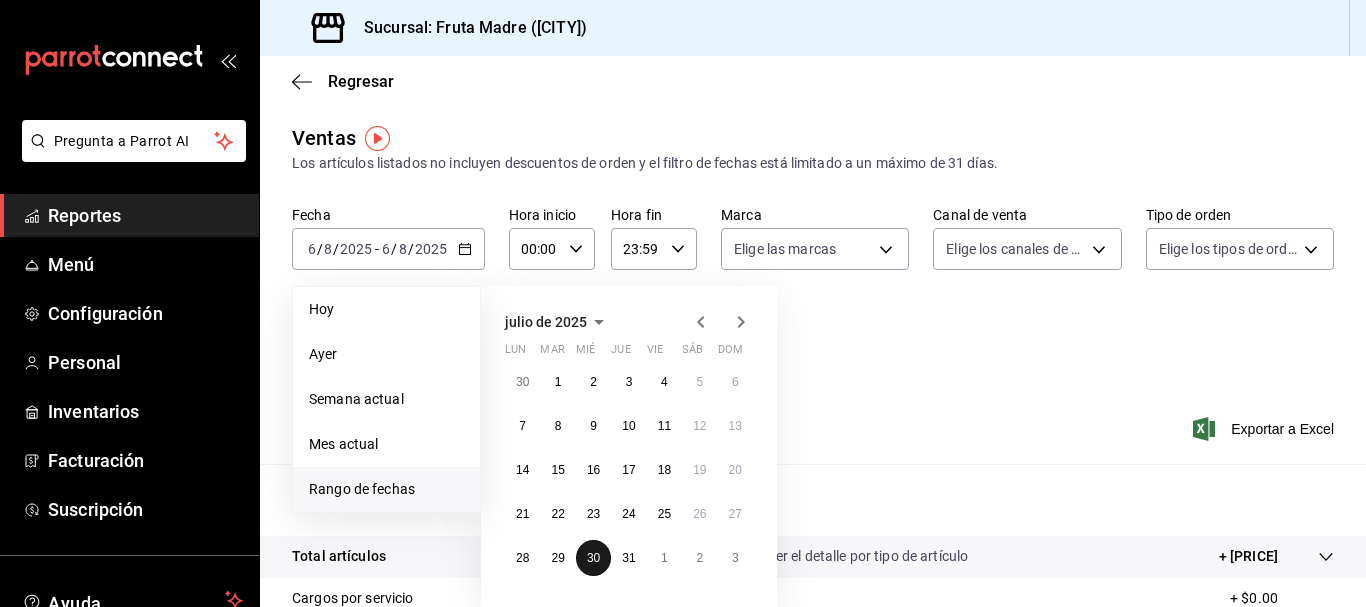 click on "30" at bounding box center [593, 558] 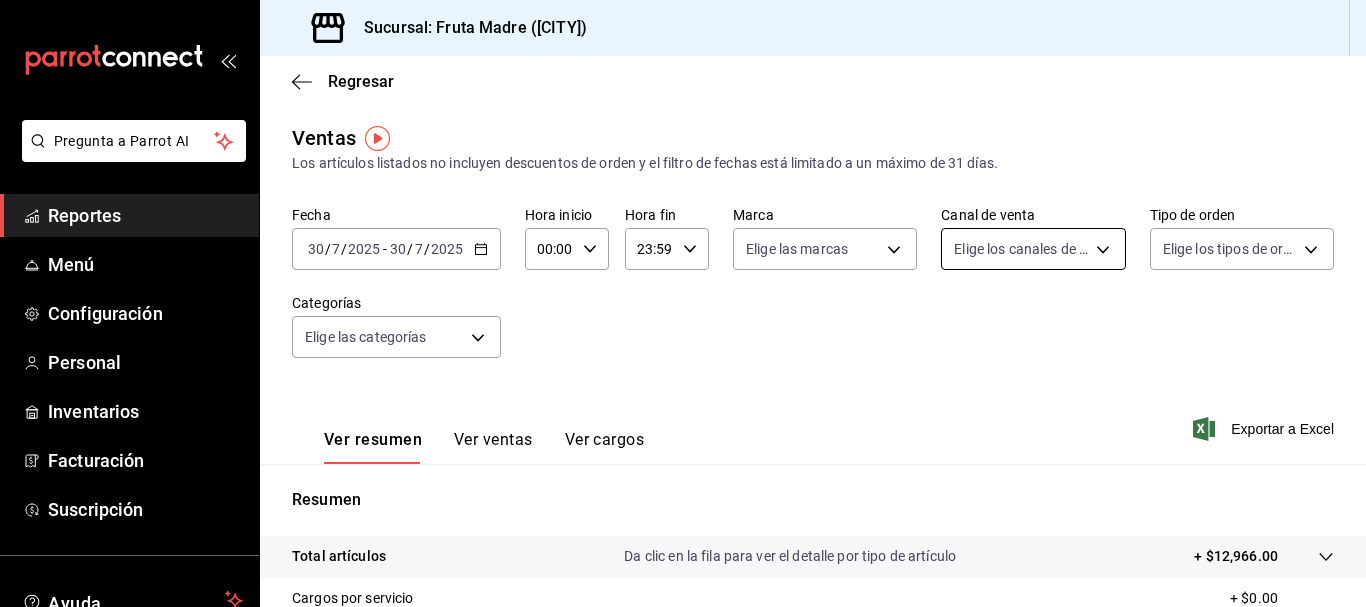 click on "Pregunta a Parrot AI Reportes   Menú   Configuración   Personal   Inventarios   Facturación   Suscripción   Ayuda Recomienda Parrot   [FIRST] [LAST]   Sugerir nueva función   Sucursal: Fruta Madre ([CITY]) Regresar Ventas Los artículos listados no incluyen descuentos de orden y el filtro de fechas está limitado a un máximo de 31 días. Fecha [DATE] [DATE] / [DATE] - [DATE] [DATE] / [DATE] Hora inicio [TIME] Hora inicio Hora fin [TIME] Hora fin Marca Elige las marcas Canal de venta Elige los canales de venta Tipo de orden Elige los tipos de orden Categorías Elige las categorías Ver resumen Ver ventas Ver cargos Exportar a Excel Resumen Total artículos Da clic en la fila para ver el detalle por tipo de artículo + $12,966.00 Cargos por servicio + $0.00 Venta bruta = $12,966.00 Descuentos totales - $0.00 Certificados de regalo - $0.00 Venta total = $12,966.00 Impuestos - $1,788.41 Venta neta = $11,177.59 GANA 1 MES GRATIS EN TU SUSCRIPCIÓN AQUÍ Ver video tutorial Ir a video Pregunta a Parrot AI" at bounding box center [683, 303] 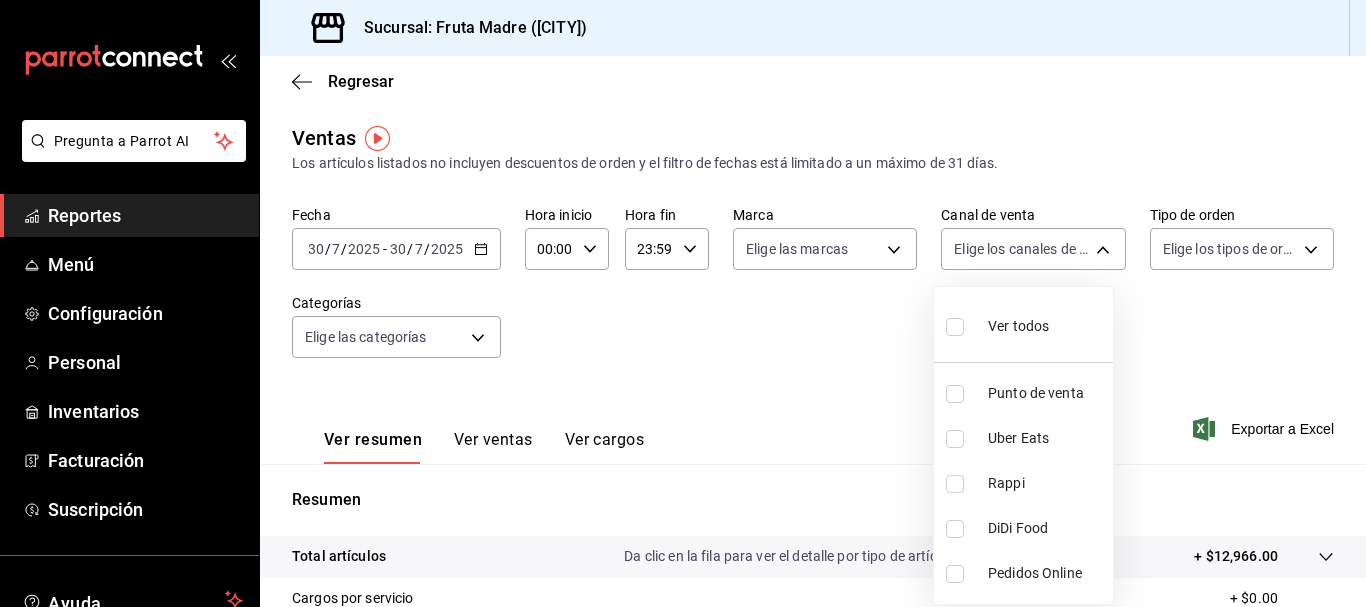 click on "Punto de venta" at bounding box center (1023, 393) 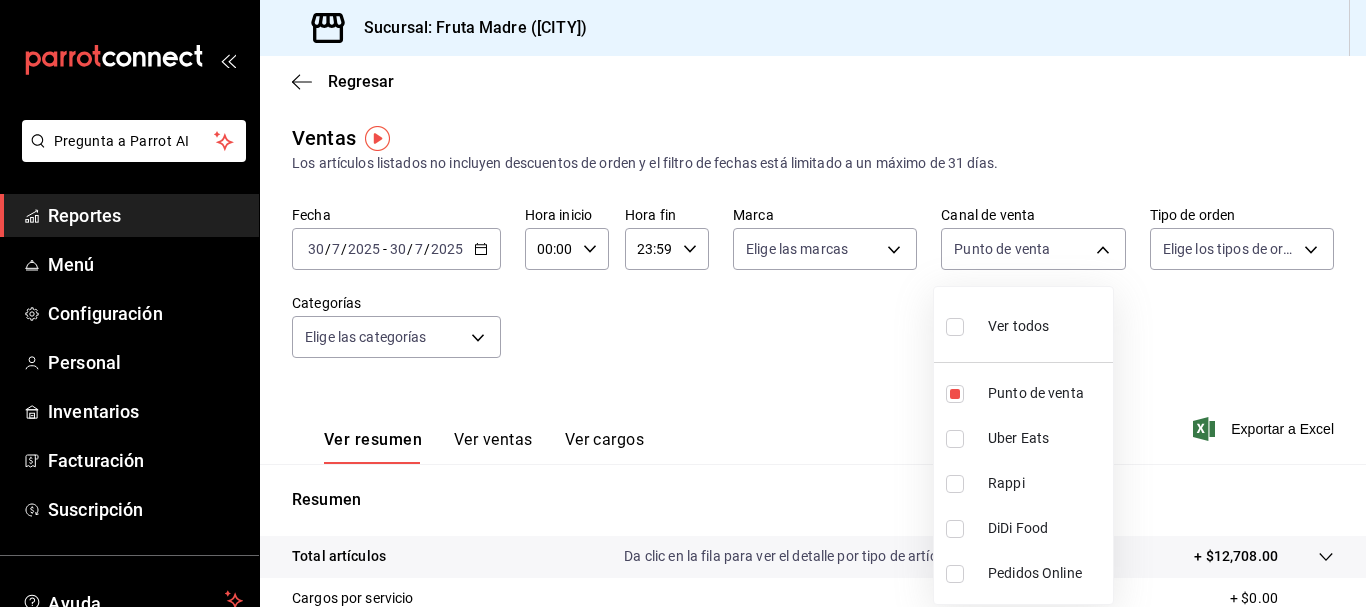click at bounding box center [683, 303] 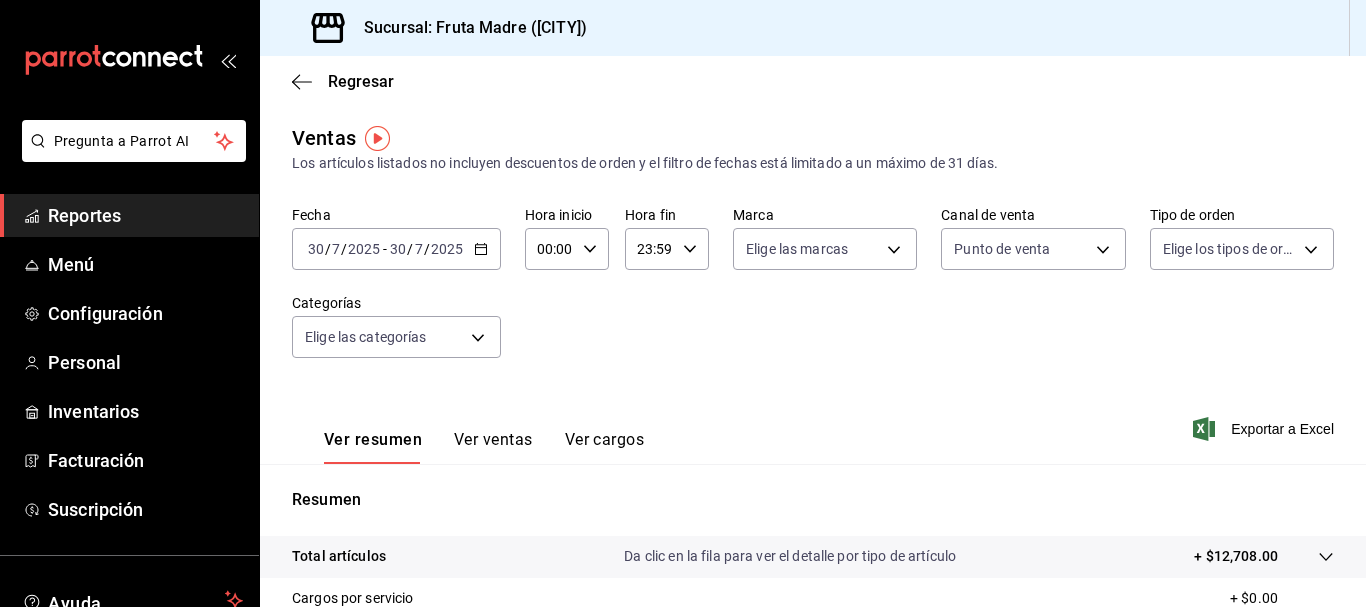 click on "Reportes" at bounding box center (129, 215) 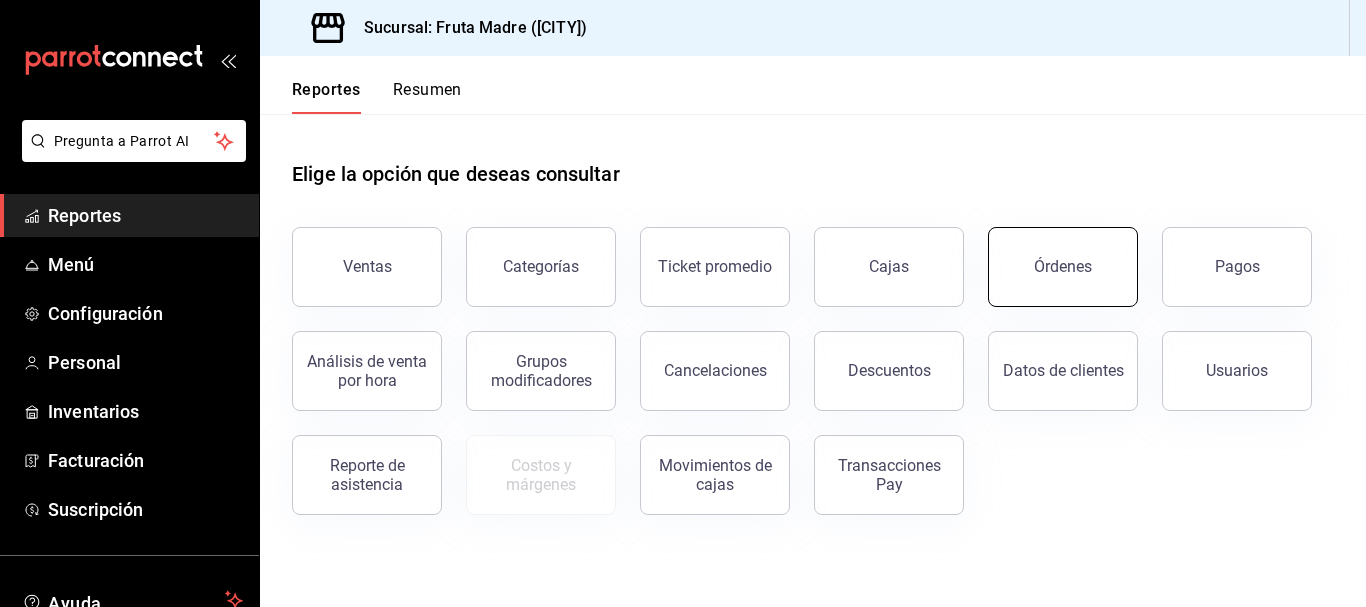 click on "Órdenes" at bounding box center (1063, 267) 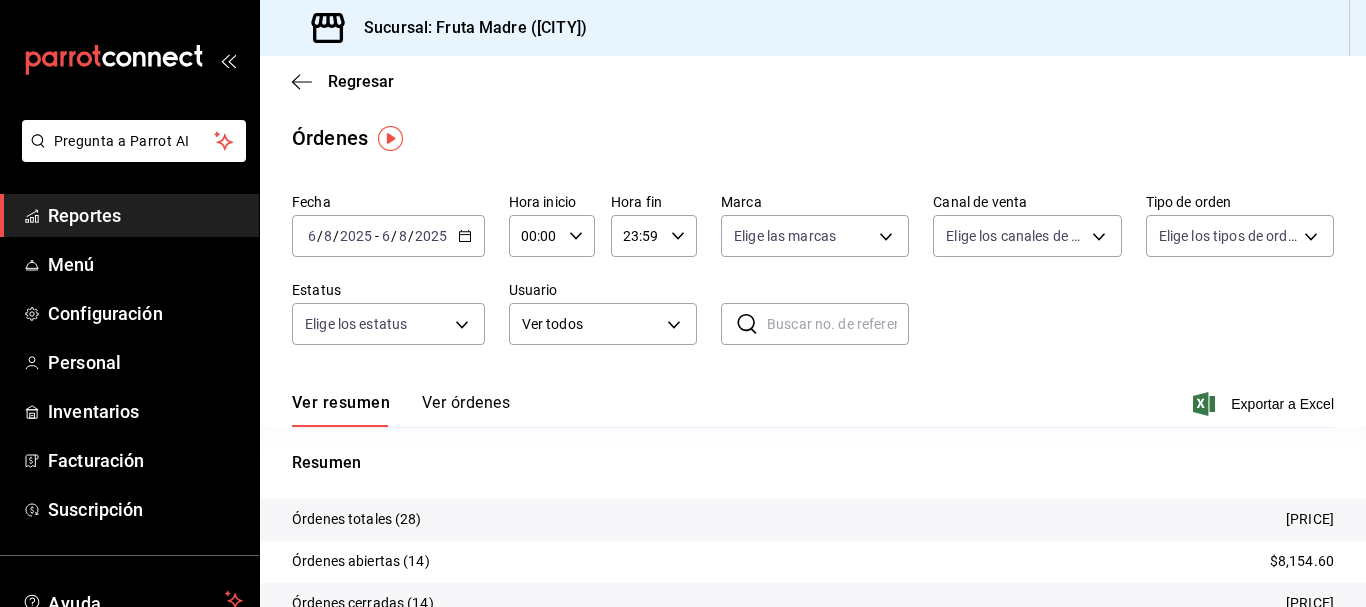 click on "2025-08-06 6 / 8 / 2025 - 2025-08-06 6 / 8 / 2025" at bounding box center (388, 236) 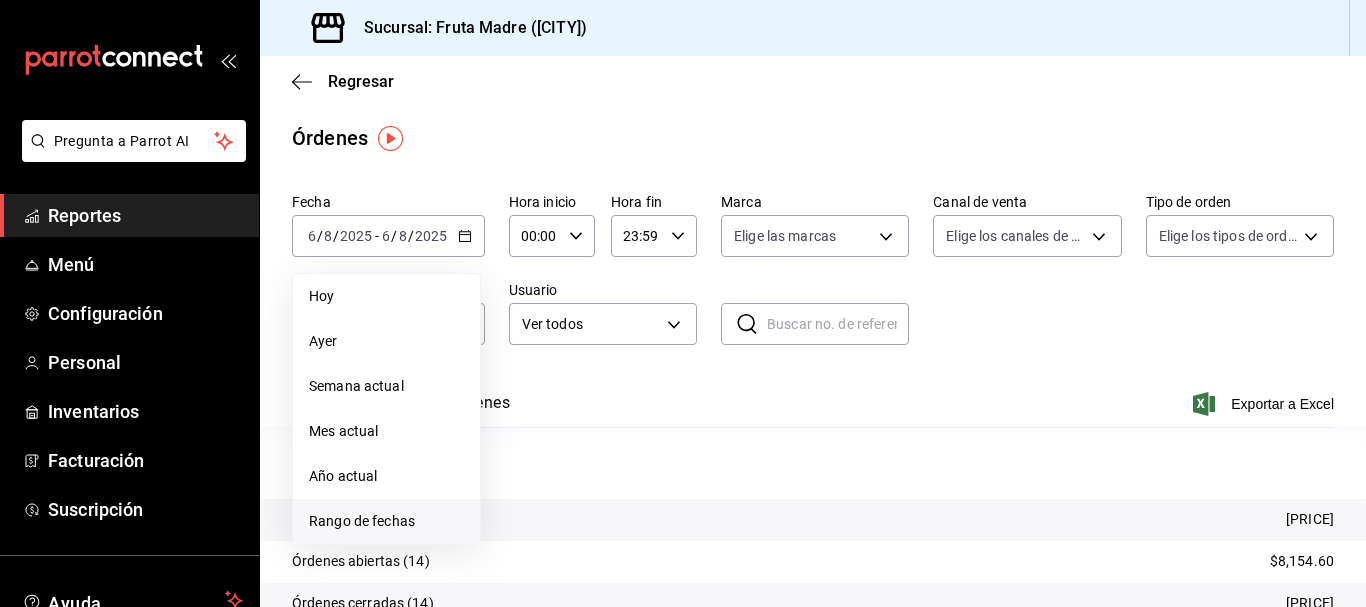 click on "Rango de fechas" at bounding box center [386, 521] 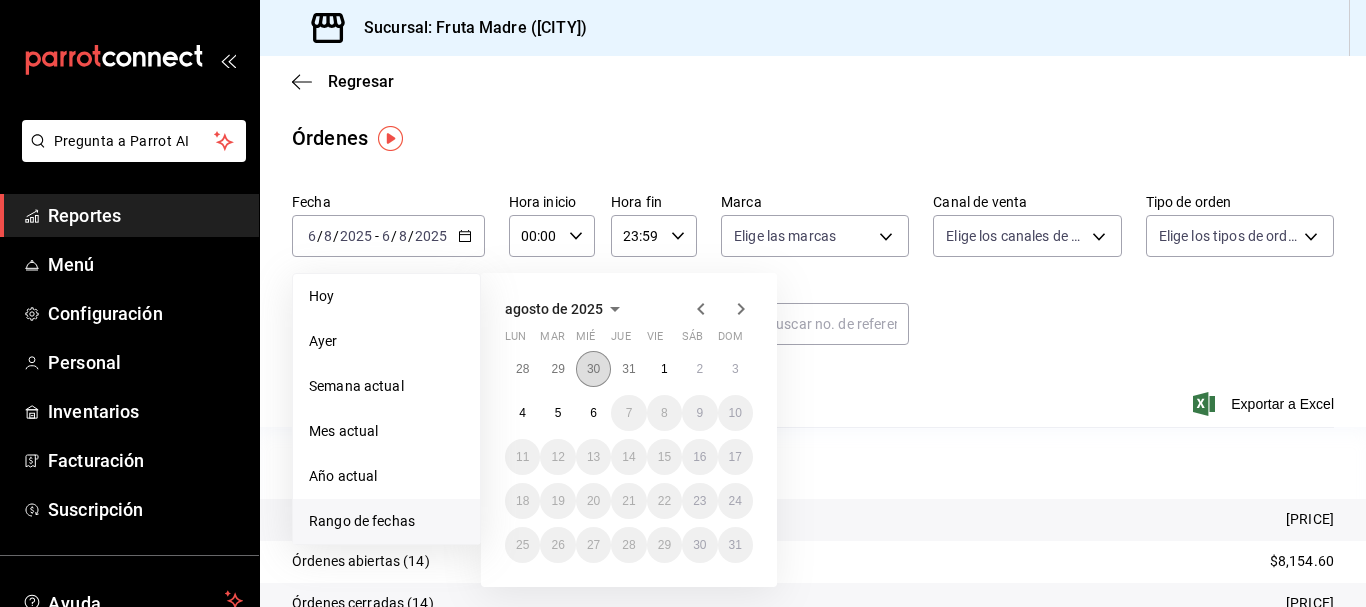 click on "30" at bounding box center [593, 369] 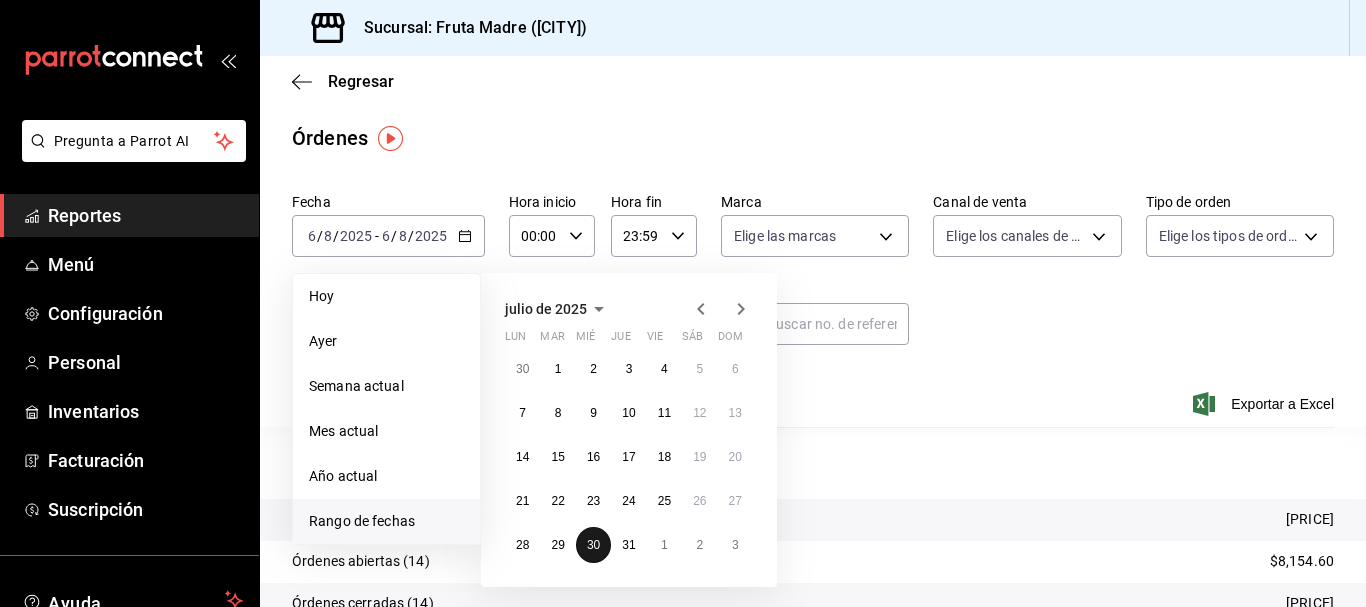 click on "30" at bounding box center [593, 545] 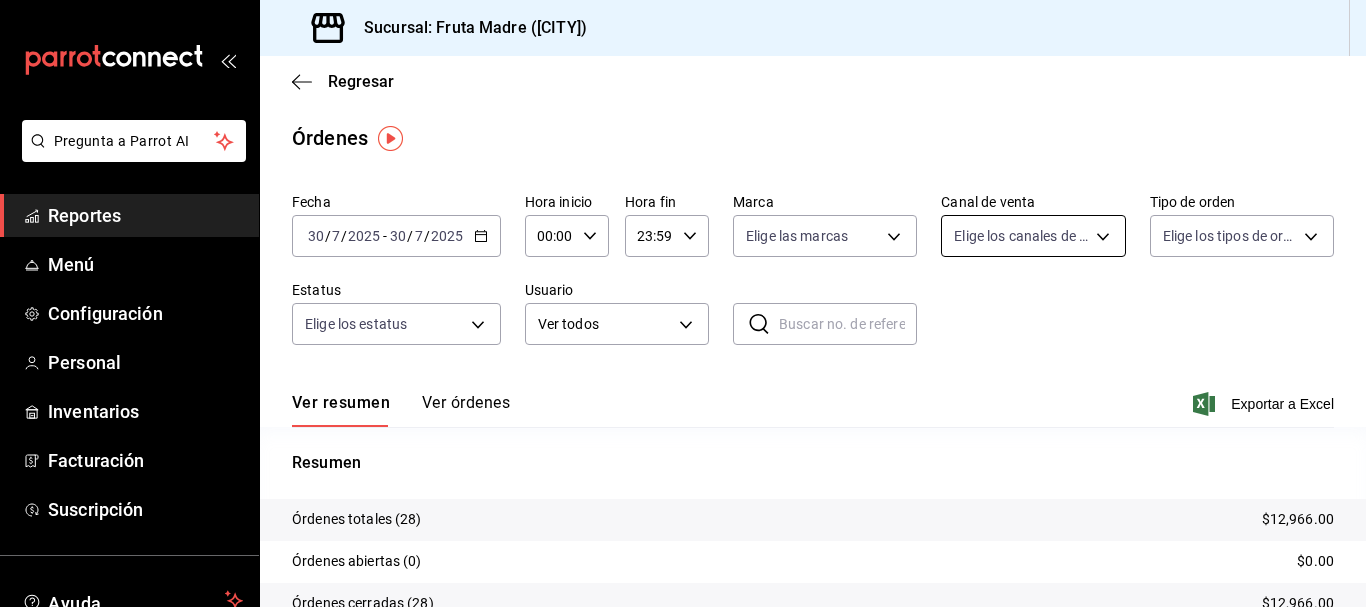 click on "Pregunta a Parrot AI Reportes   Menú   Configuración   Personal   Inventarios   Facturación   Suscripción   Ayuda Recomienda Parrot   [FIRST] [LAST]   Sugerir nueva función   Sucursal: Fruta Madre ([CITY]) Regresar Órdenes Fecha [DATE] [DATE] / [DATE] - [DATE] [DATE] / [DATE] Hora inicio [TIME] Hora inicio Hora fin [TIME] Hora fin Marca Elige las marcas Canal de venta Elige los canales de venta Tipo de orden Elige los tipos de orden Estatus Elige los estatus Usuario Ver todos ALL ​ ​ Ver resumen Ver órdenes Exportar a Excel Resumen Órdenes totales (28) $12,966.00 Órdenes abiertas (0) $0.00 Órdenes cerradas (28) $12,966.00 Órdenes canceladas (0) $0.00 Órdenes negadas (0) $0.00 ¿Quieres ver el consumo promedio por orden y comensal? Ve al reporte de Ticket promedio GANA 1 MES GRATIS EN TU SUSCRIPCIÓN AQUÍ Ver video tutorial Ir a video Pregunta a Parrot AI Reportes   Menú   Configuración   Personal   Inventarios   Facturación   Suscripción   Ayuda Recomienda Parrot   [FIRST] [LAST]" at bounding box center [683, 303] 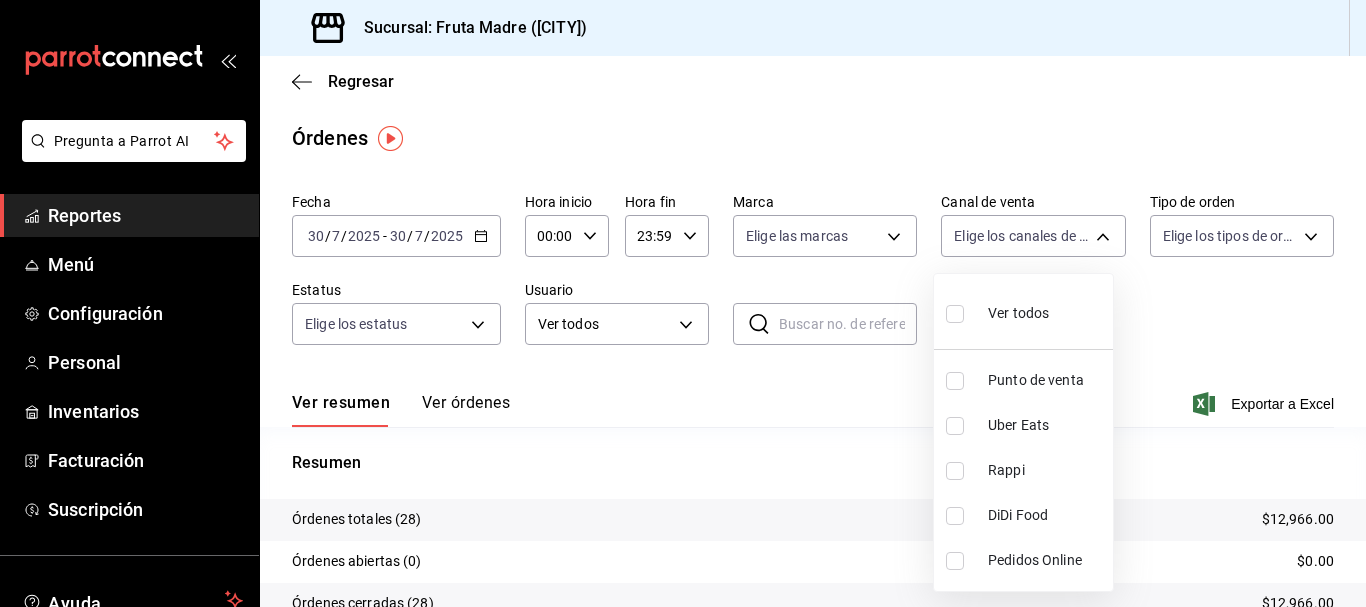 click on "Punto de venta" at bounding box center [1023, 380] 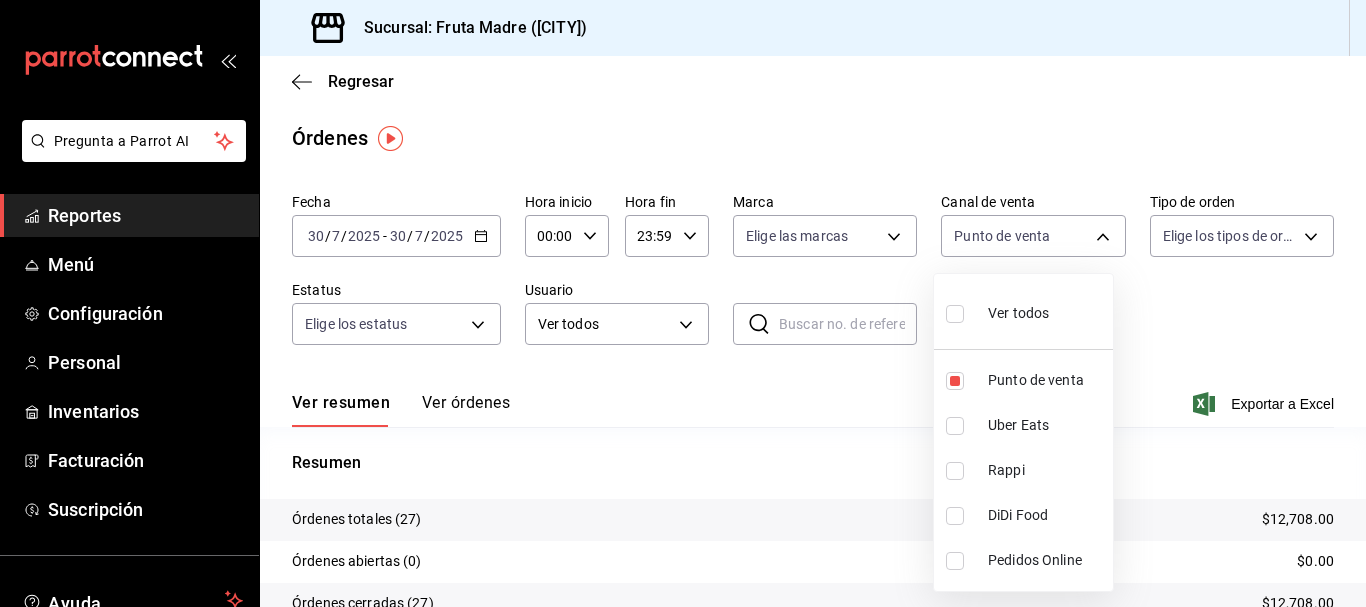 click at bounding box center (683, 303) 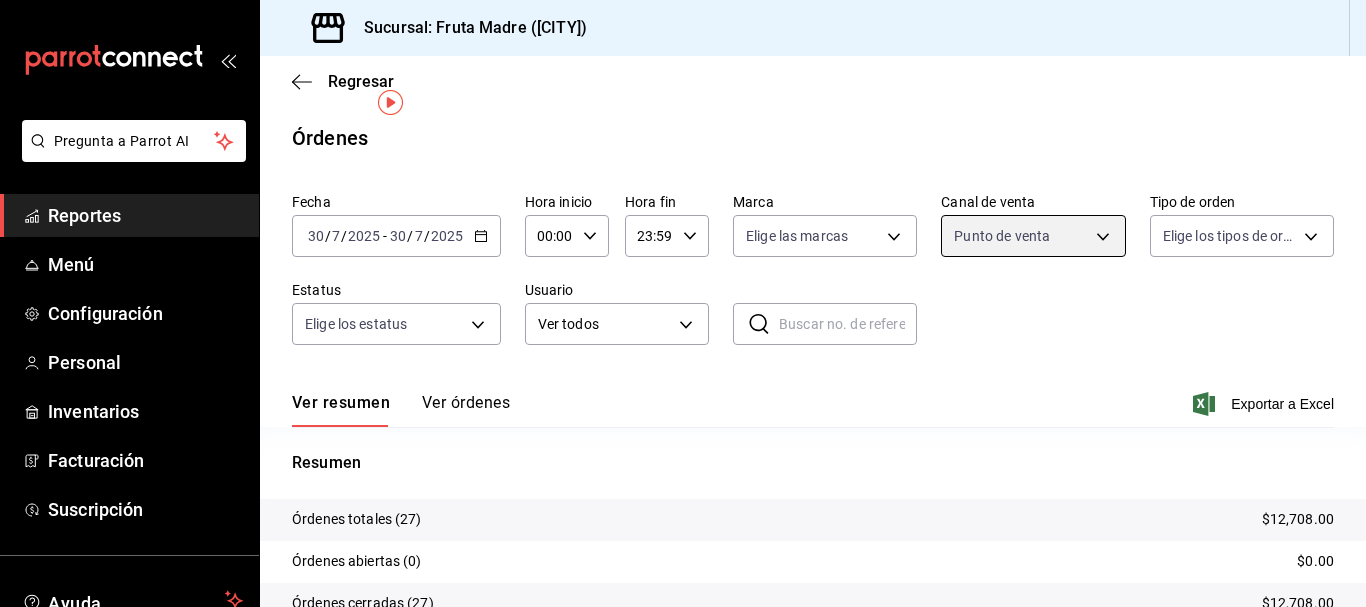 scroll, scrollTop: 100, scrollLeft: 0, axis: vertical 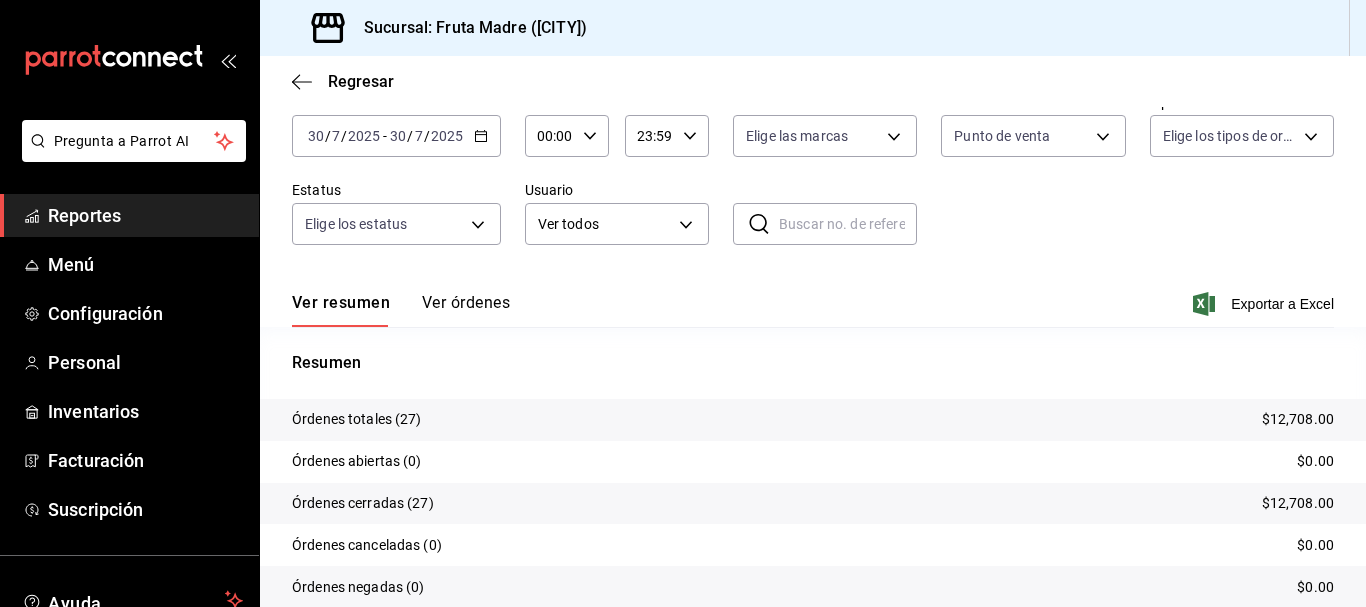 click on "Ver resumen Ver órdenes Exportar a Excel" at bounding box center (813, 298) 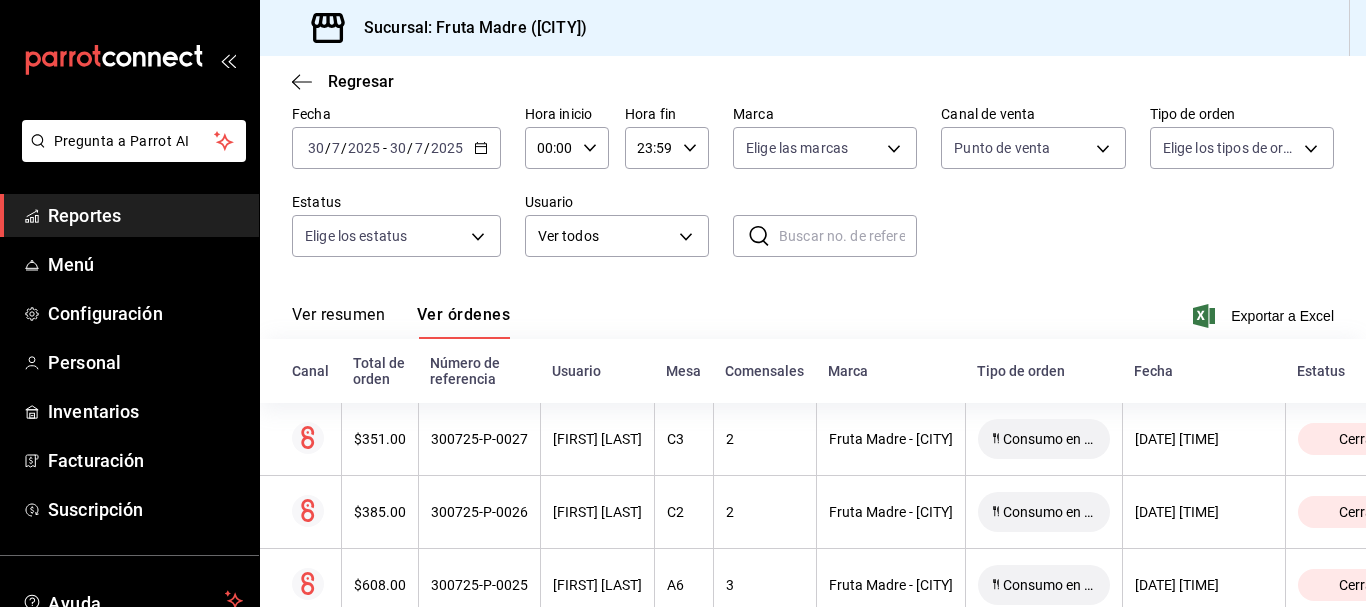 scroll, scrollTop: 100, scrollLeft: 0, axis: vertical 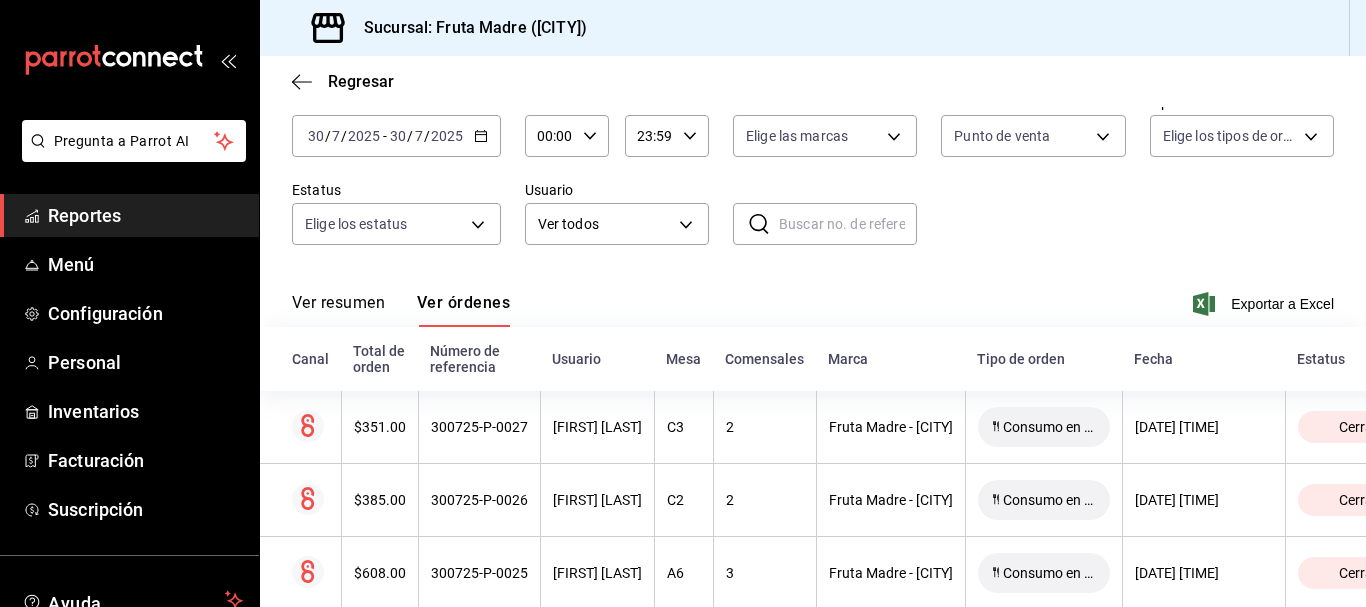 click on "Reportes" at bounding box center (145, 215) 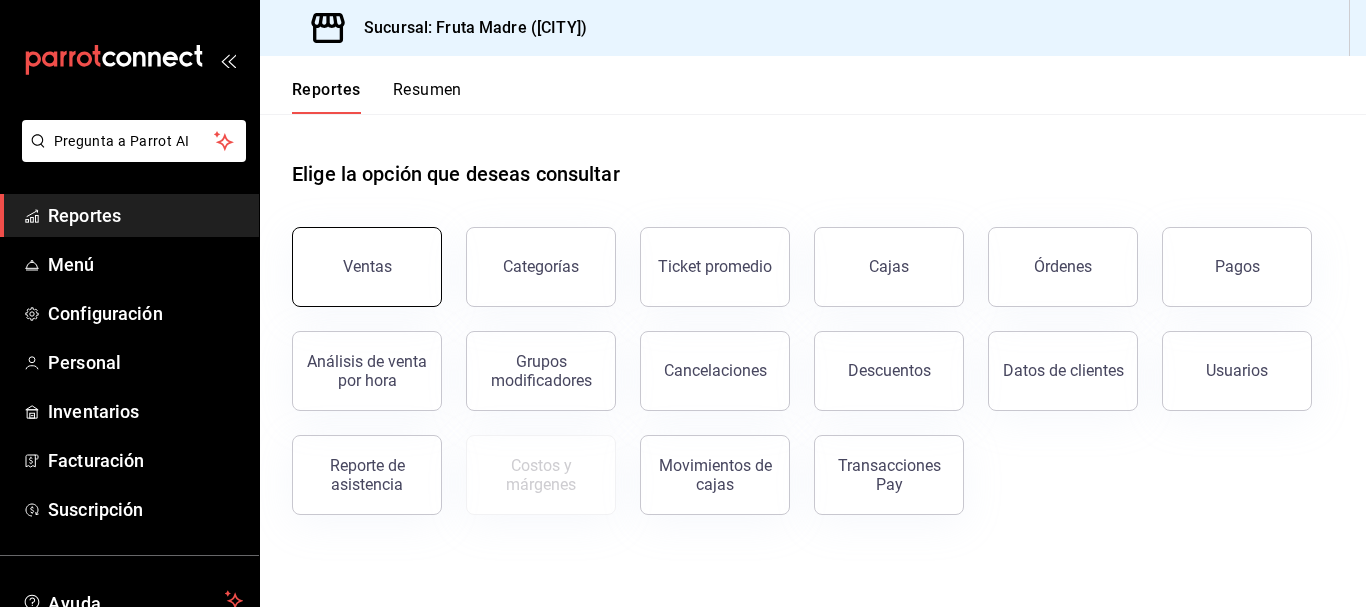 click on "Ventas" at bounding box center (367, 267) 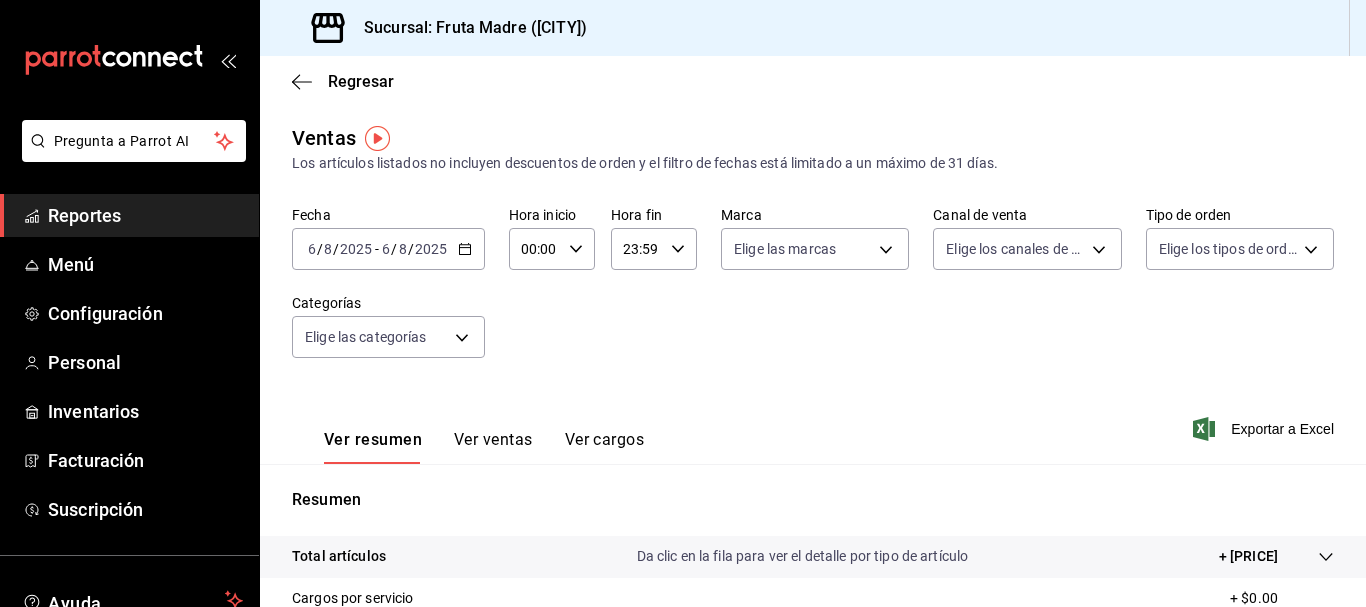 click 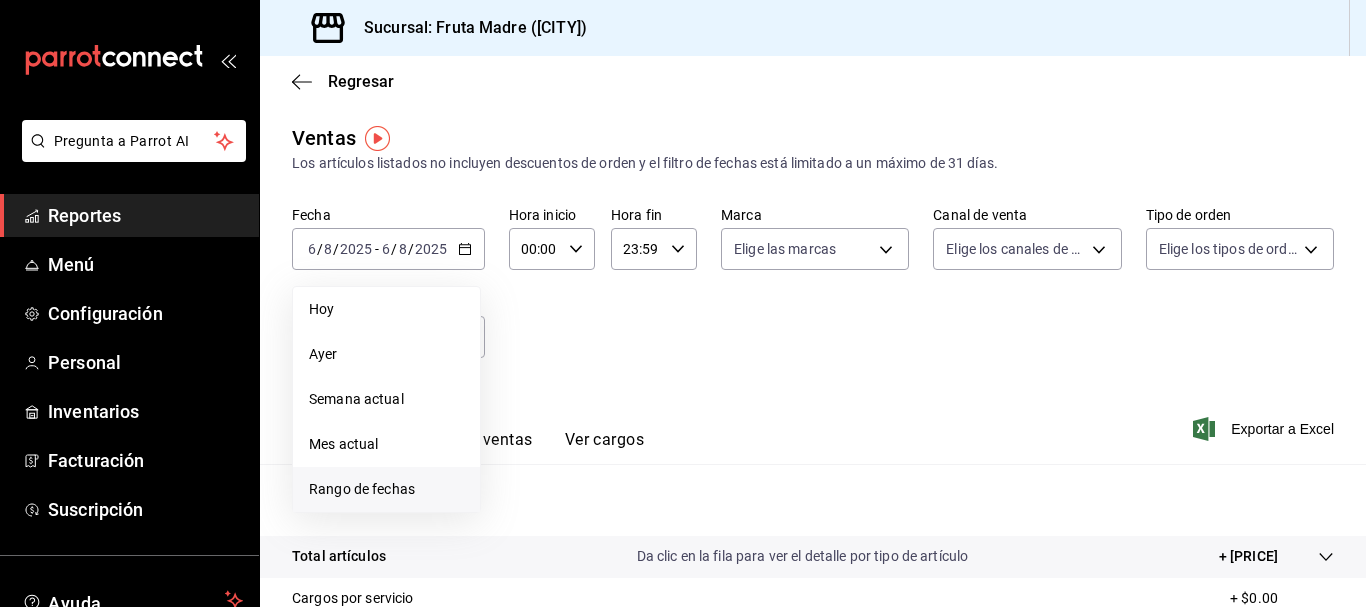 click on "Rango de fechas" at bounding box center [386, 489] 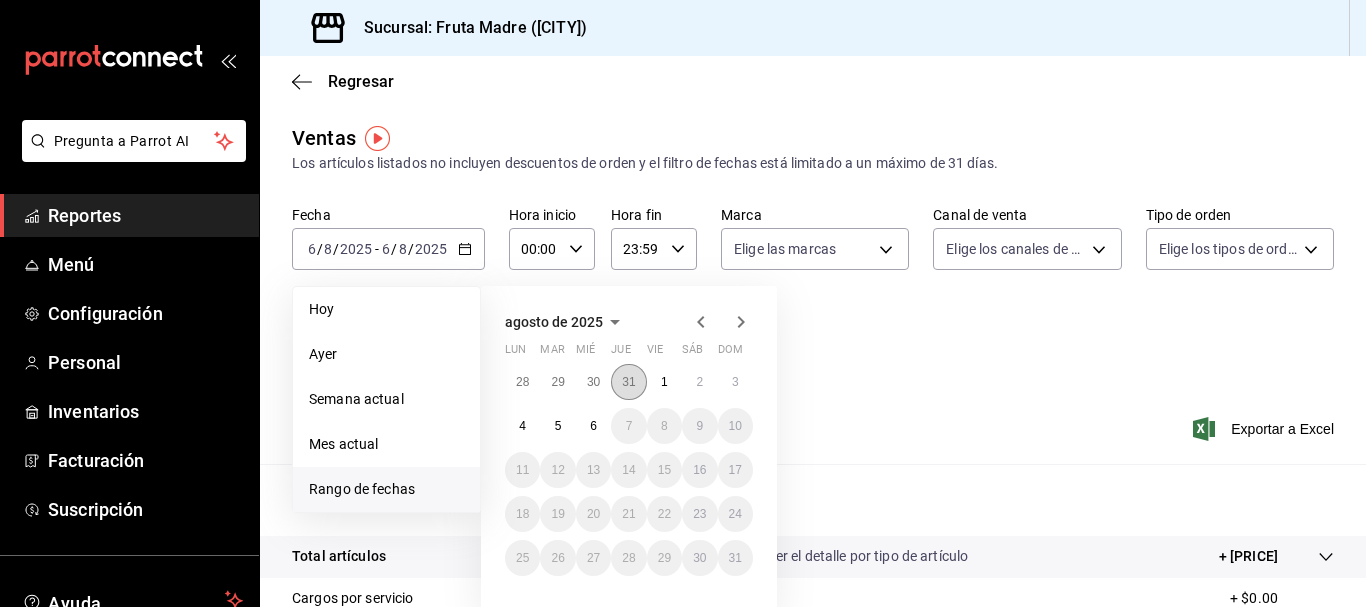 click on "31" at bounding box center [628, 382] 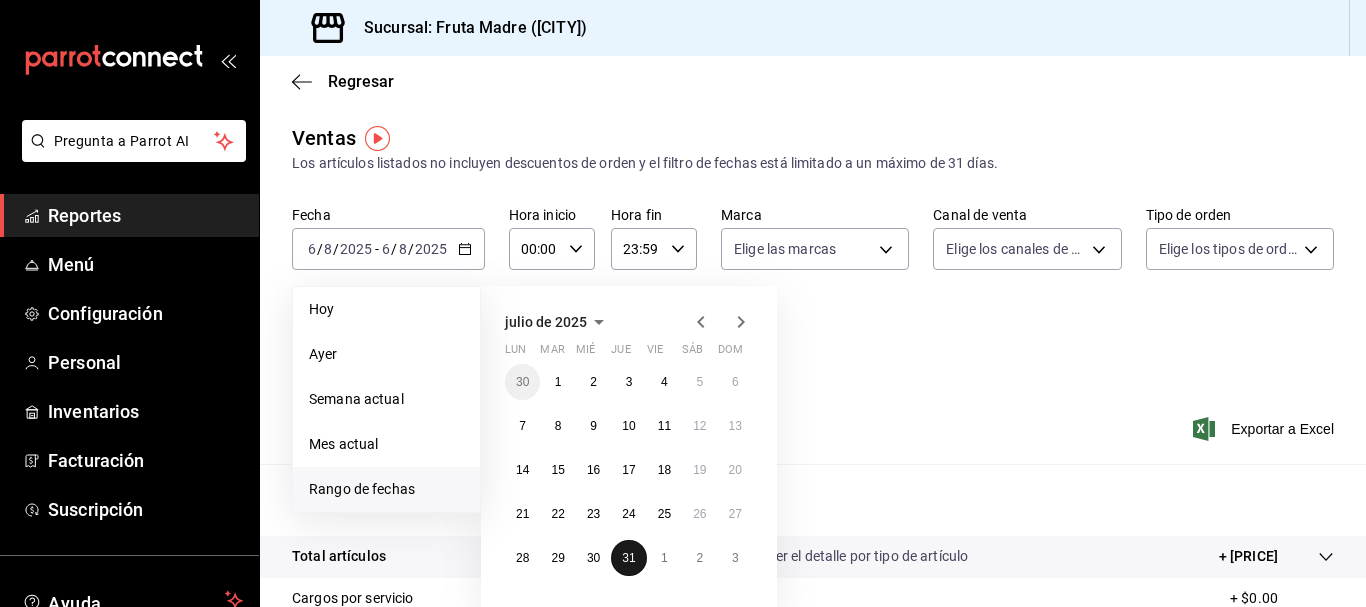 click on "31" at bounding box center [628, 558] 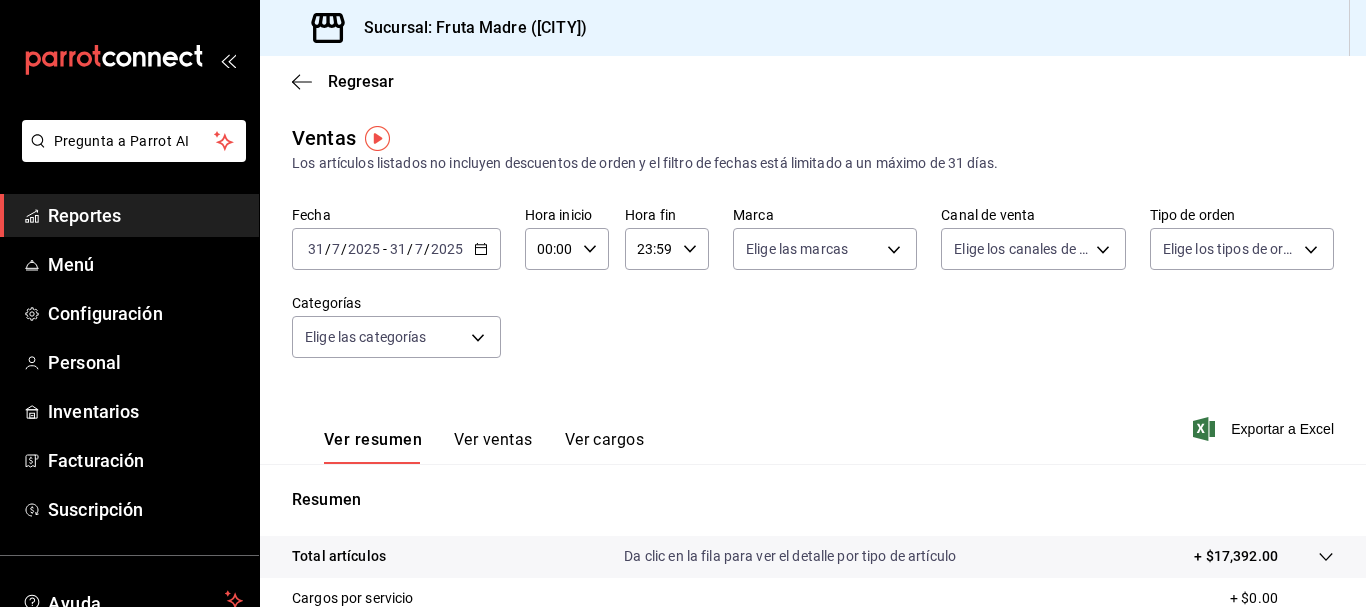 click on "Fecha 2025-07-31 31 / 7 / 2025 - 2025-07-31 31 / 7 / 2025 Hora inicio 00:00 Hora inicio Hora fin 23:59 Hora fin Marca Elige las marcas Canal de venta Elige los canales de venta Tipo de orden Elige los tipos de orden Categorías Elige las categorías" at bounding box center [813, 294] 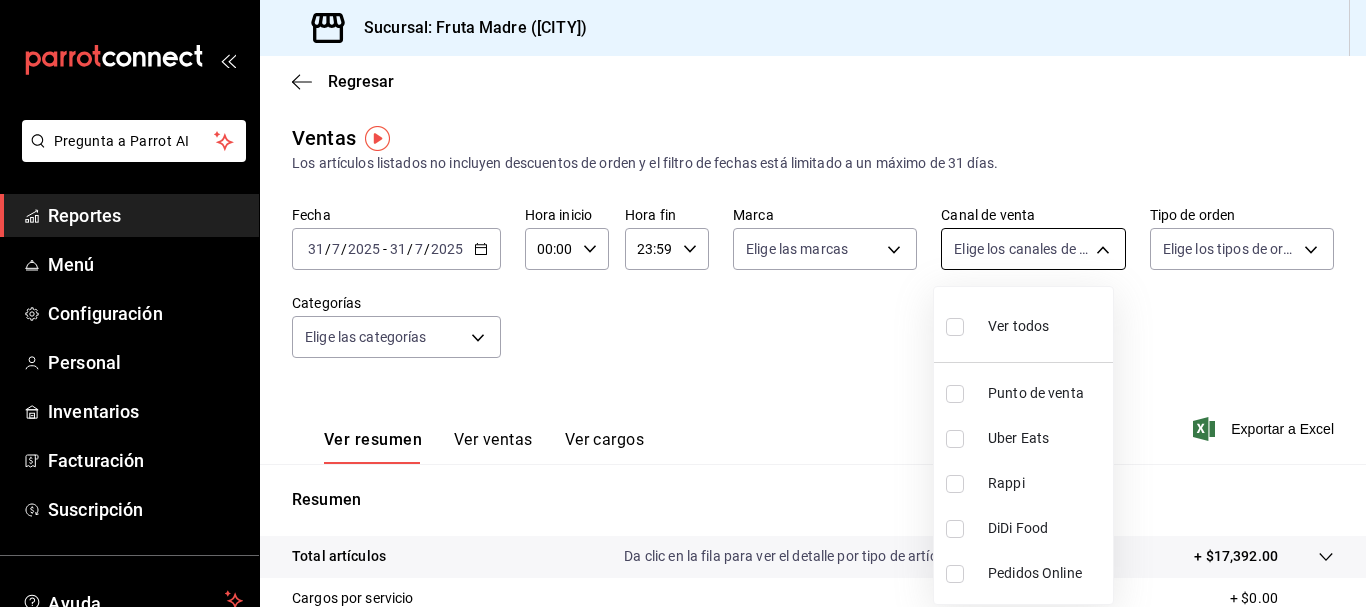 click on "Pregunta a Parrot AI Reportes   Menú   Configuración   Personal   Inventarios   Facturación   Suscripción   Ayuda Recomienda Parrot   [FIRST] [LAST]   Sugerir nueva función   Sucursal: Fruta Madre ([CITY]) Regresar Ventas Los artículos listados no incluyen descuentos de orden y el filtro de fechas está limitado a un máximo de 31 días. Fecha [DATE] [DATE] - [DATE] [DATE] Hora inicio 00:00 Hora inicio Hora fin 23:59 Hora fin Marca Elige las marcas Canal de venta Elige los canales de venta Tipo de orden Elige los tipos de orden Categorías Elige las categorías Ver resumen Ver ventas Ver cargos Exportar a Excel Resumen Total artículos Da clic en la fila para ver el detalle por tipo de artículo + [PRICE] Cargos por servicio + [PRICE] Venta bruta = [PRICE] Descuentos totales - [PRICE] Certificados de regalo - [PRICE] Venta total = [PRICE] Impuestos - [PRICE] Venta neta = [PRICE] GANA 1 MES GRATIS EN TU SUSCRIPCIÓN AQUÍ Ver video tutorial Ir a video Pregunta a Parrot AI" at bounding box center (683, 303) 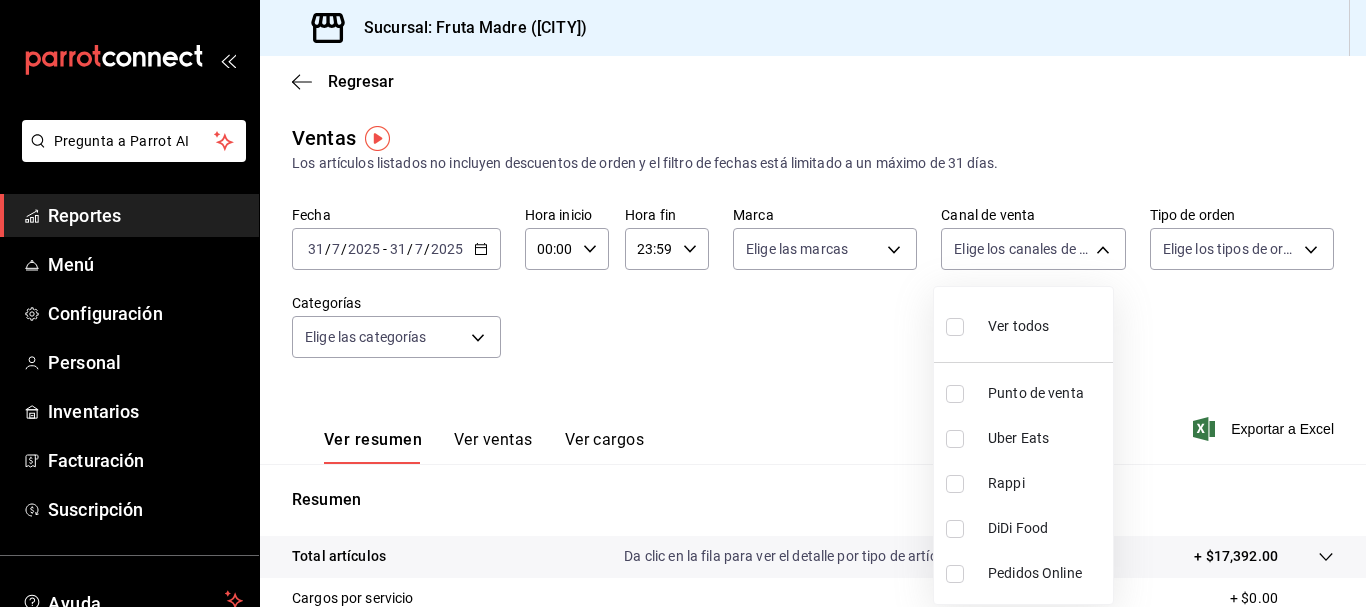 click on "Punto de venta" at bounding box center [1046, 393] 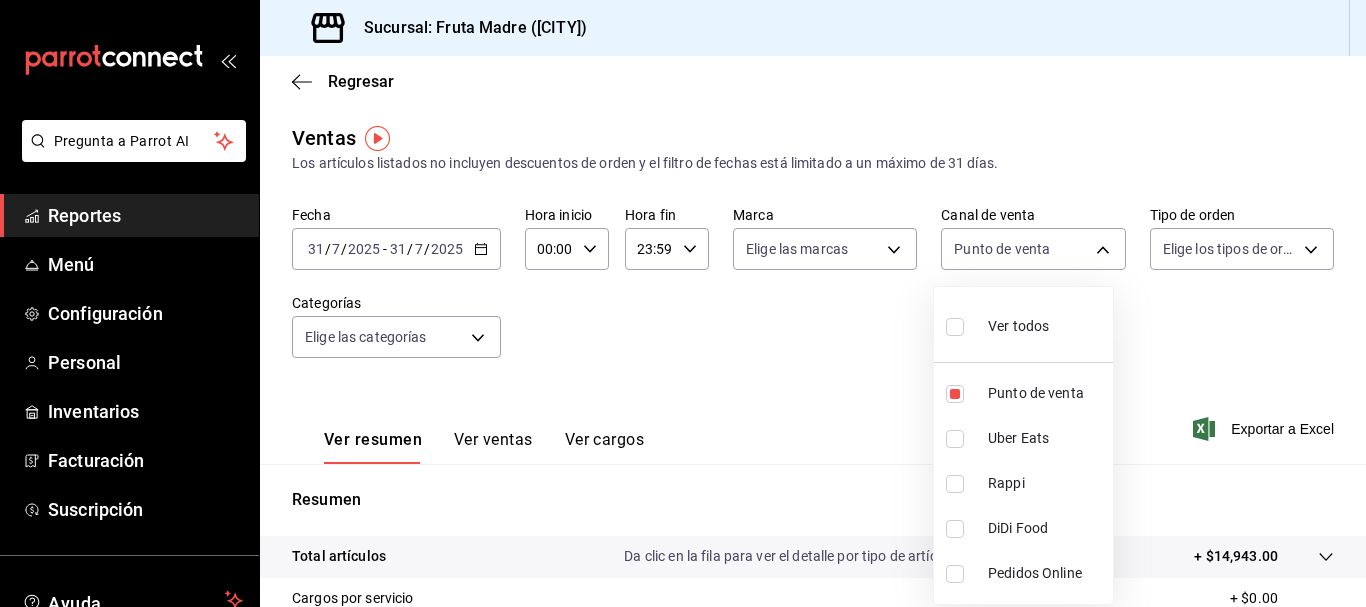 click at bounding box center (683, 303) 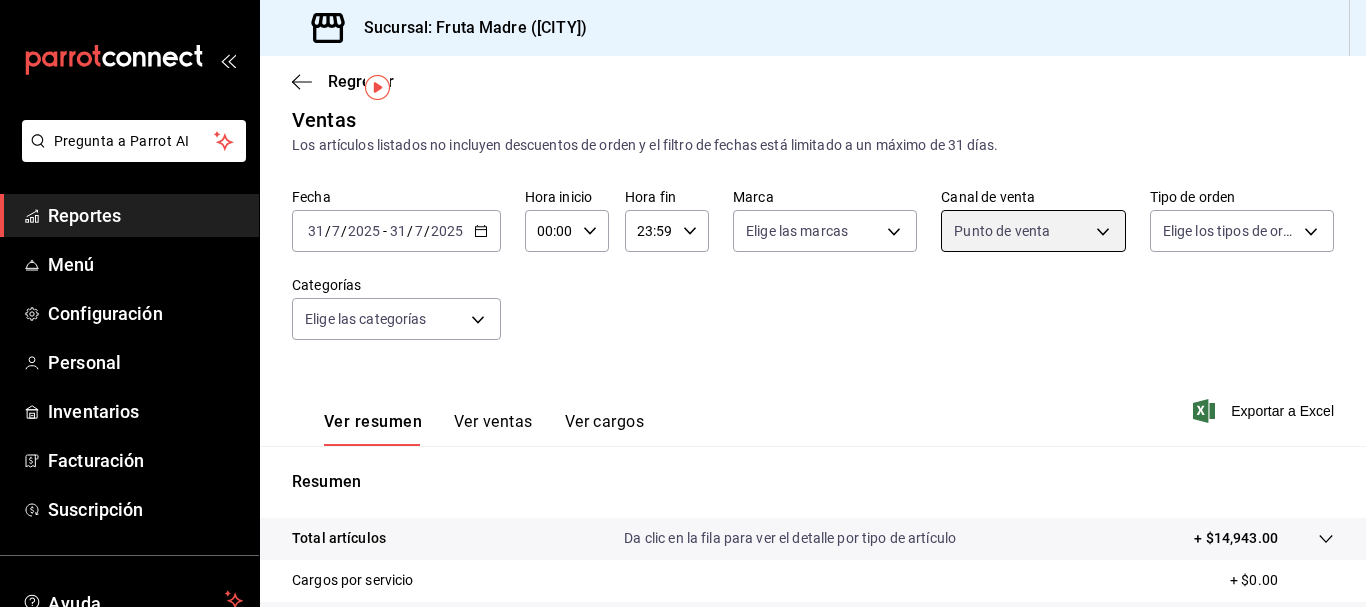 scroll, scrollTop: 0, scrollLeft: 0, axis: both 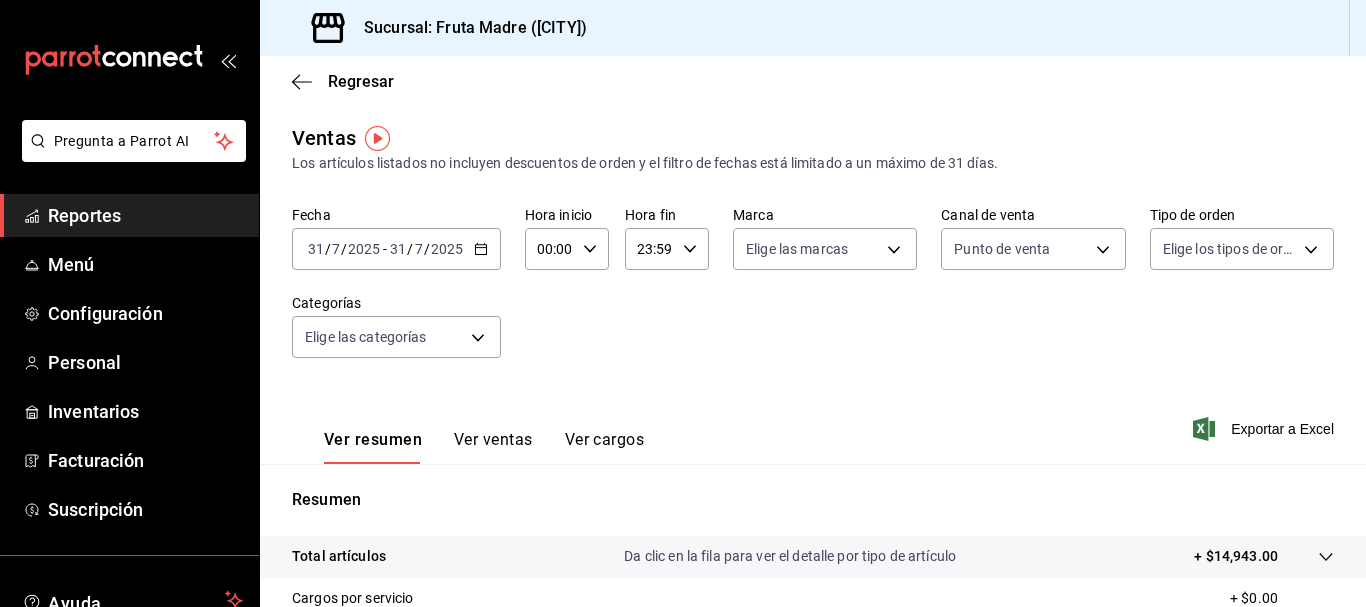 click on "Reportes" at bounding box center (145, 215) 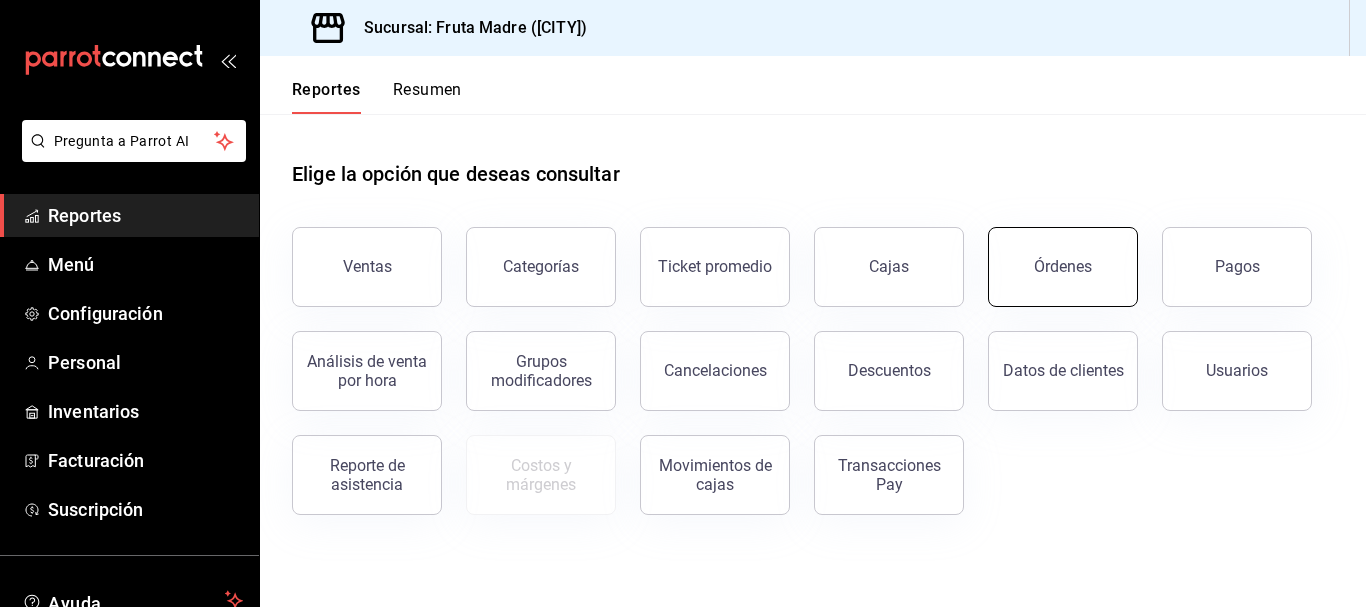 click on "Órdenes" at bounding box center [1063, 266] 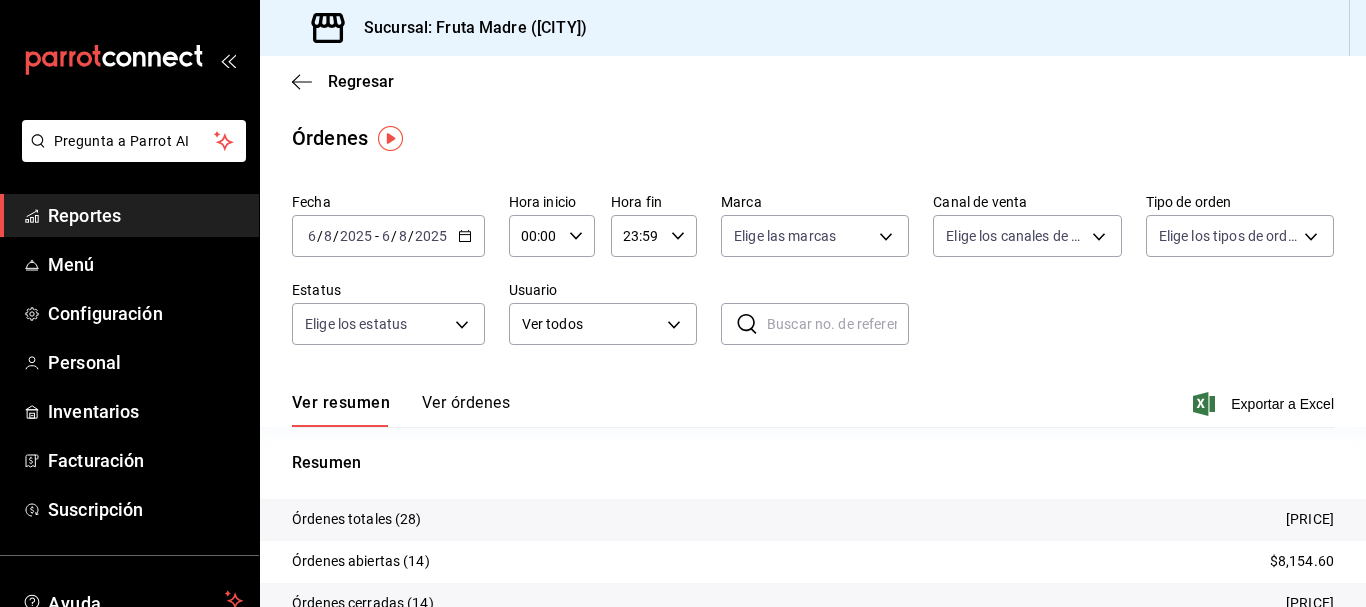 click 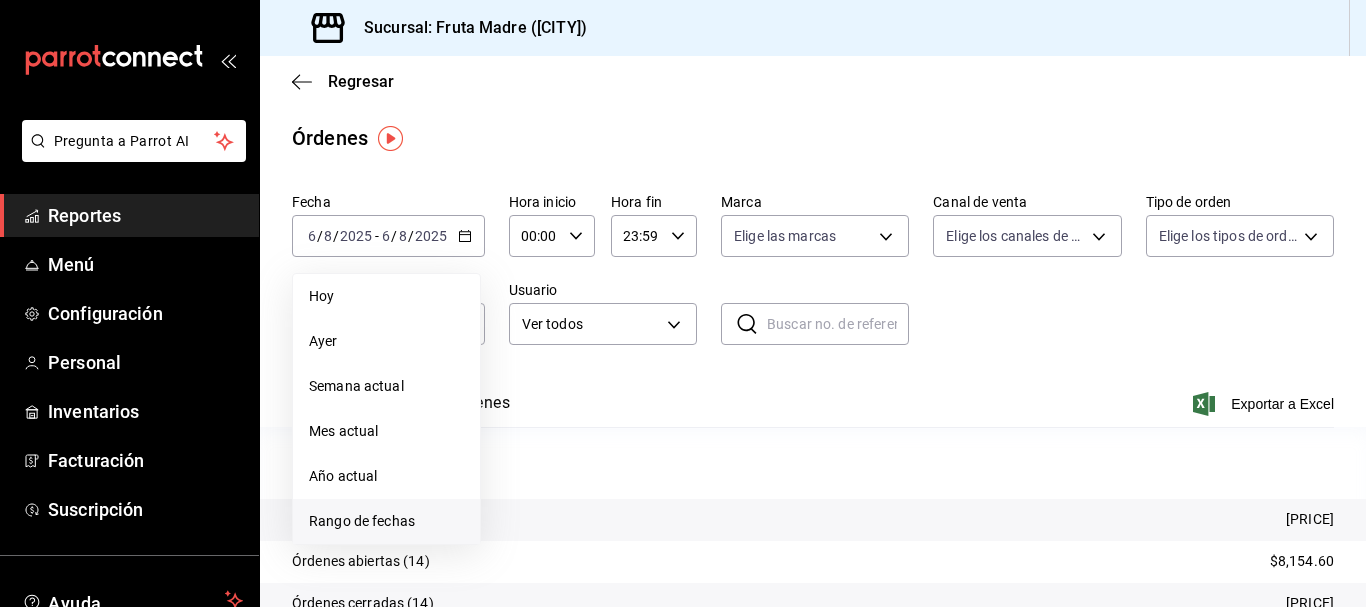 click on "Rango de fechas" at bounding box center (386, 521) 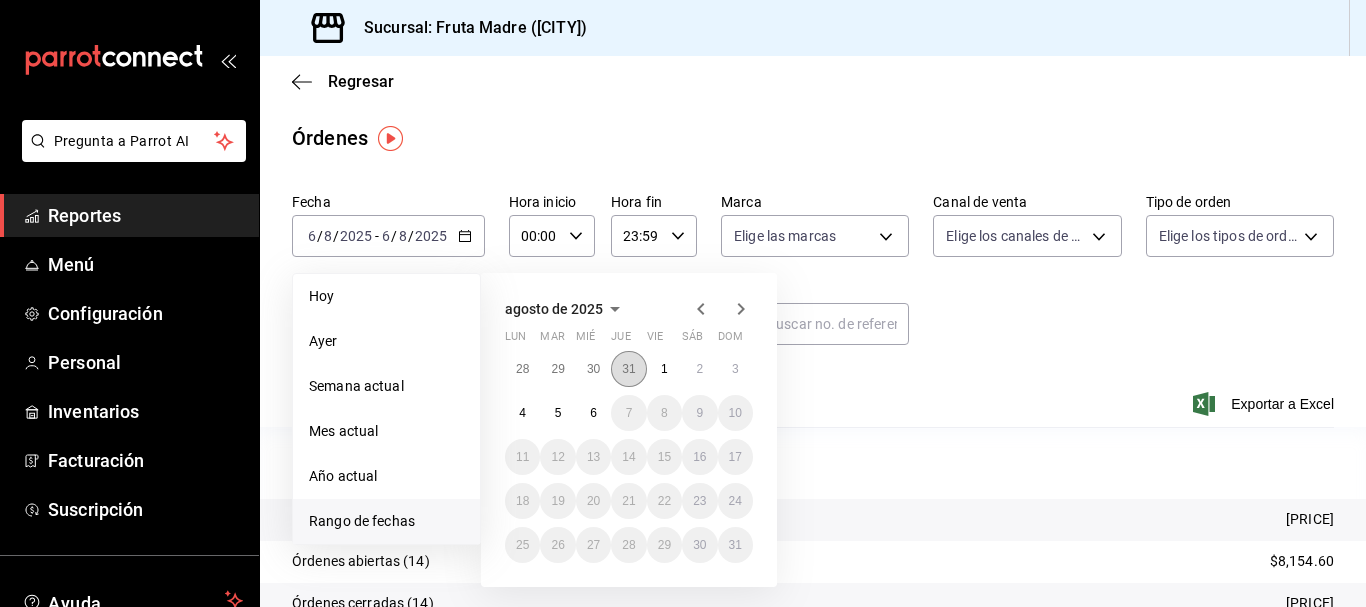 click on "31" at bounding box center [628, 369] 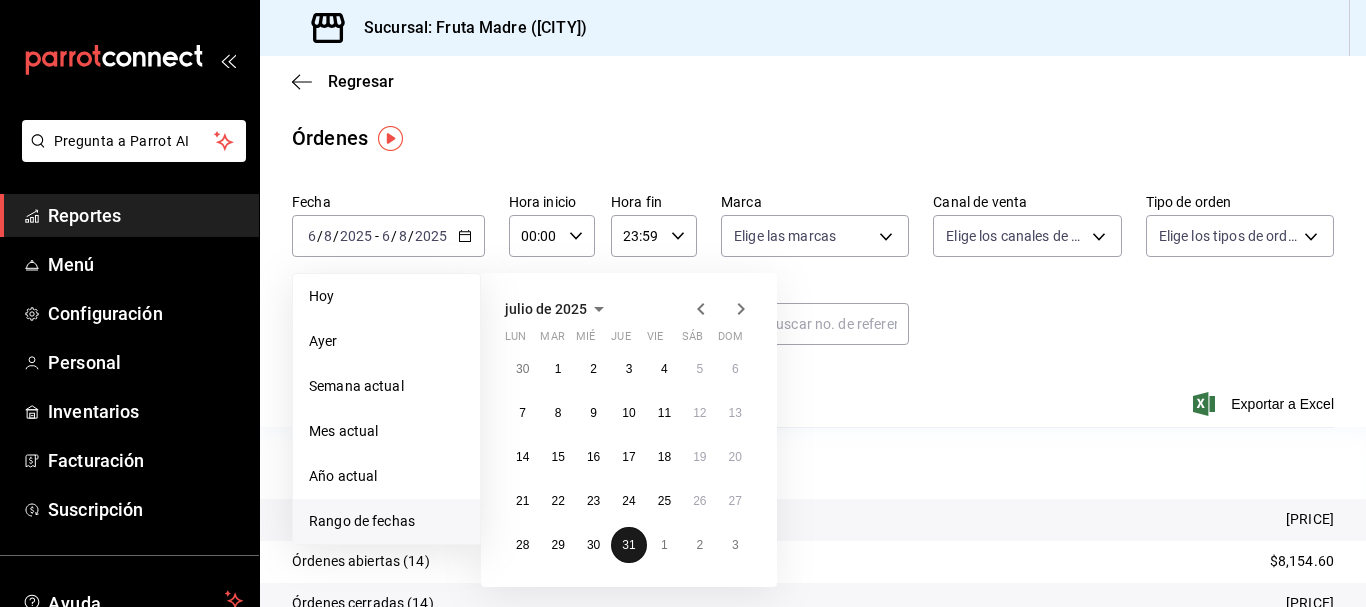 click on "31" at bounding box center [628, 545] 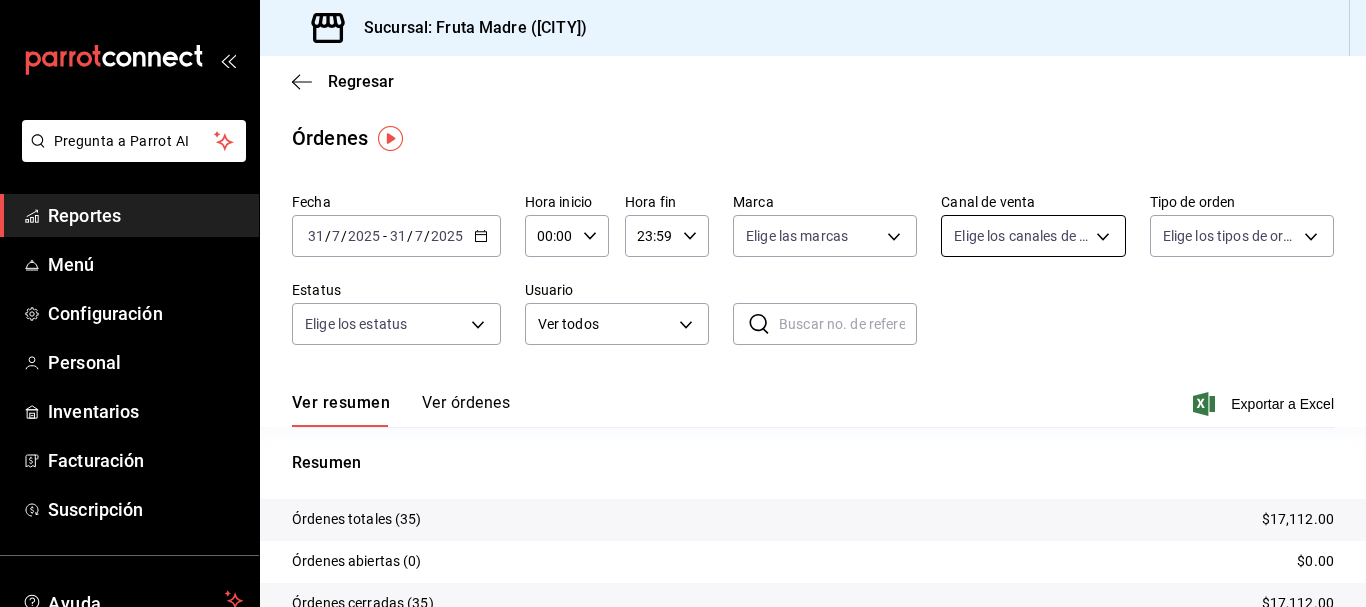 click on "Pregunta a Parrot AI Reportes   Menú   Configuración   Personal   Inventarios   Facturación   Suscripción   Ayuda Recomienda Parrot   [FIRST] [LAST]   Sugerir nueva función   Sucursal: Fruta Madre ([CITY]) Regresar Órdenes Fecha [DATE] [DATE] - [DATE] [DATE] Hora inicio 00:00 Hora inicio Hora fin 23:59 Hora fin Marca Elige las marcas Canal de venta Elige los canales de venta Tipo de orden Elige los tipos de orden Estatus Elige los estatus Usuario Ver todos ALL ​ ​ Ver resumen Ver órdenes Exportar a Excel Resumen Órdenes totales (35) [PRICE] Órdenes abiertas (0) [PRICE] Órdenes cerradas (35) [PRICE] Órdenes canceladas (0) [PRICE] Órdenes negadas (0) [PRICE] ¿Quieres ver el consumo promedio por orden y comensal? Ve al reporte de Ticket promedio GANA 1 MES GRATIS EN TU SUSCRIPCIÓN AQUÍ Ver video tutorial Ir a video Pregunta a Parrot AI Reportes   Menú   Configuración   Personal   Inventarios   Facturación   Suscripción   Ayuda Recomienda Parrot   [FIRST] [LAST]" at bounding box center (683, 303) 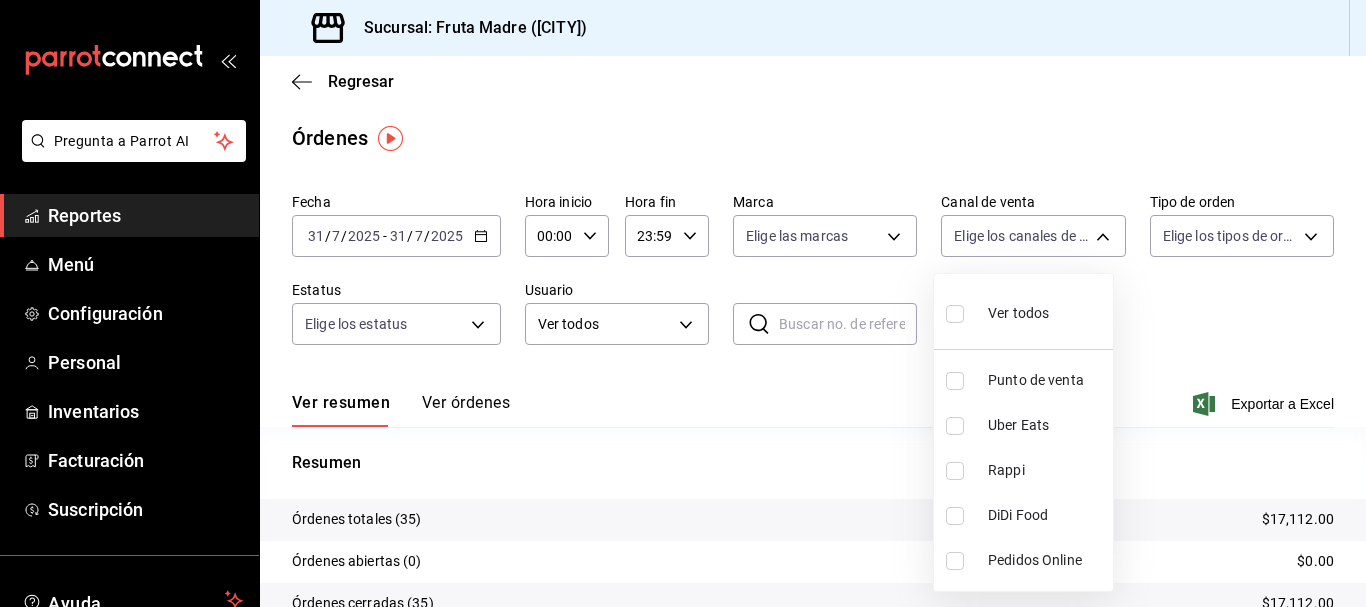 click on "Punto de venta" at bounding box center [1046, 380] 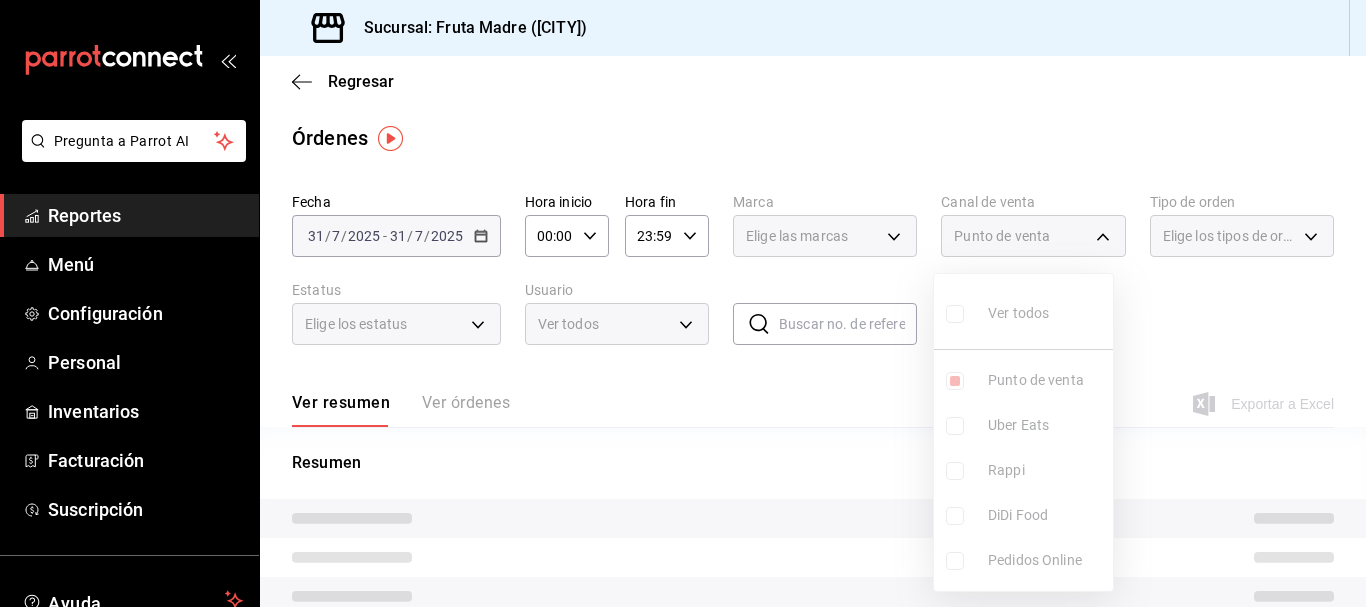 click at bounding box center [683, 303] 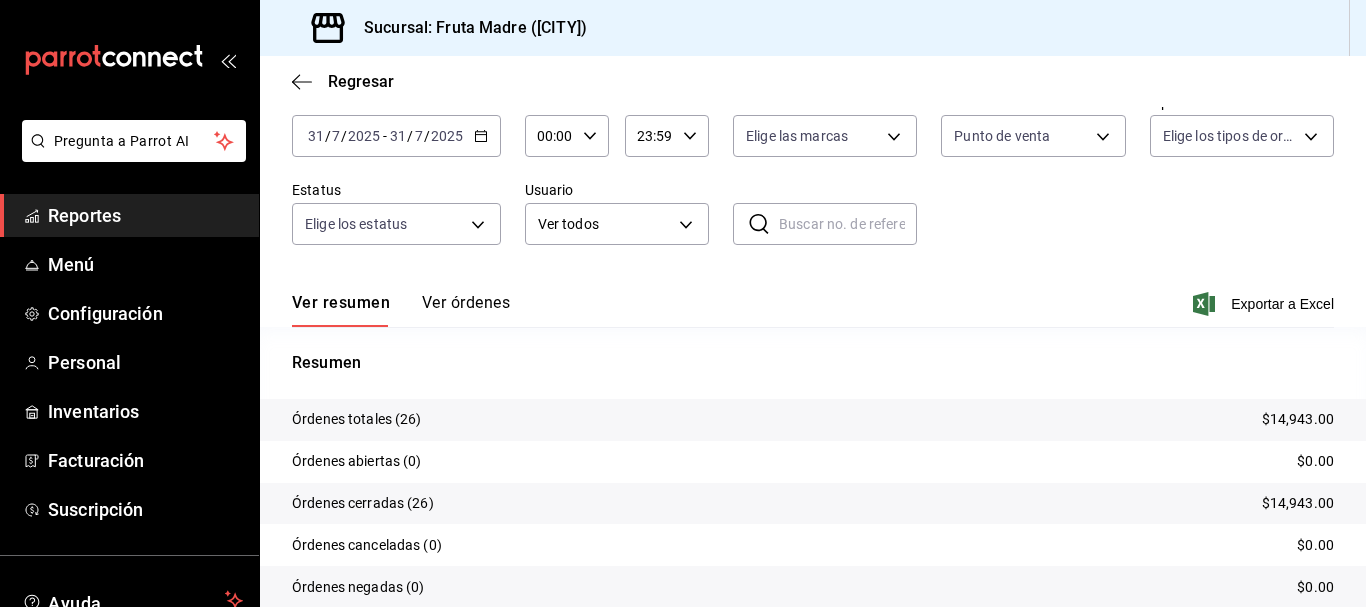 scroll, scrollTop: 178, scrollLeft: 0, axis: vertical 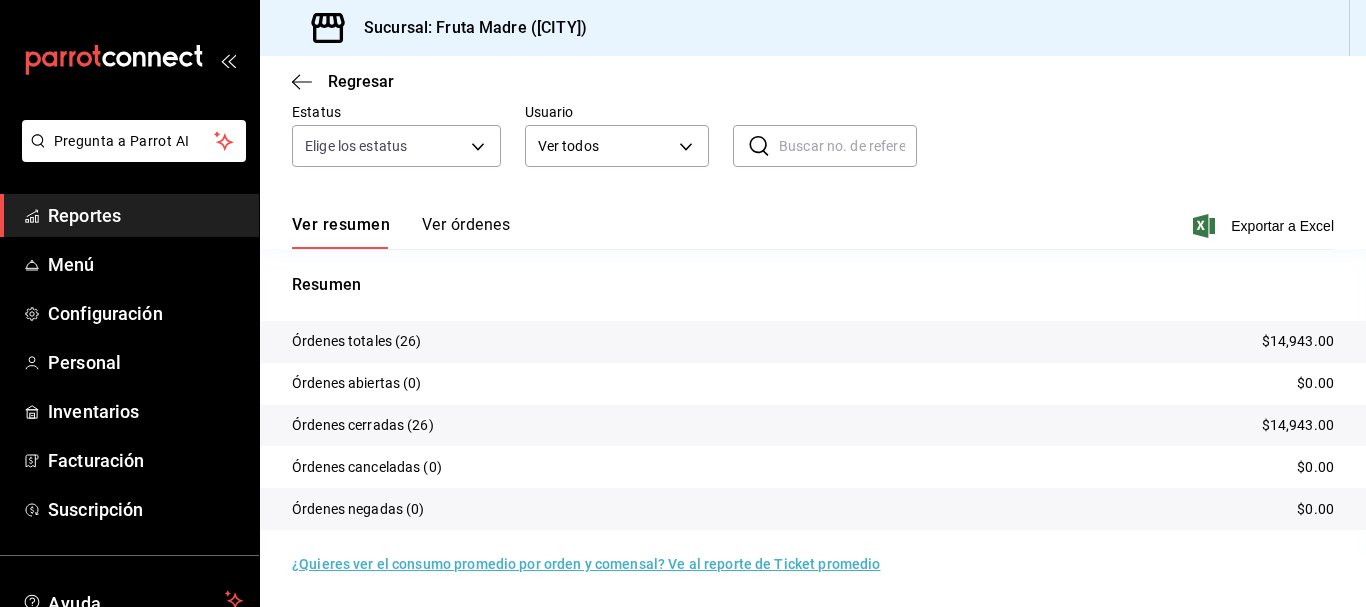 click on "Ver órdenes" at bounding box center (466, 232) 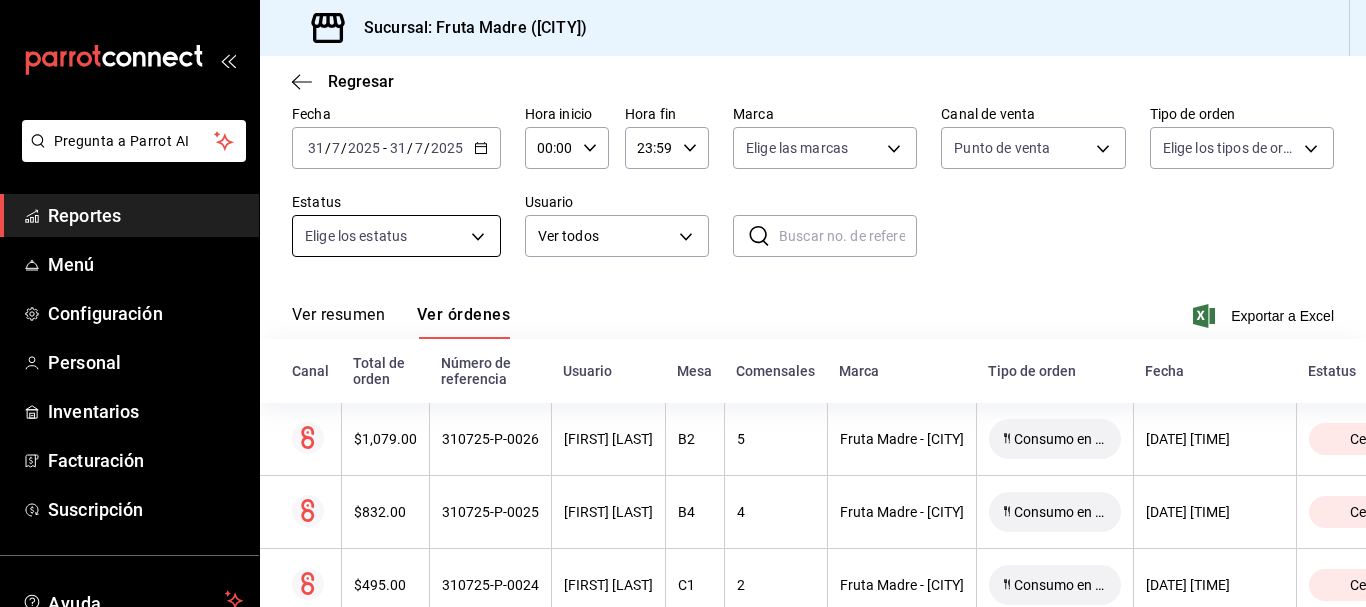 scroll, scrollTop: 178, scrollLeft: 0, axis: vertical 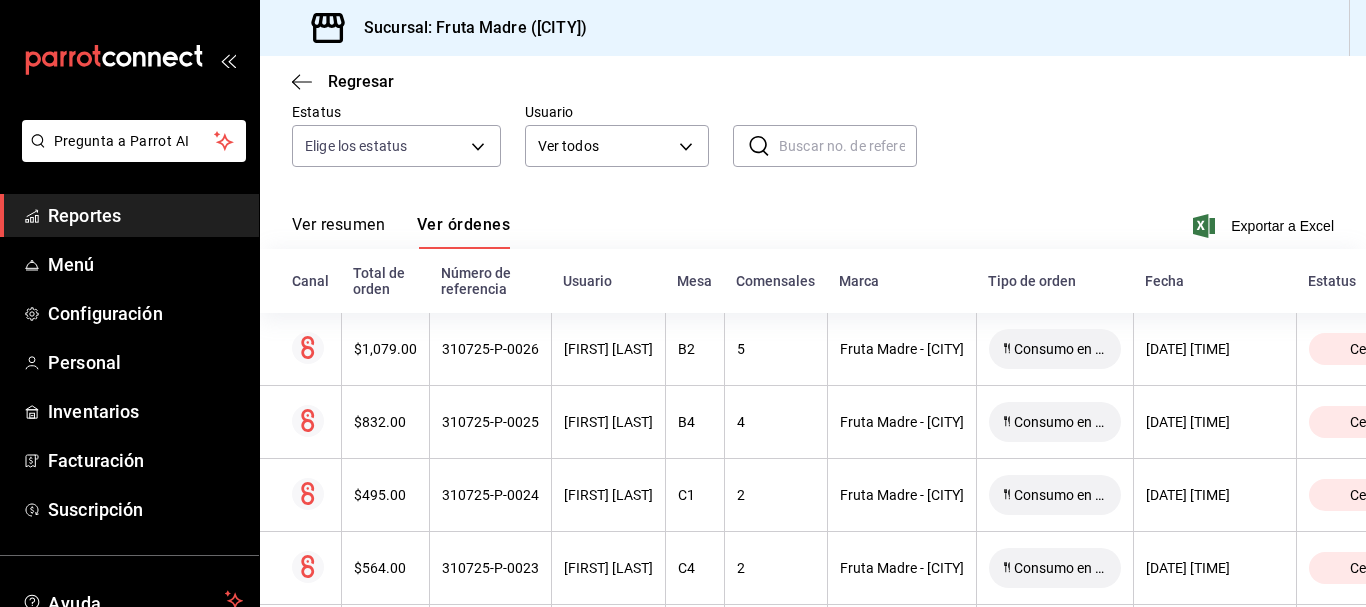 click on "Reportes" at bounding box center (129, 215) 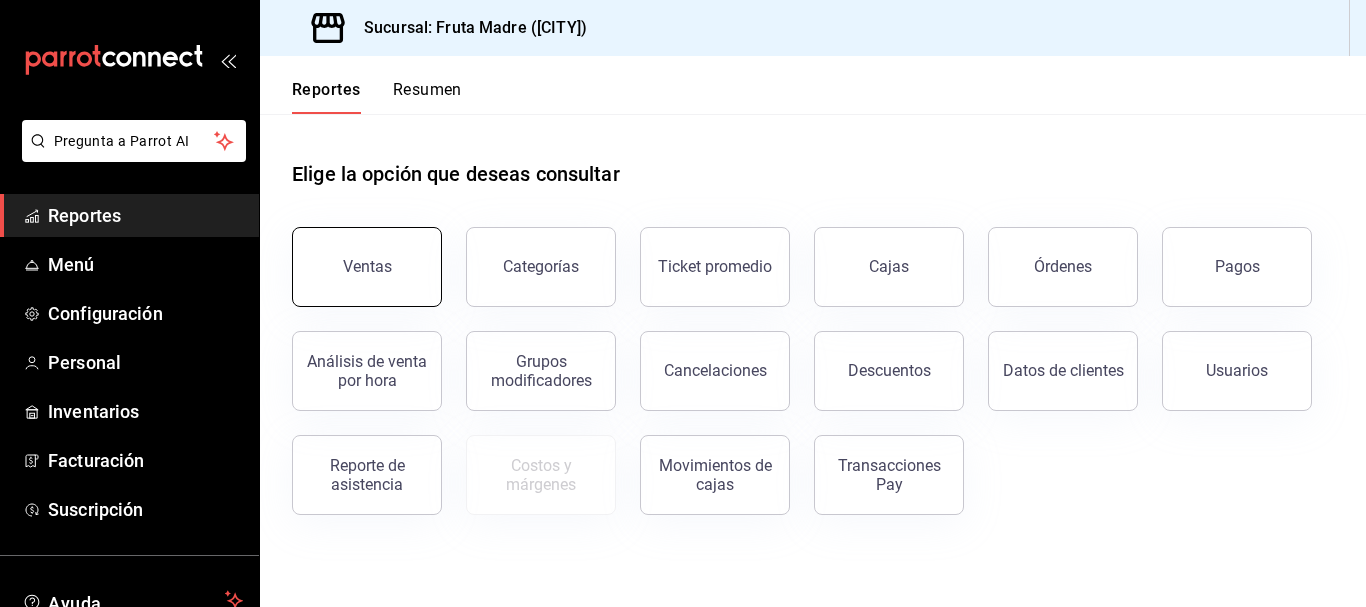 click on "Ventas" at bounding box center [367, 266] 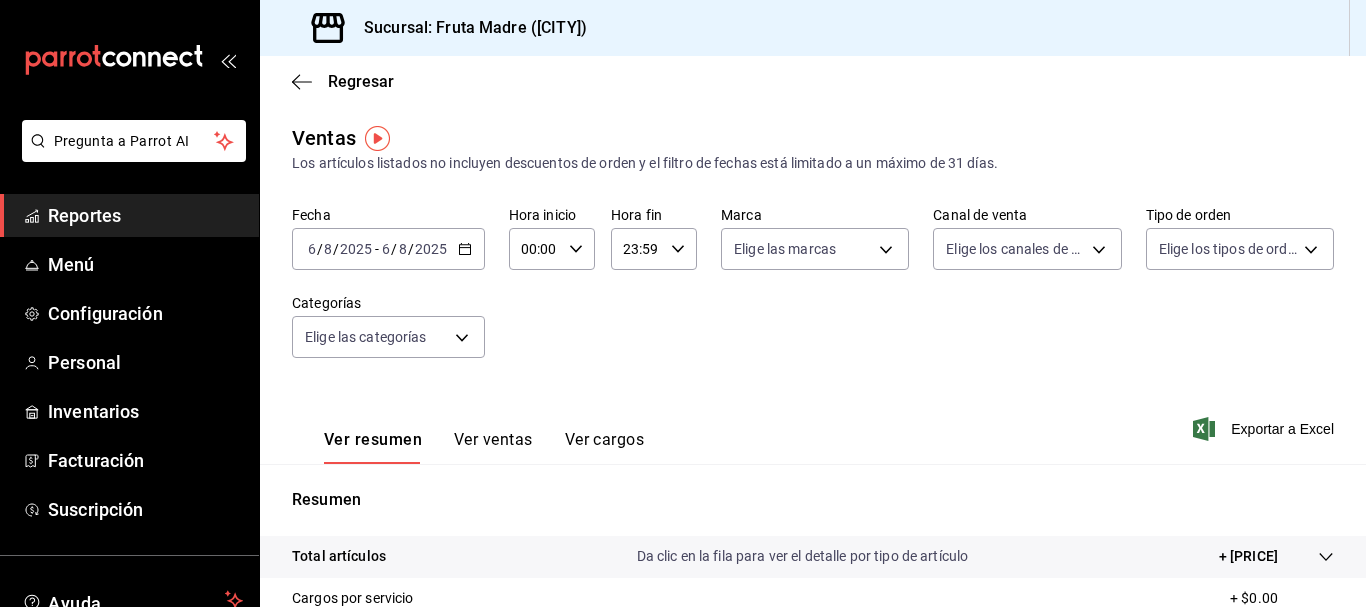 click 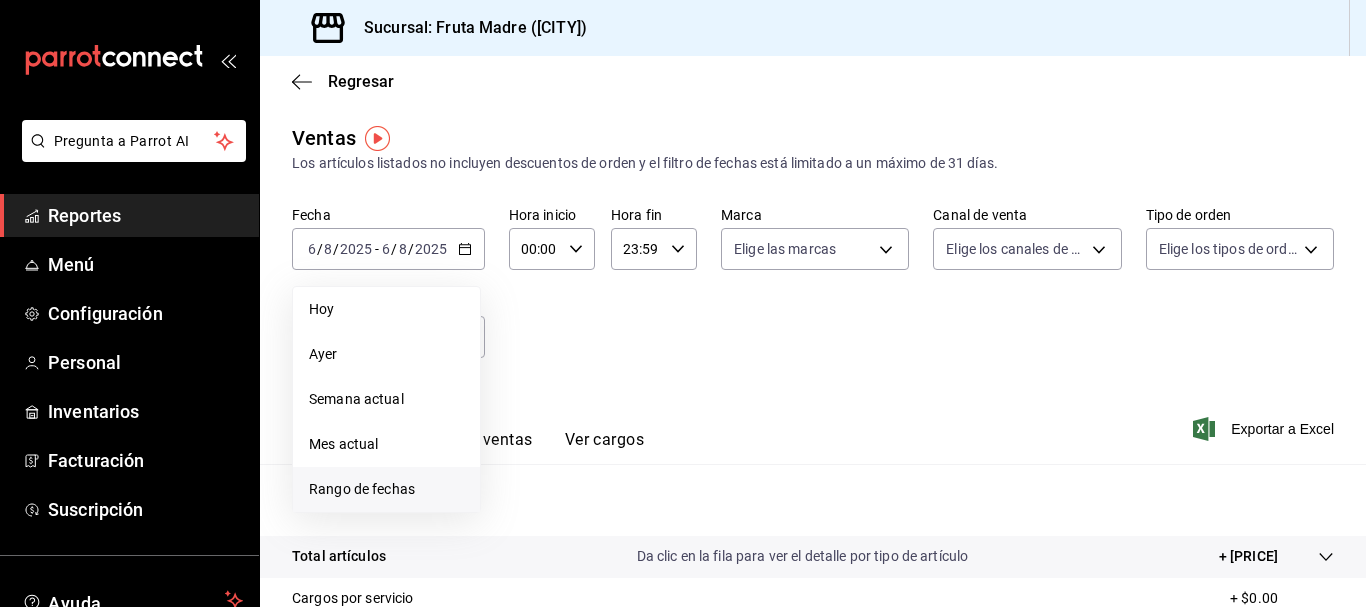 click on "Rango de fechas" at bounding box center (386, 489) 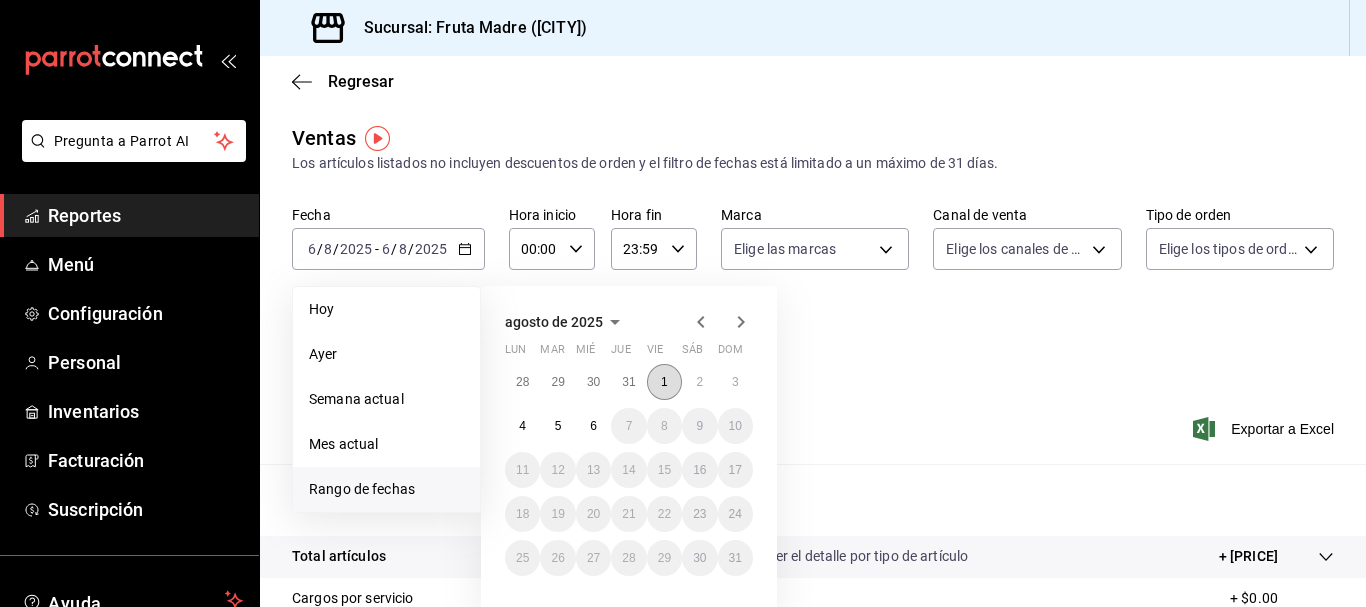 click on "1" at bounding box center [664, 382] 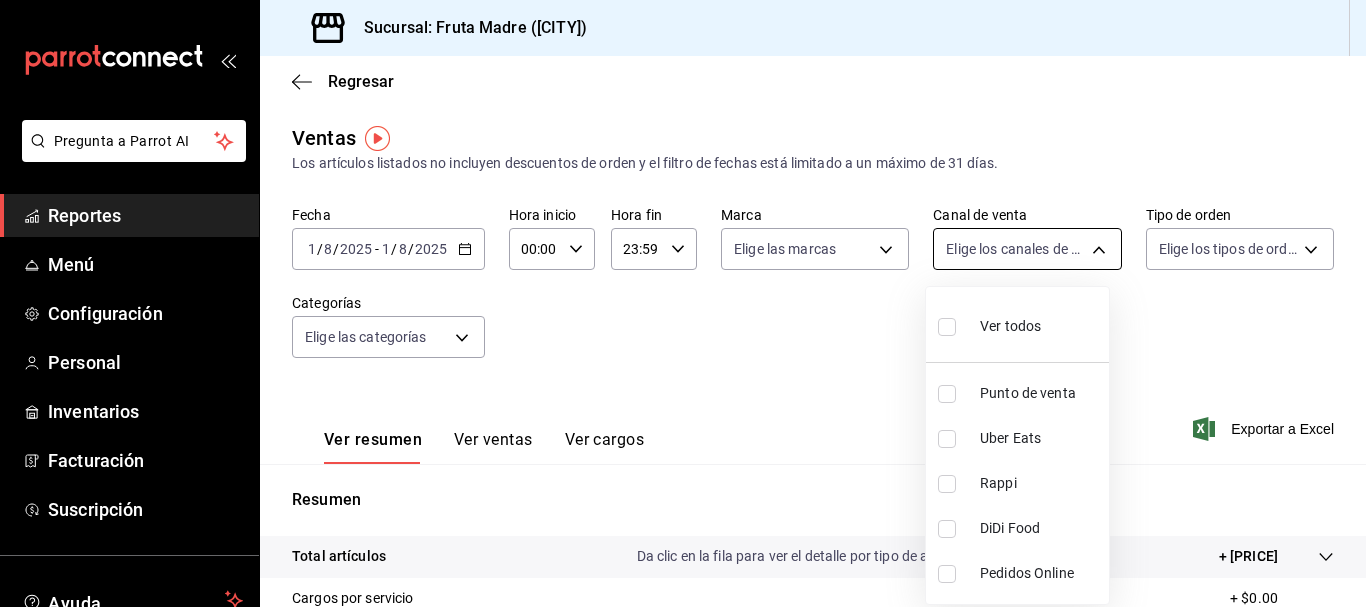 click on "Pregunta a Parrot AI Reportes   Menú   Configuración   Personal   Inventarios   Facturación   Suscripción   Ayuda Recomienda Parrot   [FIRST] [LAST]   Sugerir nueva función   Sucursal: Fruta Madre ([CITY]) Regresar Ventas Los artículos listados no incluyen descuentos de orden y el filtro de fechas está limitado a un máximo de 31 días. Fecha [DATE] [DATE] - [DATE] [DATE] Hora inicio 00:00 Hora inicio Hora fin 23:59 Hora fin Marca Elige las marcas Canal de venta Elige los canales de venta Tipo de orden Elige los tipos de orden Categorías Elige las categorías Ver resumen Ver ventas Ver cargos Exportar a Excel Resumen Total artículos Da clic en la fila para ver el detalle por tipo de artículo + [PRICE] Cargos por servicio + [PRICE] Venta bruta = [PRICE] Descuentos totales - [PRICE] Certificados de regalo - [PRICE] Venta total = [PRICE] Impuestos - [PRICE] Venta neta = [PRICE] GANA 1 MES GRATIS EN TU SUSCRIPCIÓN AQUÍ Ver video tutorial Ir a video Pregunta a Parrot AI" at bounding box center [683, 303] 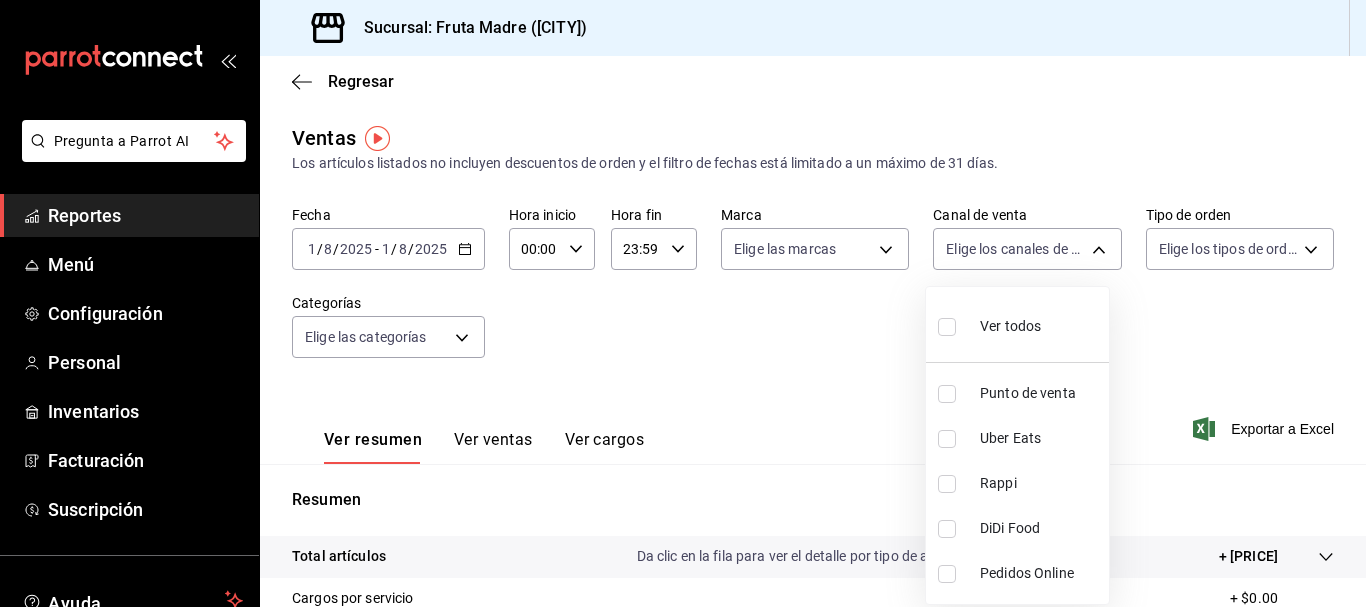 click on "Punto de venta" at bounding box center (1040, 393) 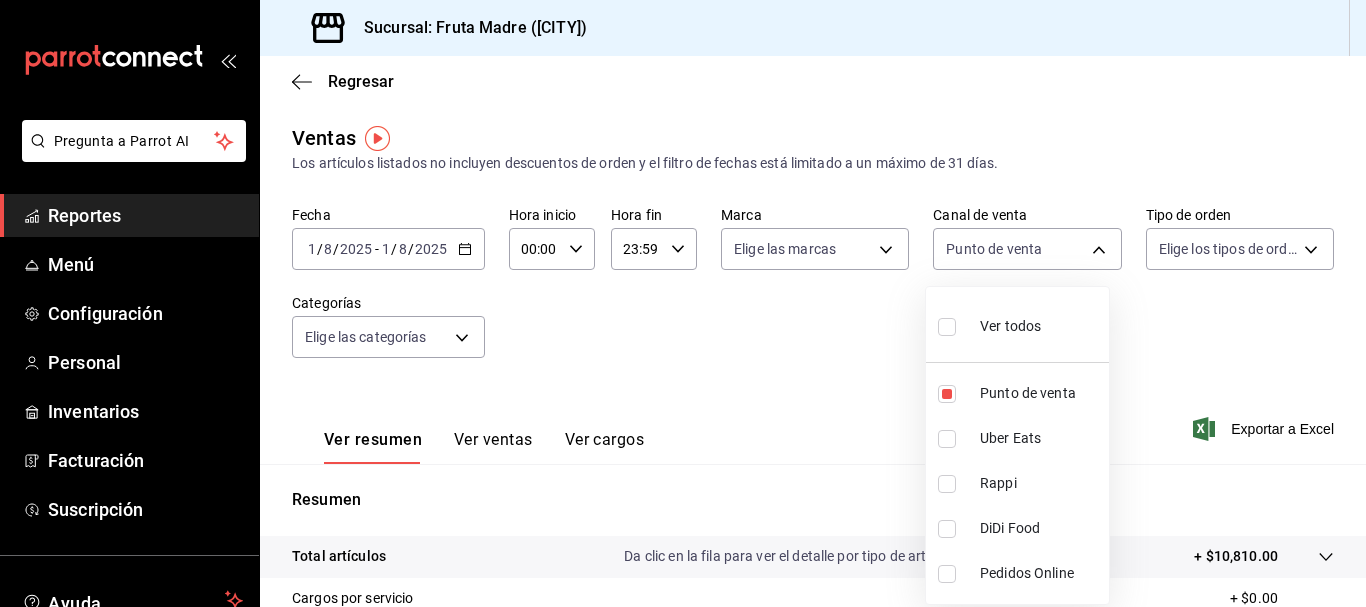 click at bounding box center [683, 303] 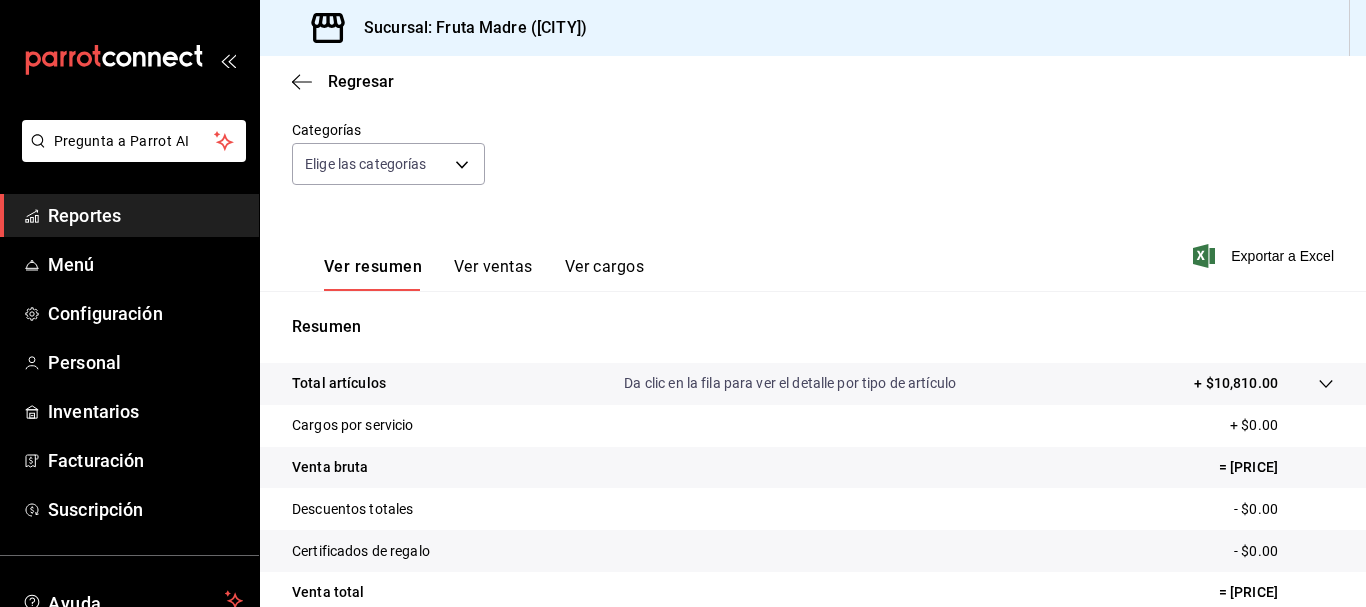 scroll, scrollTop: 200, scrollLeft: 0, axis: vertical 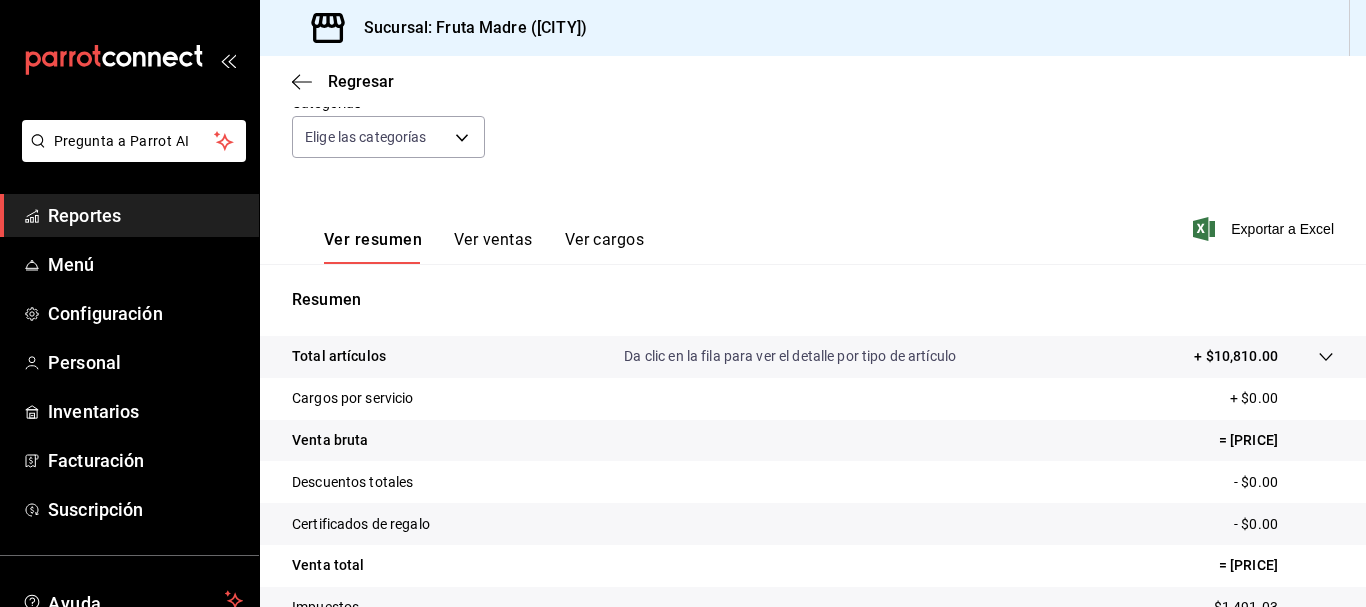 click on "Reportes" at bounding box center (145, 215) 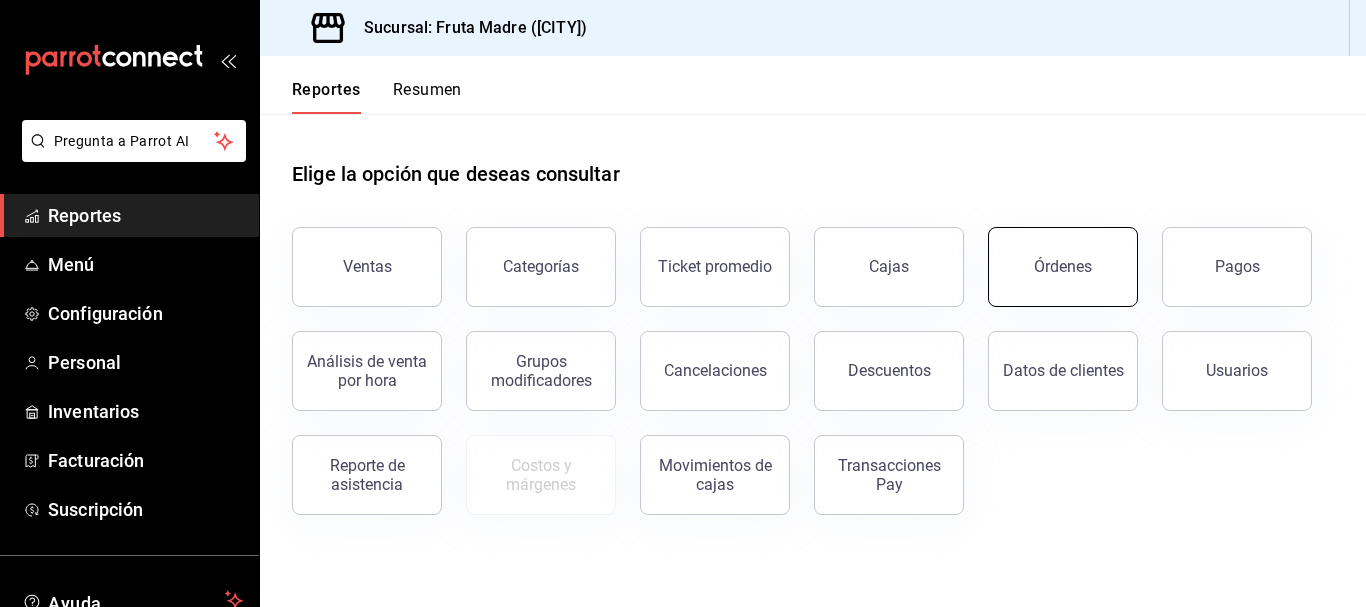 click on "Órdenes" at bounding box center (1063, 266) 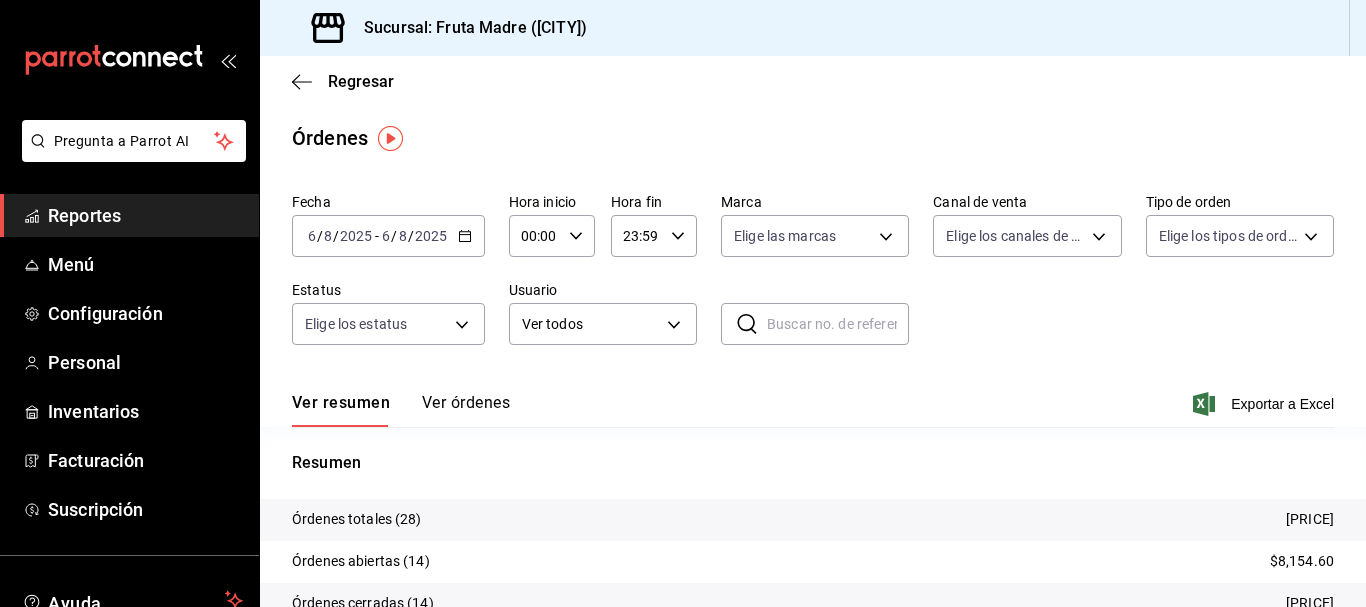 click 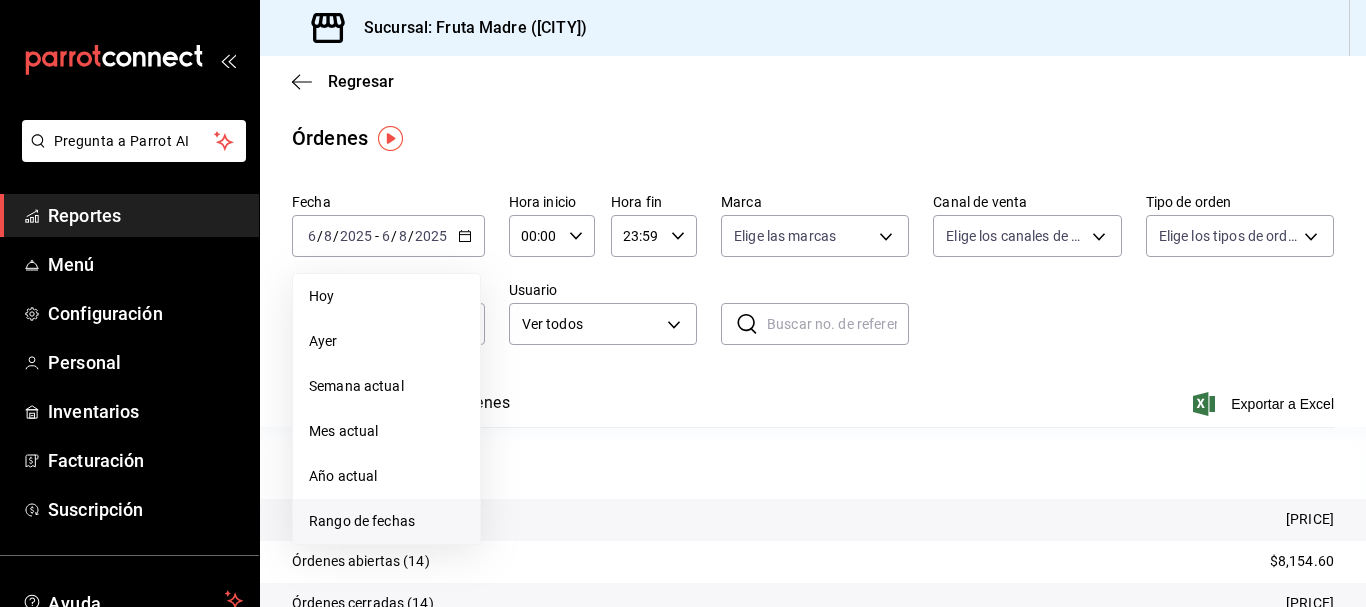 click on "Rango de fechas" at bounding box center (386, 521) 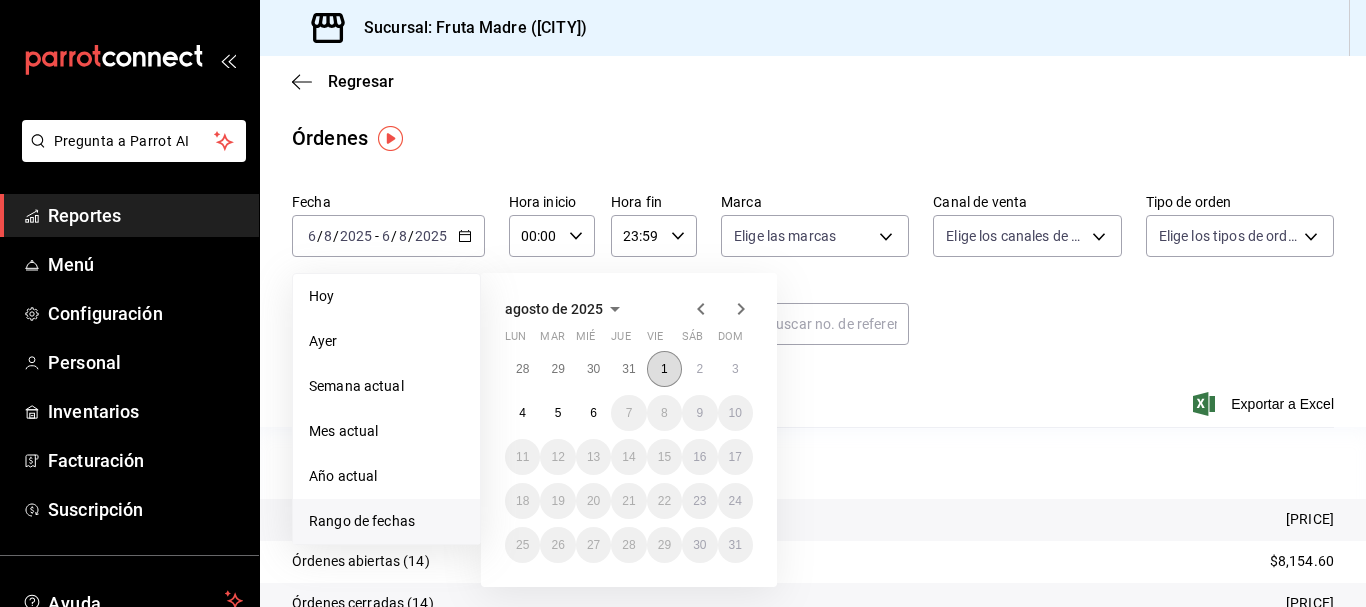 click on "1" at bounding box center (664, 369) 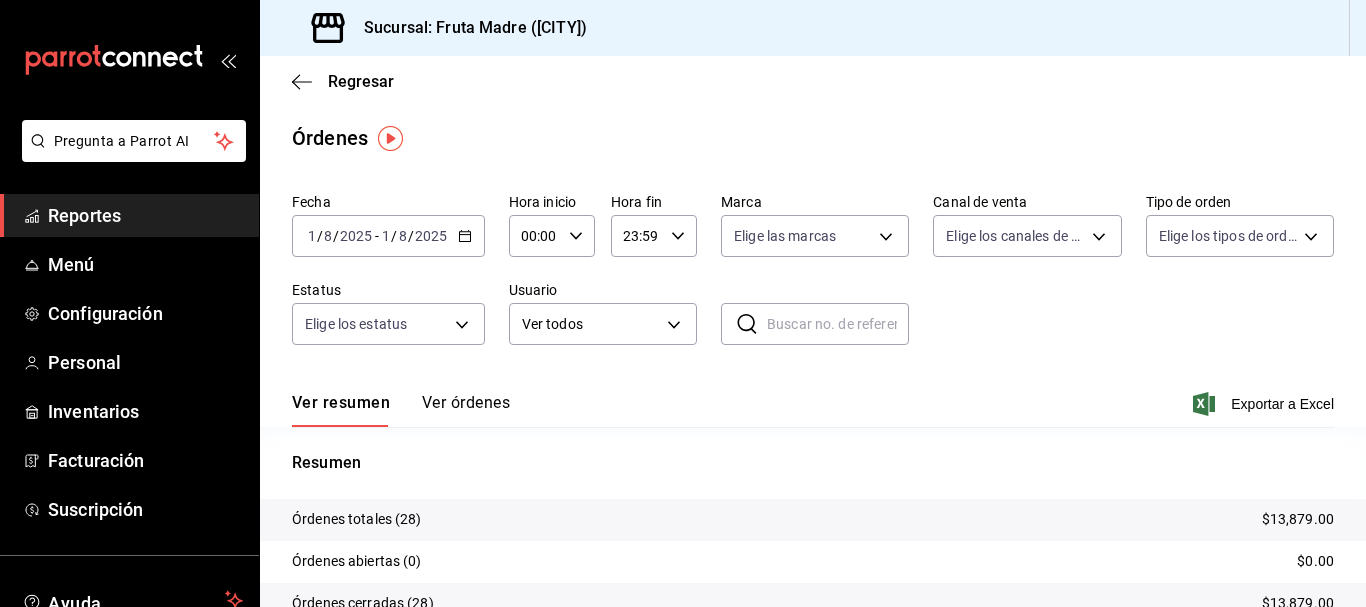 click on "Fecha 2025-08-01 1 / 8 / 2025 - 2025-08-01 1 / 8 / 2025 Hora inicio 00:00 Hora inicio Hora fin 23:59 Hora fin Marca Elige las marcas Canal de venta Elige los canales de venta Tipo de orden Elige los tipos de orden Estatus Elige los estatus Usuario Ver todos ALL ​ ​" at bounding box center (813, 277) 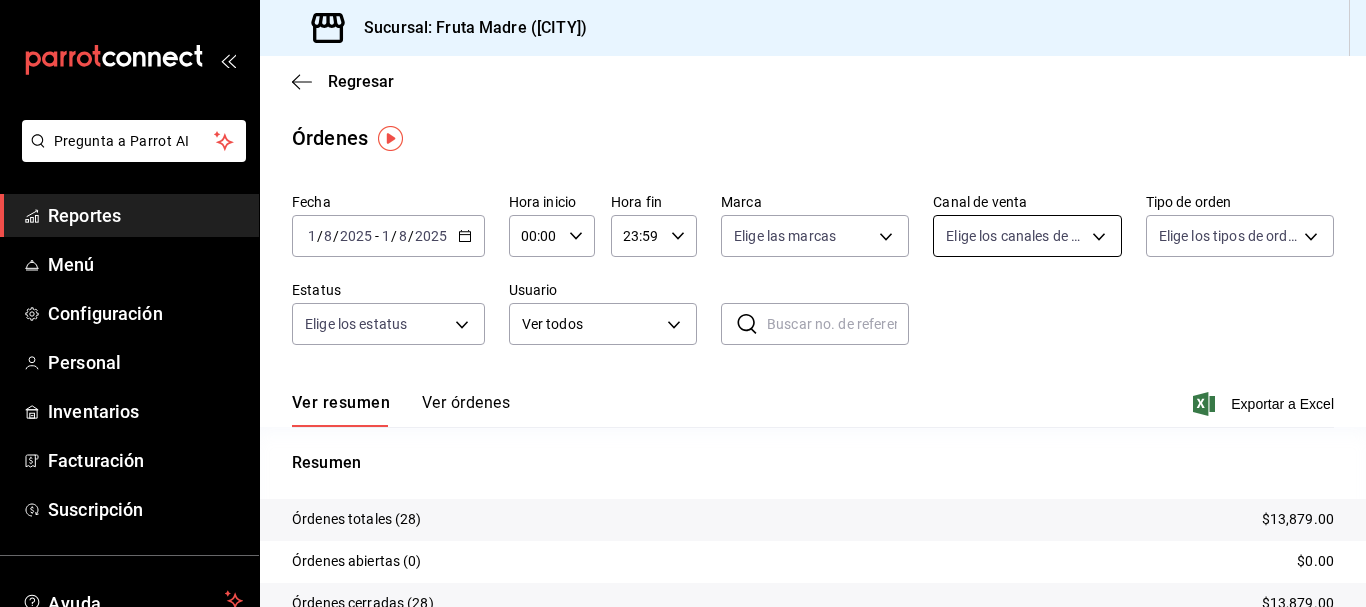 click on "Pregunta a Parrot AI Reportes   Menú   Configuración   Personal   Inventarios   Facturación   Suscripción   Ayuda Recomienda Parrot   [FIRST] [LAST]   Sugerir nueva función   Sucursal: Fruta Madre ([CITY]) Regresar Órdenes Fecha [DATE] [DATE] - [DATE] [DATE] Hora inicio [TIME] Hora inicio Hora fin [TIME] Hora fin Marca Elige las marcas Canal de venta Elige los canales de venta Tipo de orden Elige los tipos de orden Estatus Elige los estatus Usuario Ver todos ALL ​ ​ Ver resumen Ver órdenes Exportar a Excel Resumen Órdenes totales (28) $13,879.00 Órdenes abiertas (0) $0.00 Órdenes cerradas (28) $13,879.00 Órdenes canceladas (0) $0.00 Órdenes negadas (0) $0.00 ¿Quieres ver el consumo promedio por orden y comensal? Ve al reporte de Ticket promedio GANA 1 MES GRATIS EN TU SUSCRIPCIÓN AQUÍ Ver video tutorial Ir a video Pregunta a Parrot AI Reportes   Menú   Configuración   Personal   Inventarios   Facturación   Suscripción   Ayuda Recomienda Parrot   [FIRST] [LAST]" at bounding box center [683, 303] 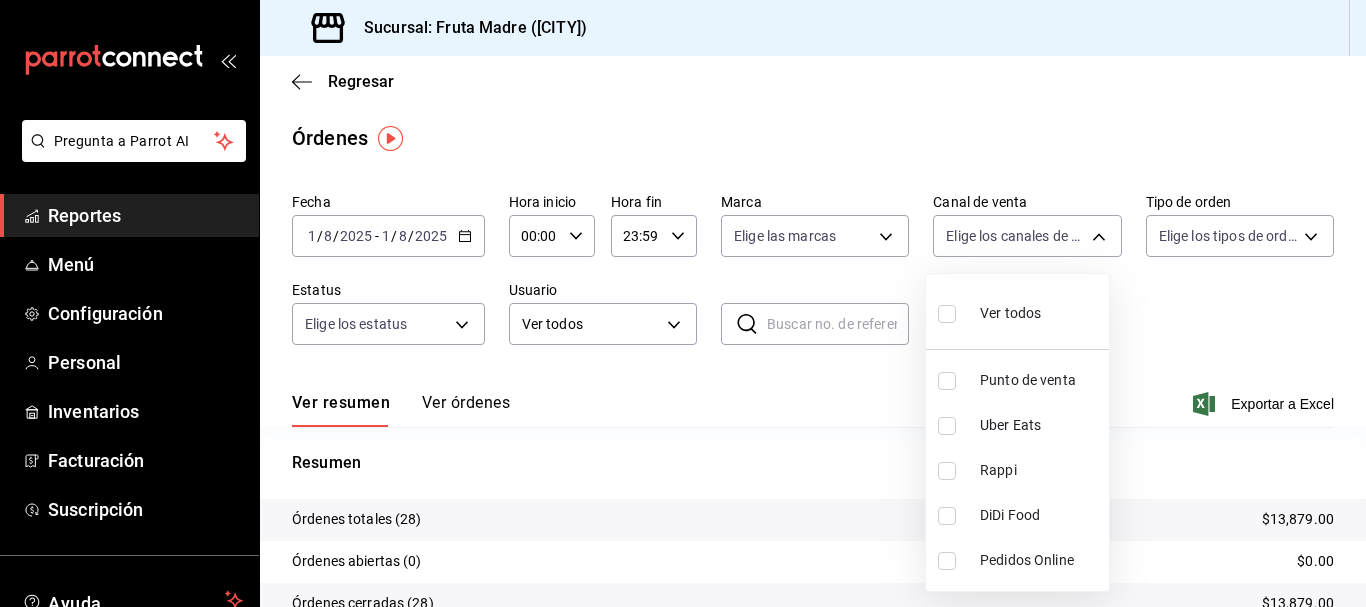 click on "Punto de venta" at bounding box center [1040, 380] 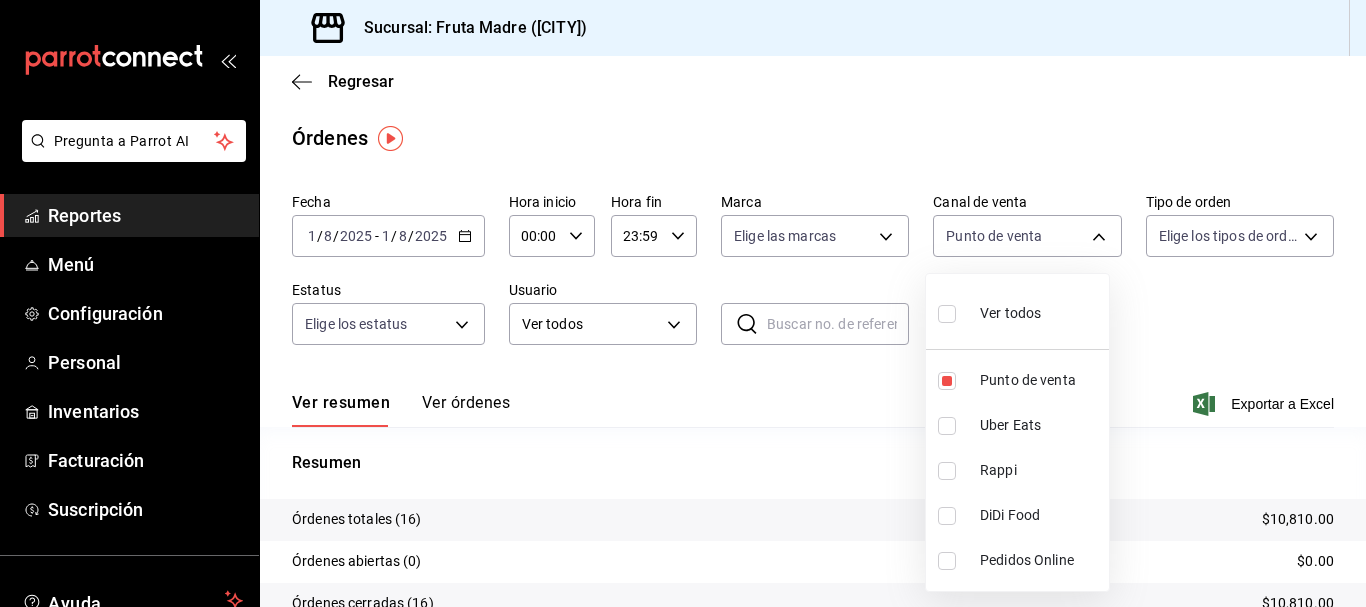 click at bounding box center (683, 303) 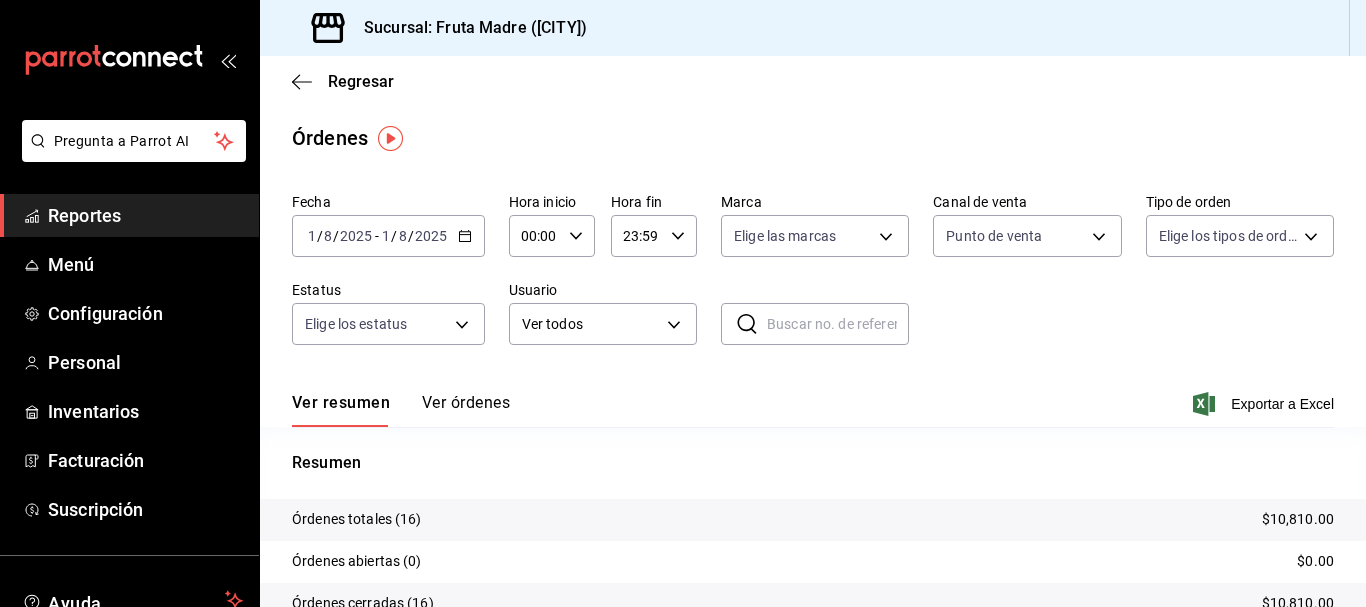 click on "Ver órdenes" at bounding box center [466, 410] 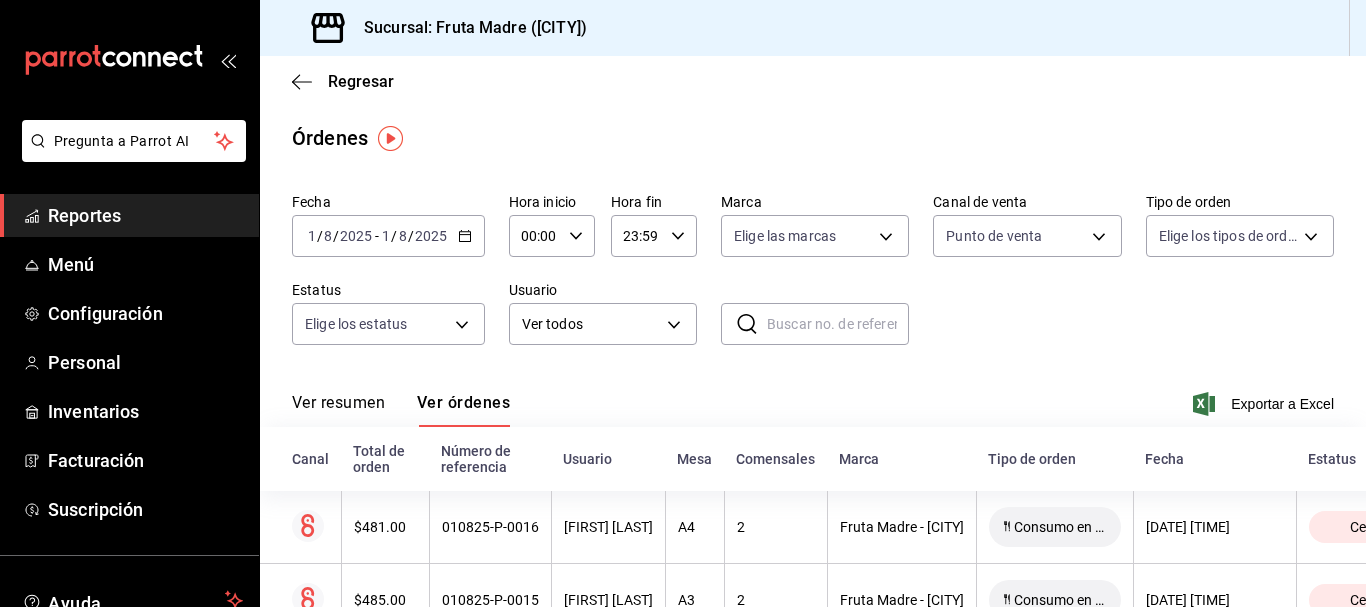 click on "Reportes" at bounding box center (129, 215) 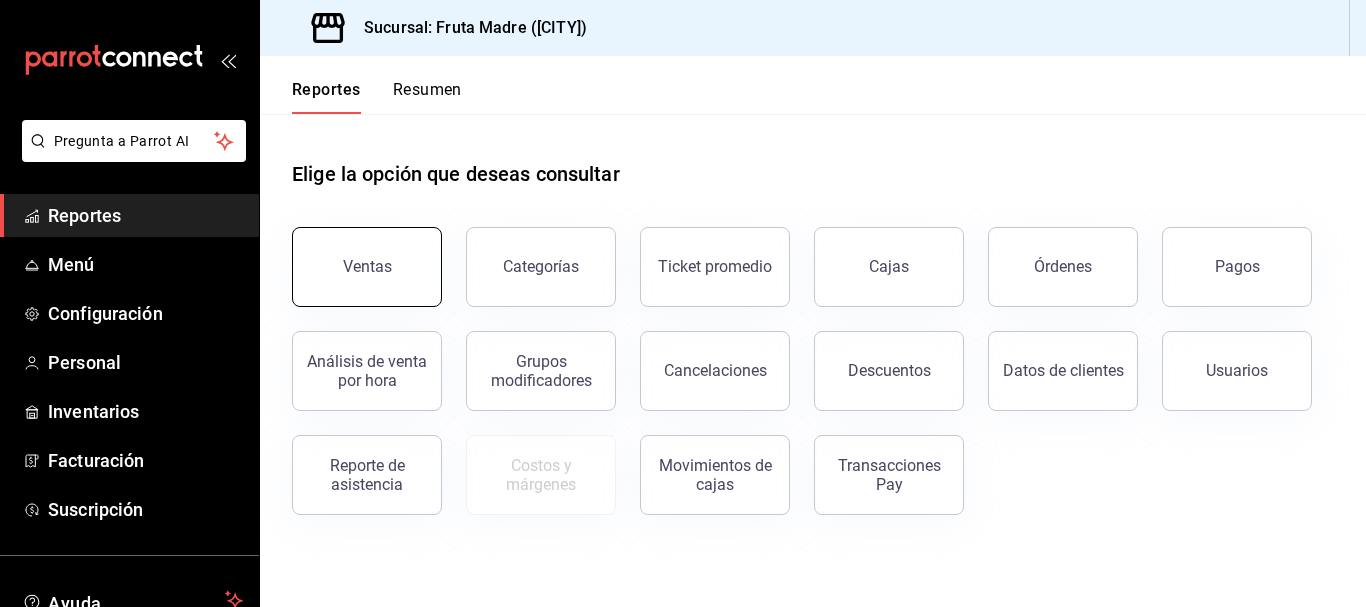 click on "Ventas" at bounding box center (367, 266) 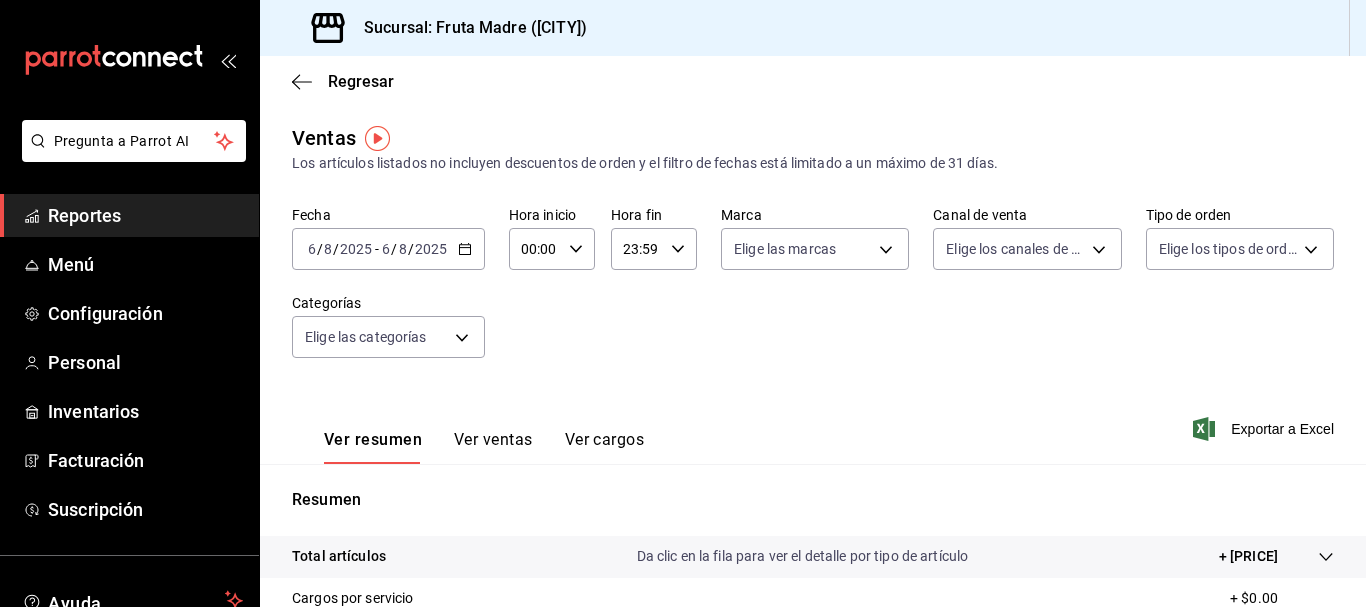 click on "2025-08-06 6 / 8 / 2025 - 2025-08-06 6 / 8 / 2025" at bounding box center [388, 249] 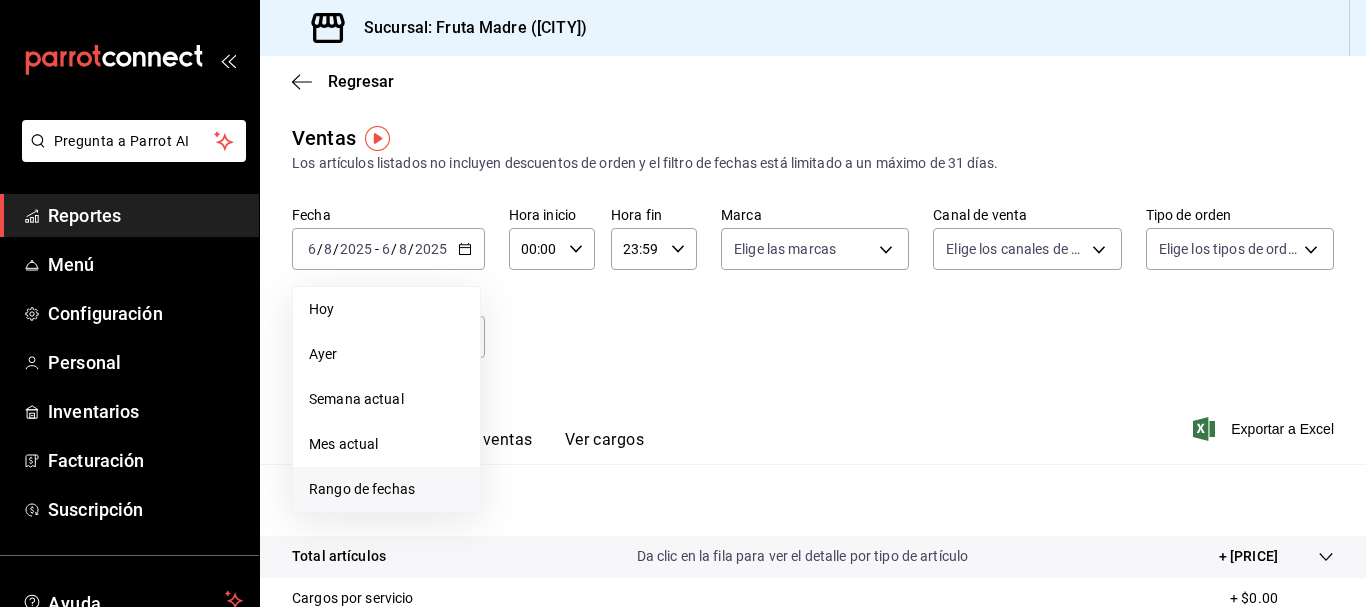 click on "Rango de fechas" at bounding box center (386, 489) 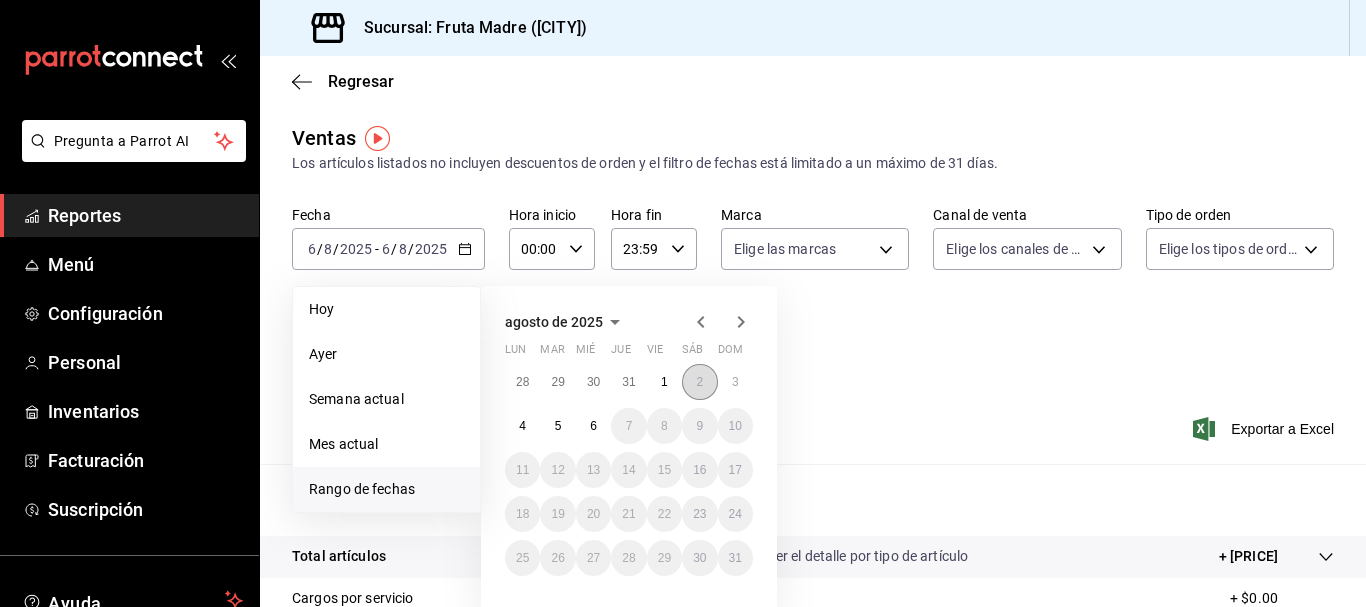 click on "2" at bounding box center [699, 382] 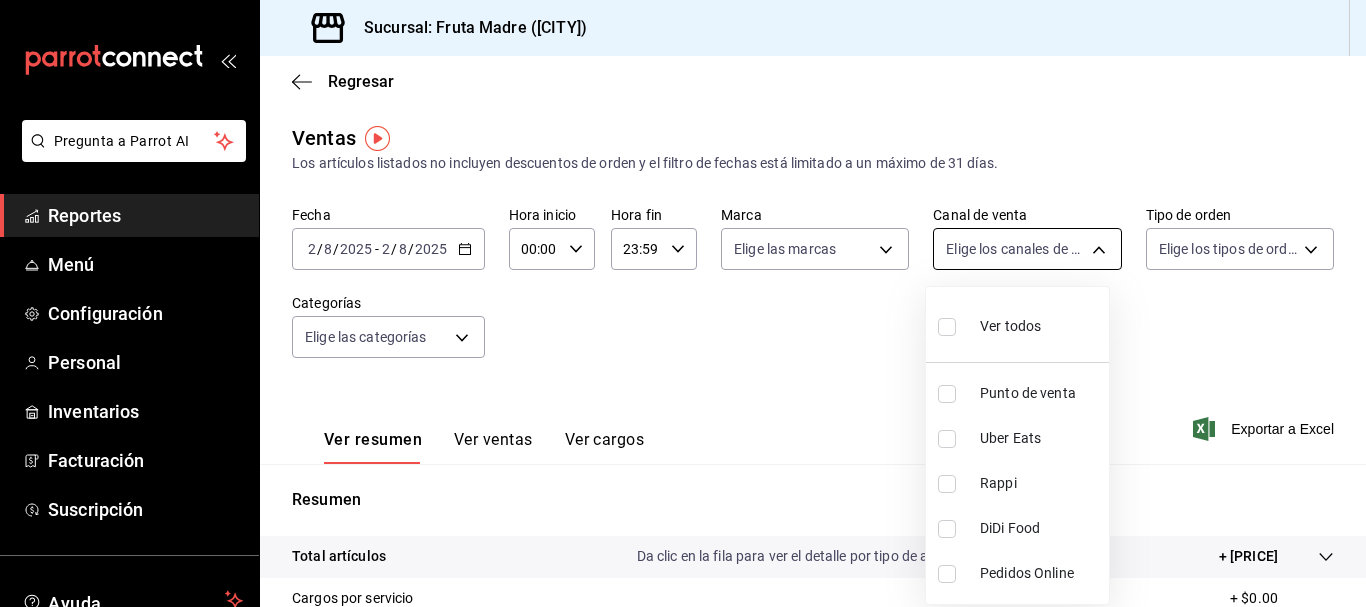 click on "Pregunta a Parrot AI Reportes   Menú   Configuración   Personal   Inventarios   Facturación   Suscripción   Ayuda Recomienda Parrot   [FIRST] [LAST]   Sugerir nueva función   Sucursal: Fruta Madre ([CITY]) Regresar Ventas Los artículos listados no incluyen descuentos de orden y el filtro de fechas está limitado a un máximo de 31 días. Fecha [DATE] [DATE] - [DATE] [DATE] Hora inicio 00:00 Hora inicio Hora fin 23:59 Hora fin Marca Elige las marcas Canal de venta Elige los canales de venta Tipo de orden Elige los tipos de orden Categorías Elige las categorías Ver resumen Ver ventas Ver cargos Exportar a Excel Resumen Total artículos Da clic en la fila para ver el detalle por tipo de artículo + [PRICE] Cargos por servicio + [PRICE] Venta bruta = [PRICE] Descuentos totales - [PRICE] Certificados de regalo - [PRICE] Venta total = [PRICE] Impuestos - [PRICE] Venta neta = [PRICE] GANA 1 MES GRATIS EN TU SUSCRIPCIÓN AQUÍ Ver video tutorial Ir a video Pregunta a Parrot AI" at bounding box center (683, 303) 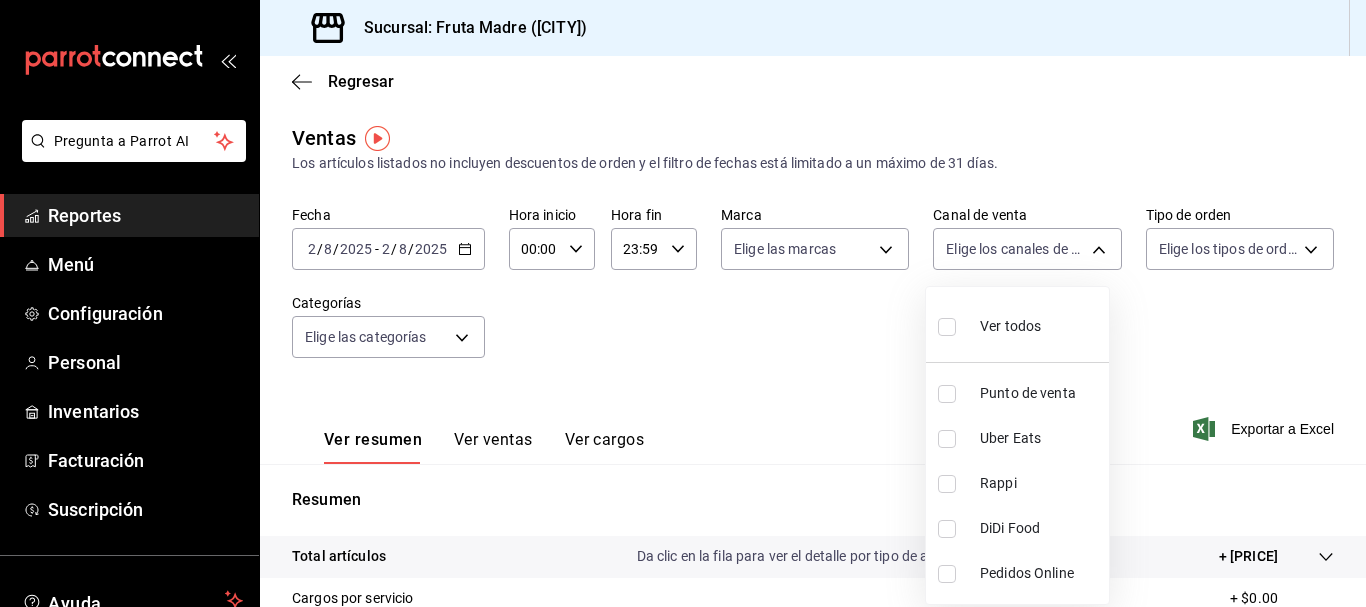 click on "Punto de venta" at bounding box center [1040, 393] 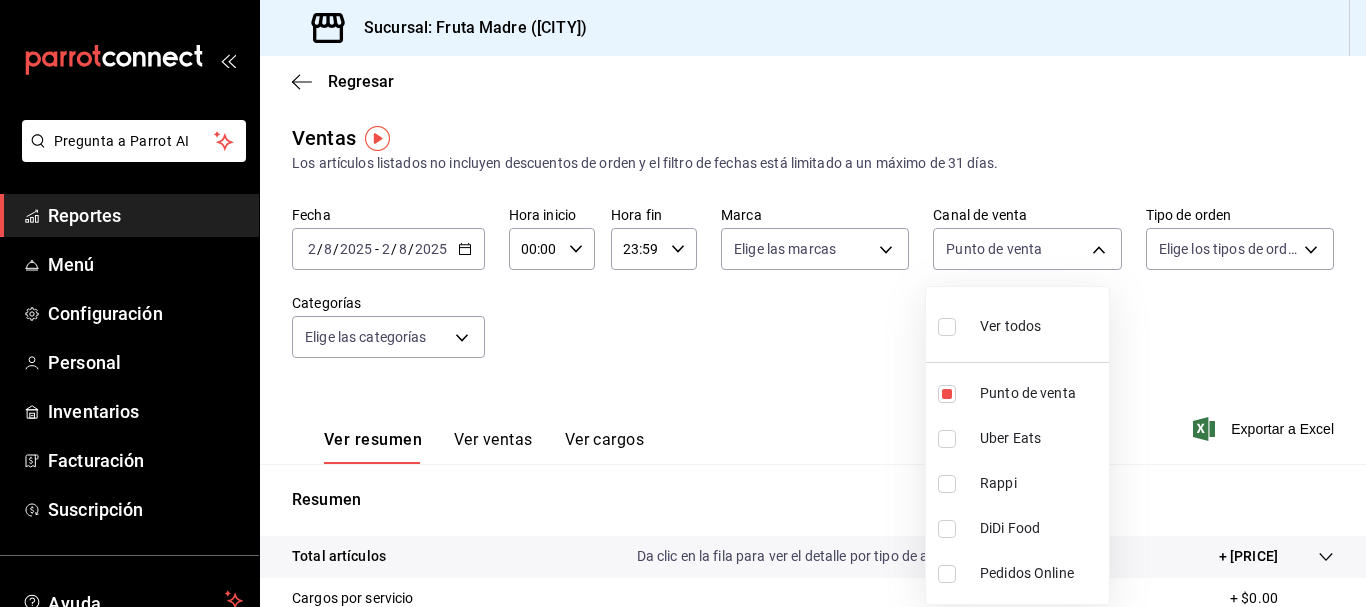 click at bounding box center (683, 303) 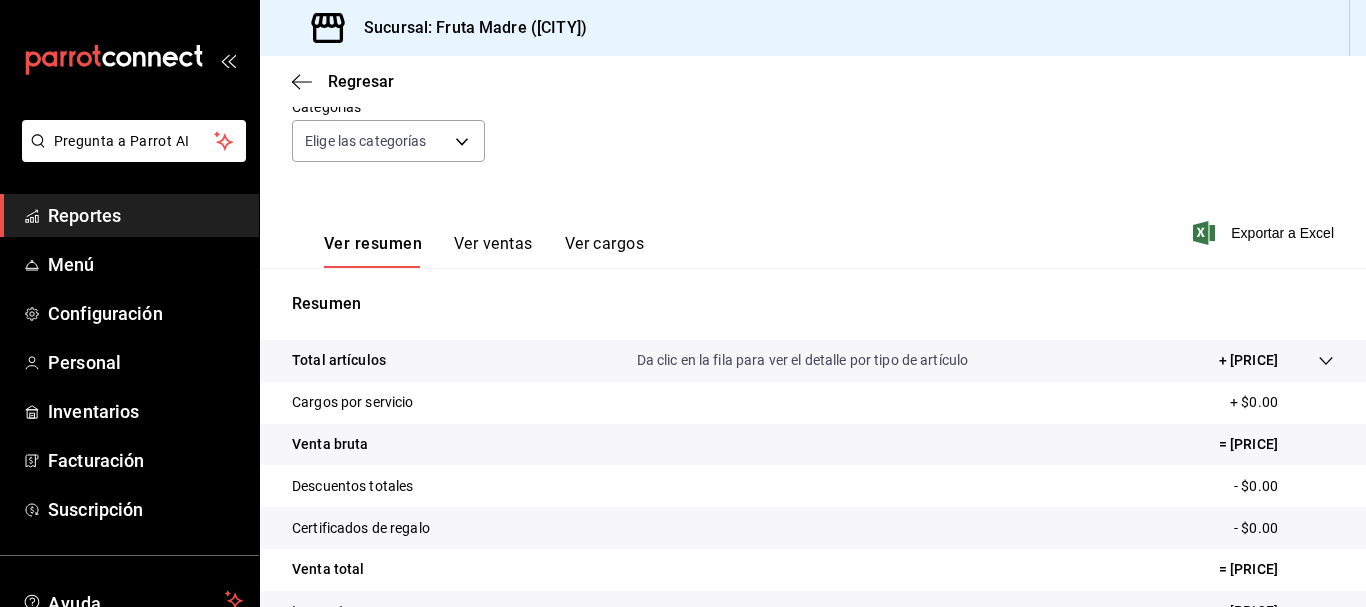 scroll, scrollTop: 200, scrollLeft: 0, axis: vertical 